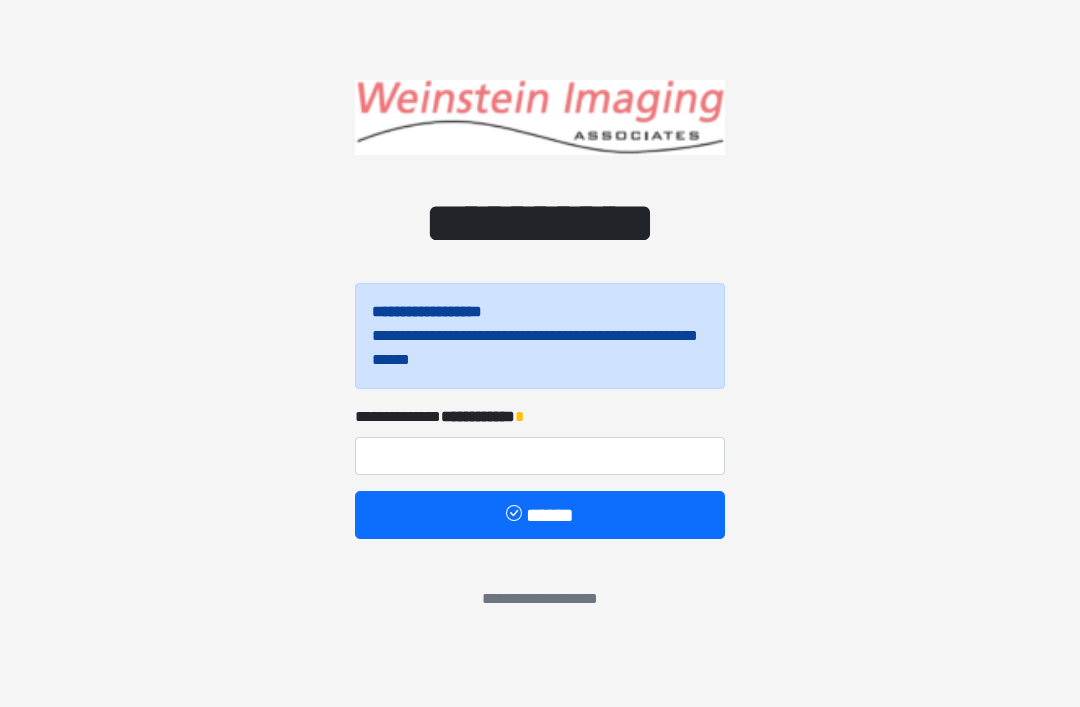 scroll, scrollTop: 0, scrollLeft: 0, axis: both 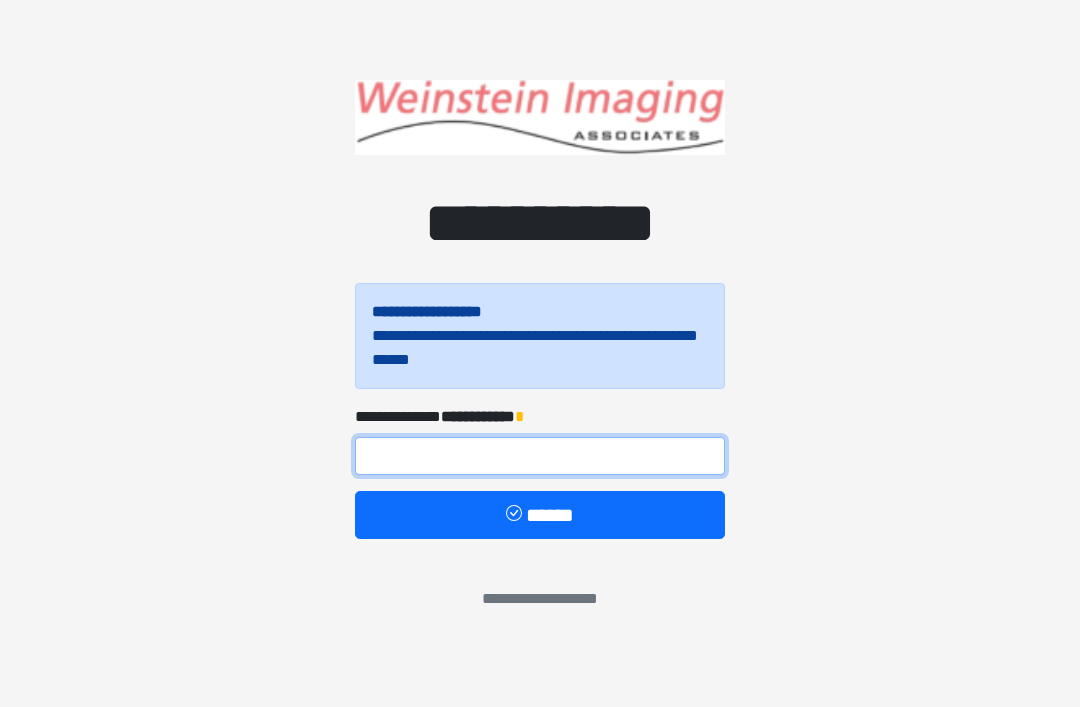 click at bounding box center (540, 456) 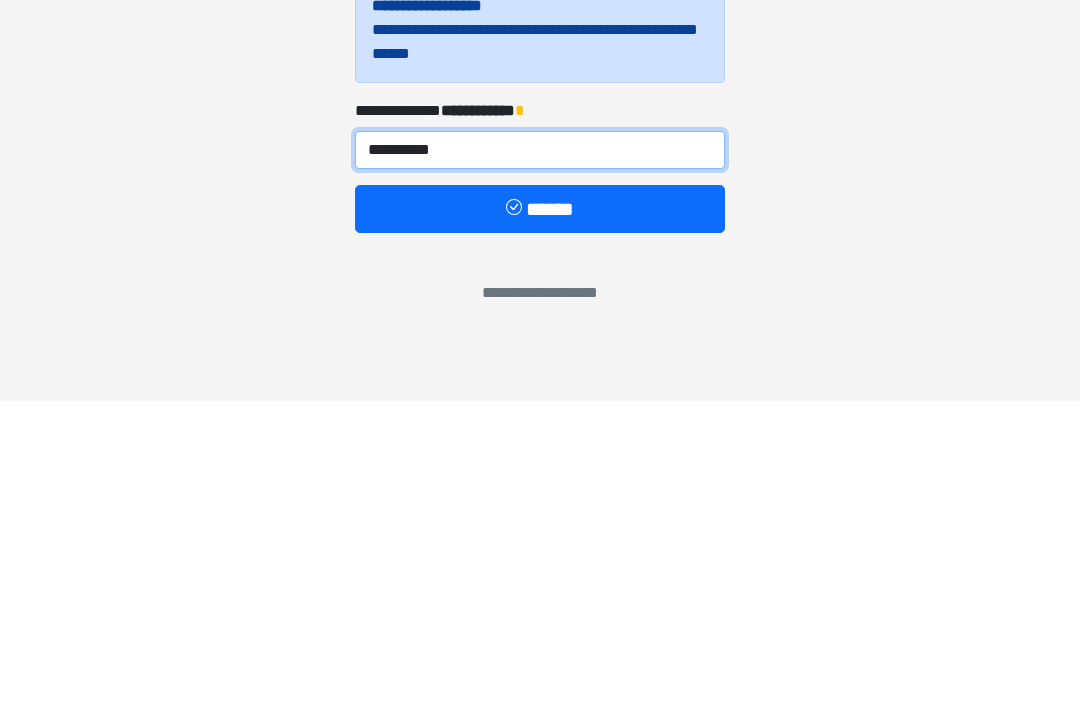 type on "**********" 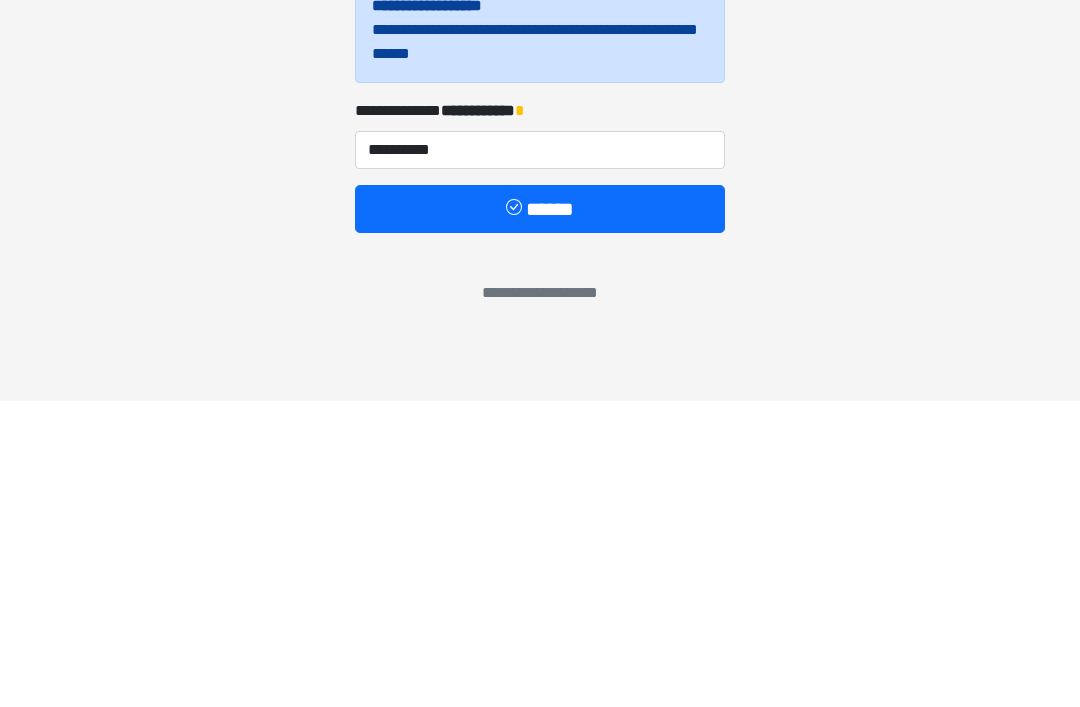 click on "******" at bounding box center (540, 515) 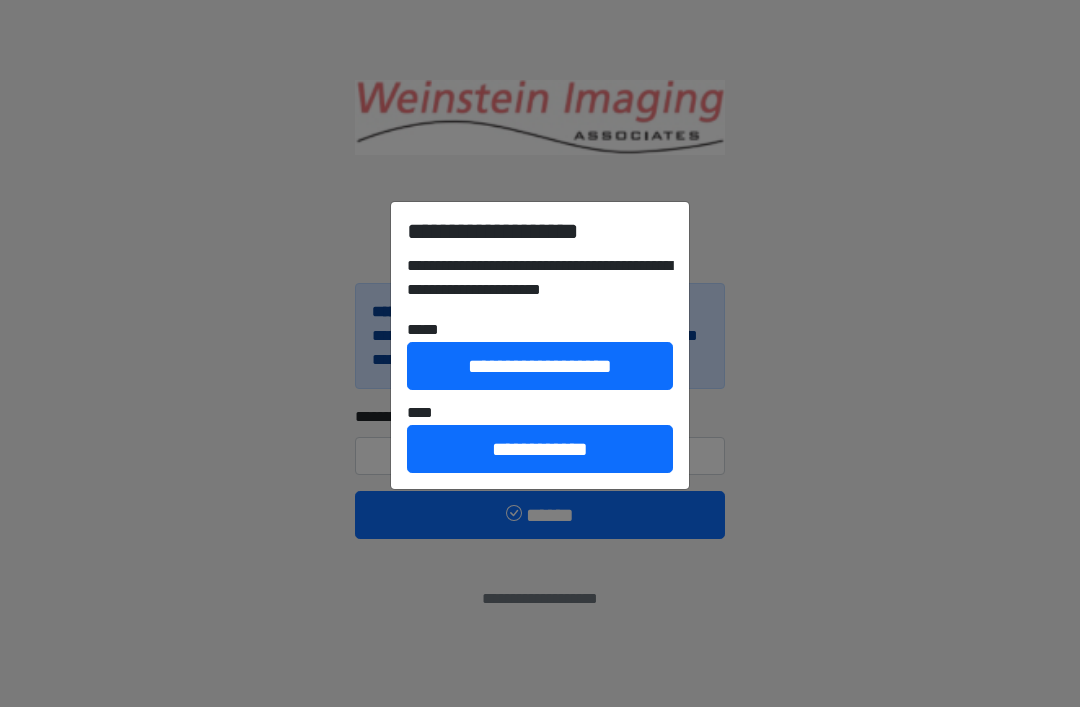 click on "**********" at bounding box center (540, 366) 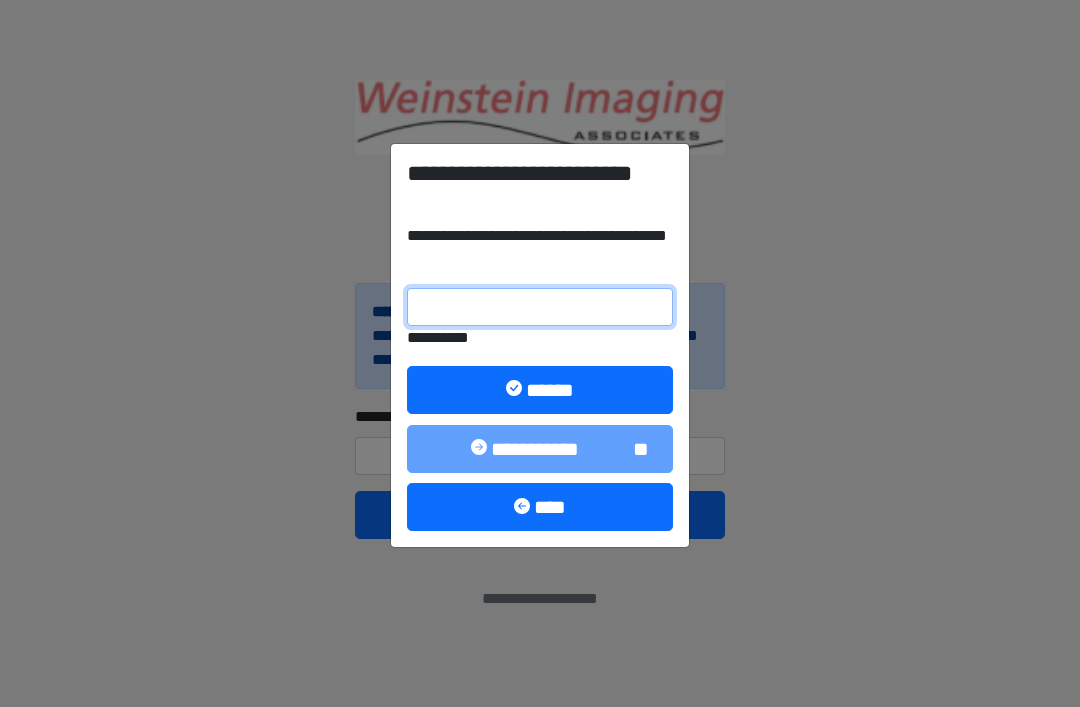 click on "**********" at bounding box center (540, 307) 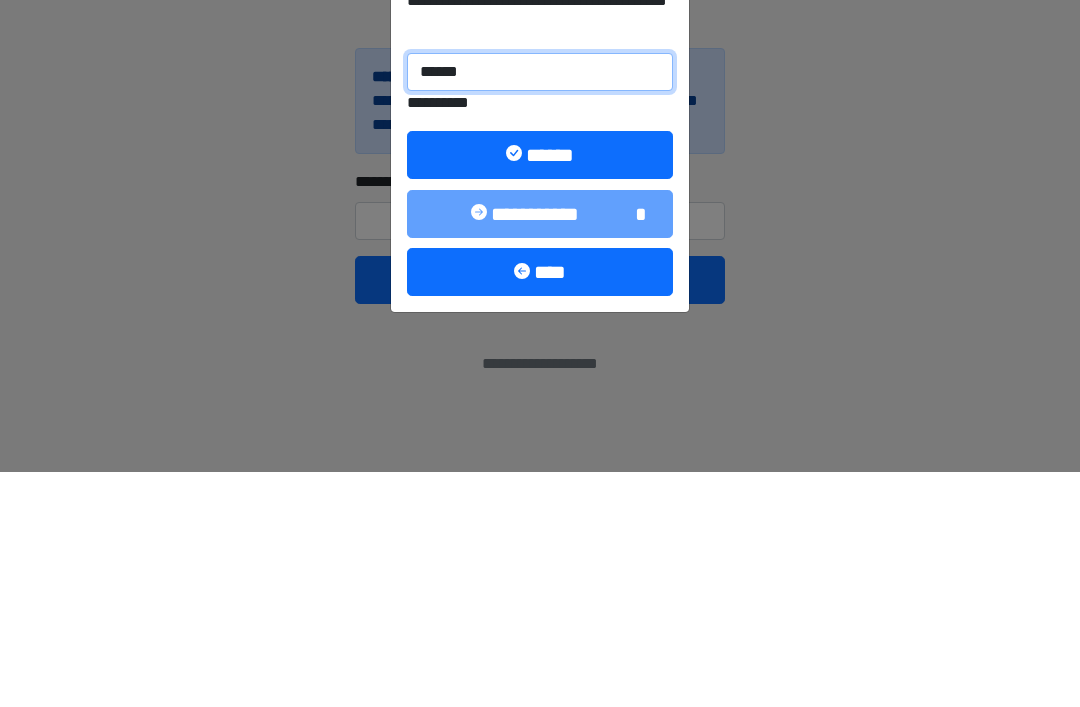 type on "******" 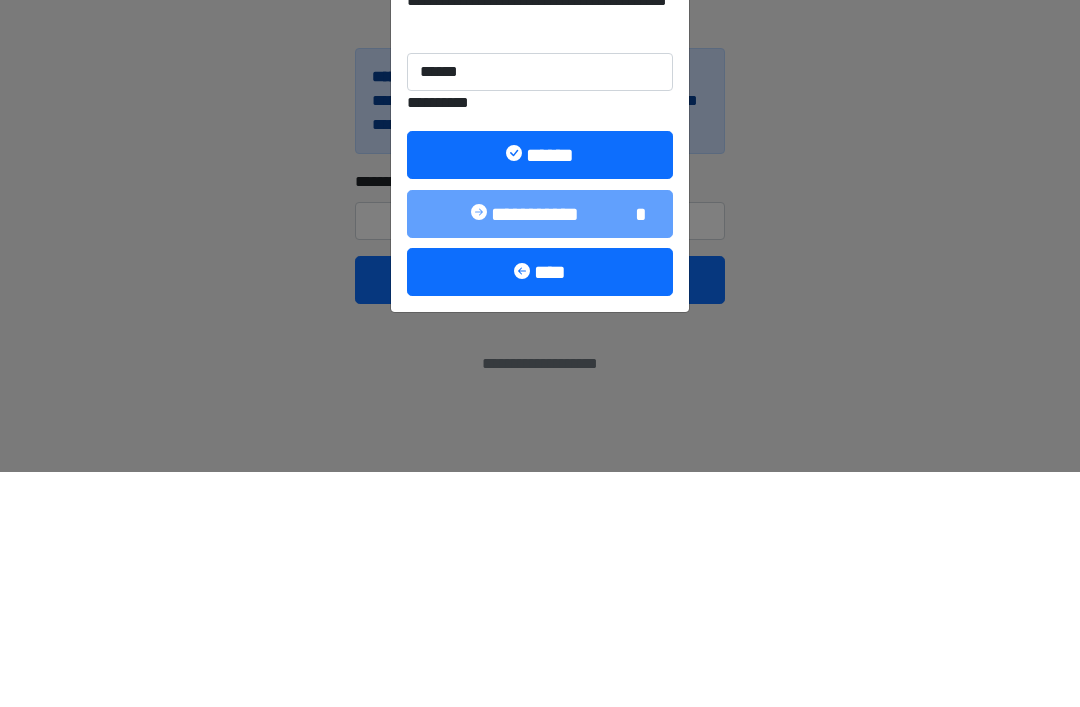 click on "******" at bounding box center [540, 390] 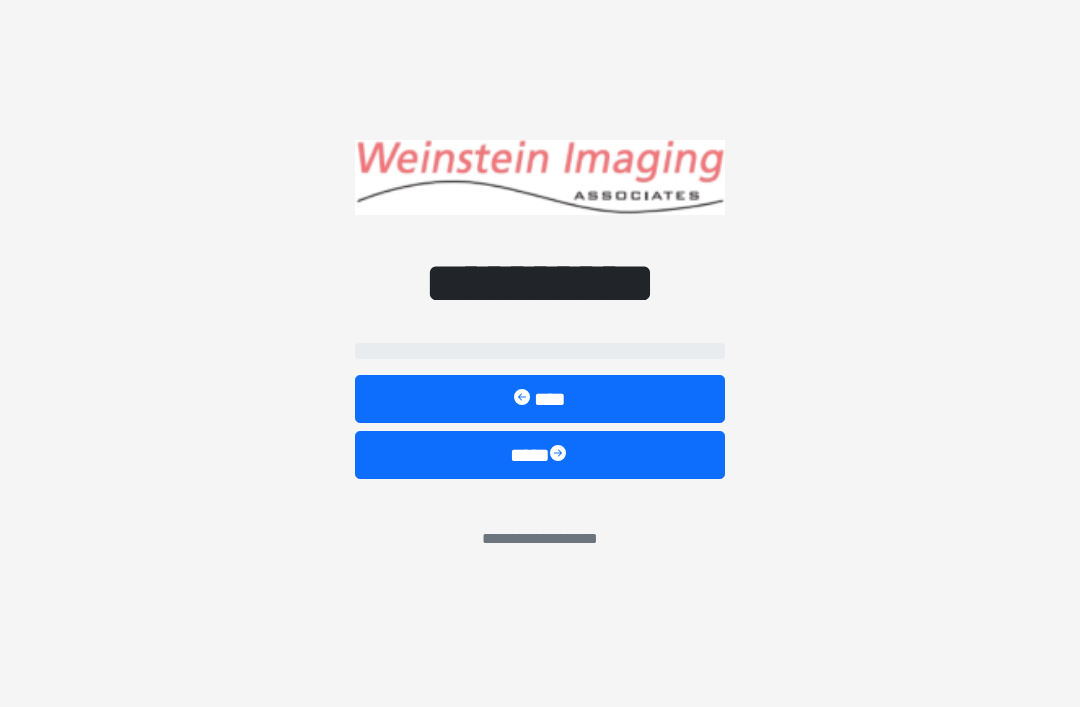 select on "*****" 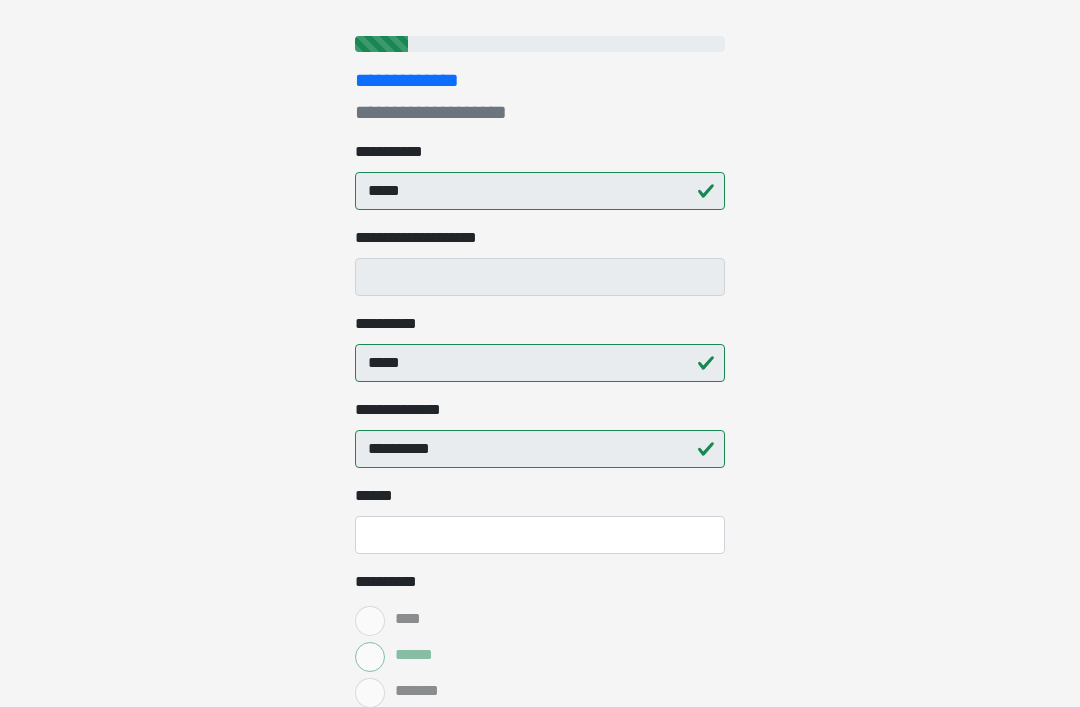 scroll, scrollTop: 236, scrollLeft: 0, axis: vertical 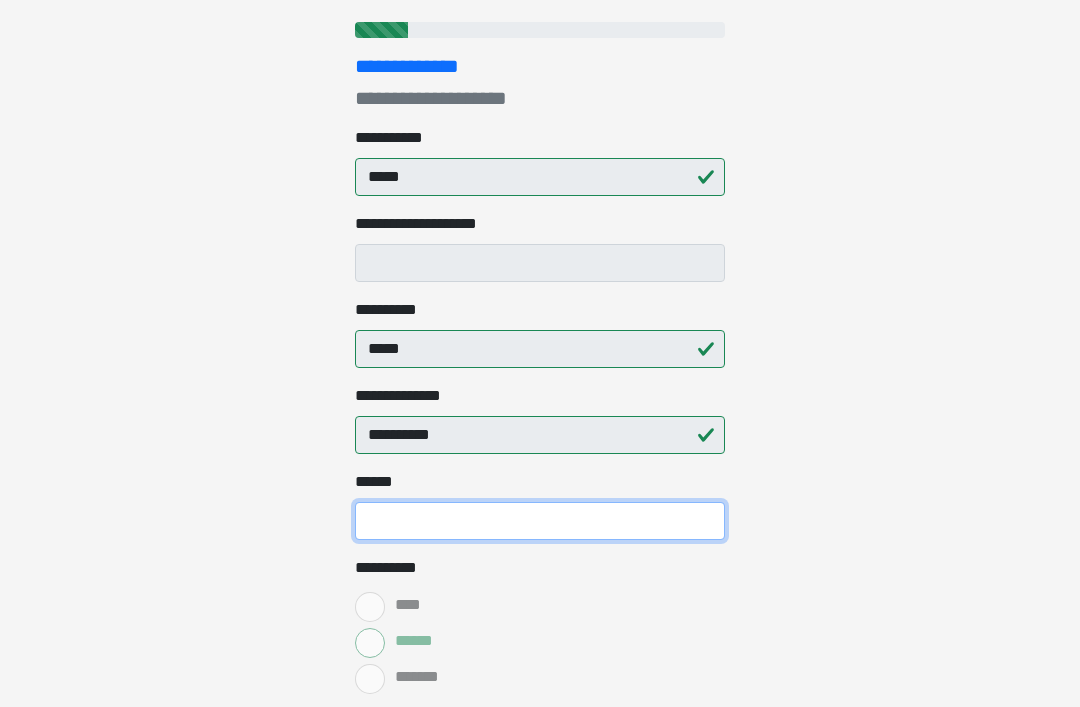 click on "**** *" at bounding box center (540, 521) 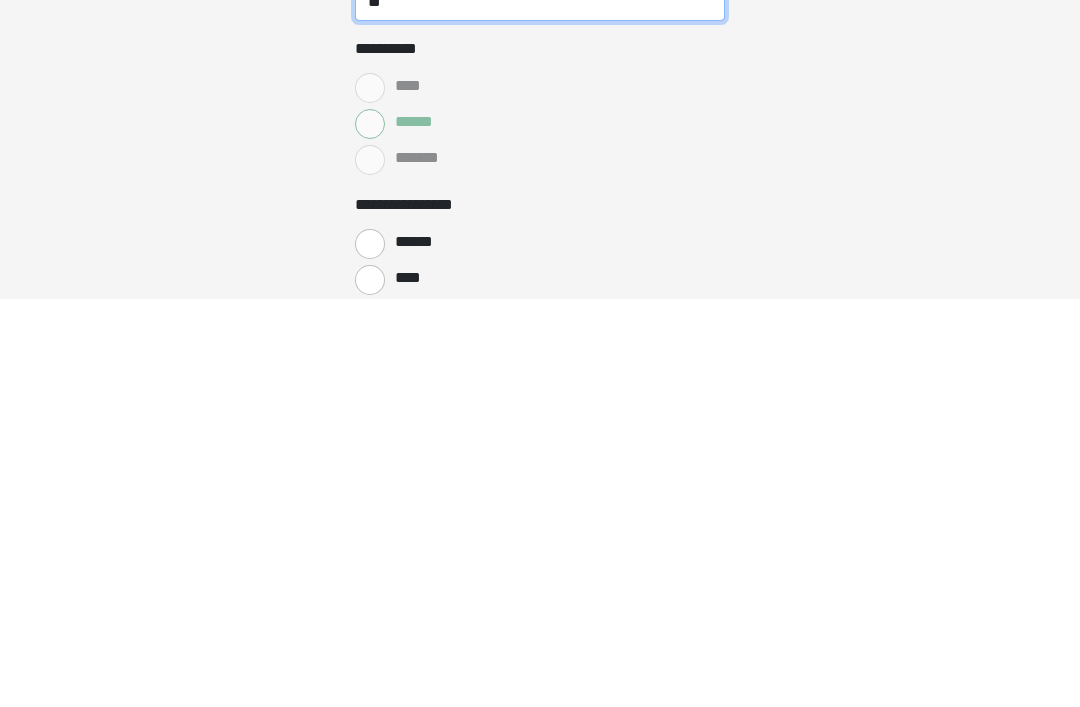type on "**" 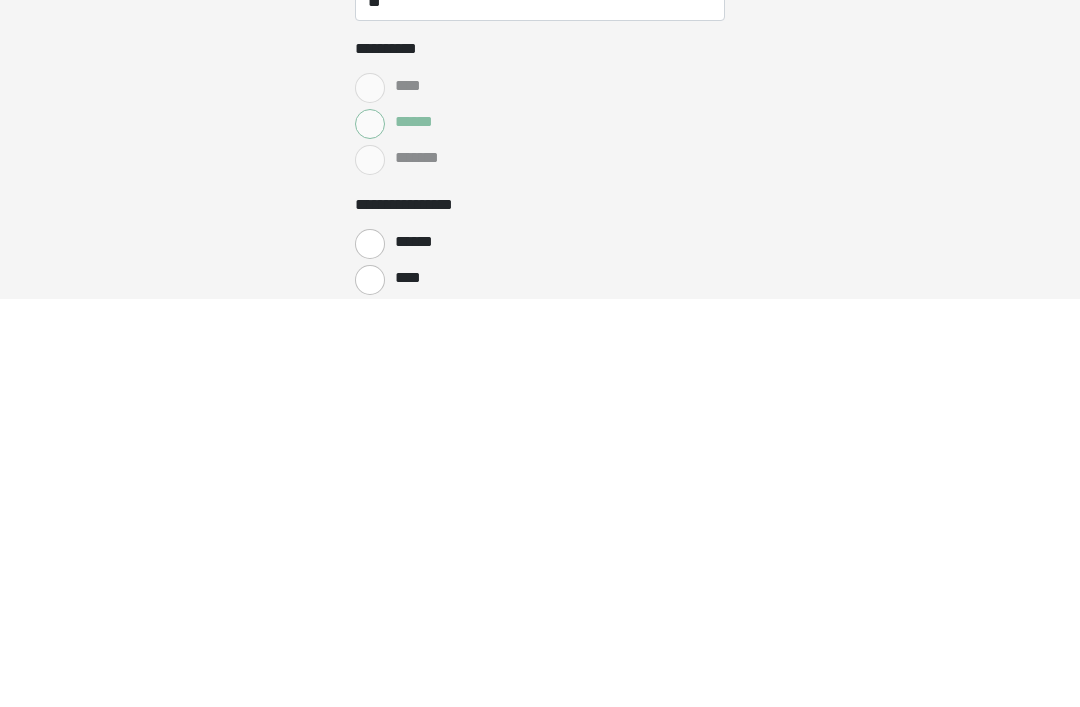 click on "******" at bounding box center [370, 652] 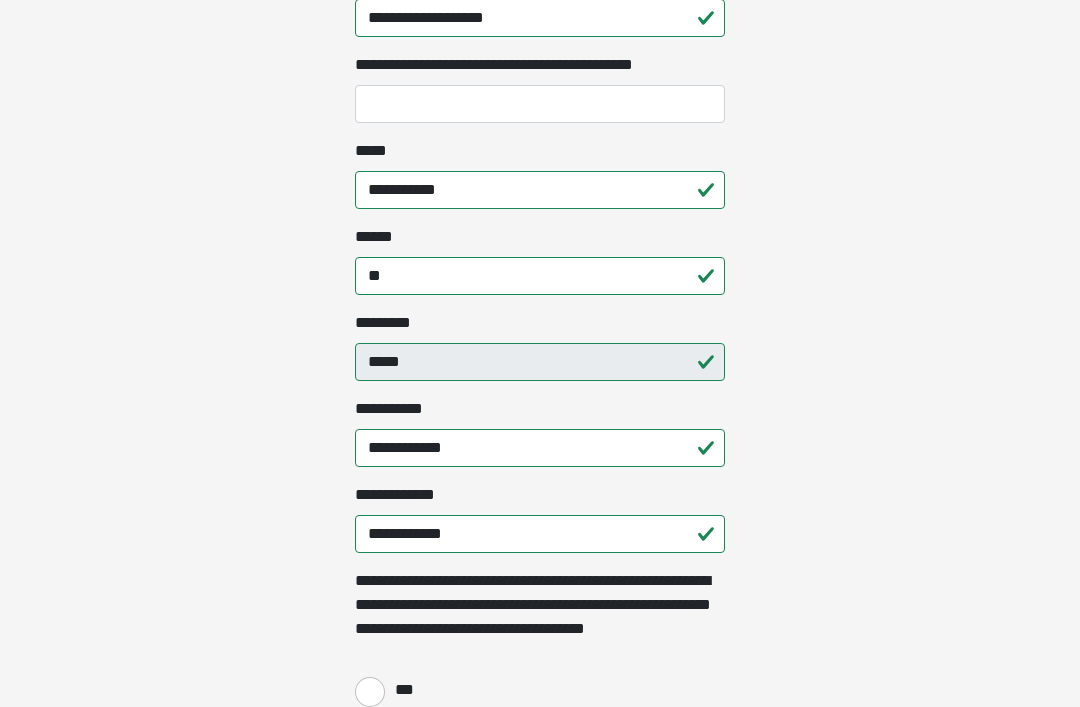 scroll, scrollTop: 1331, scrollLeft: 0, axis: vertical 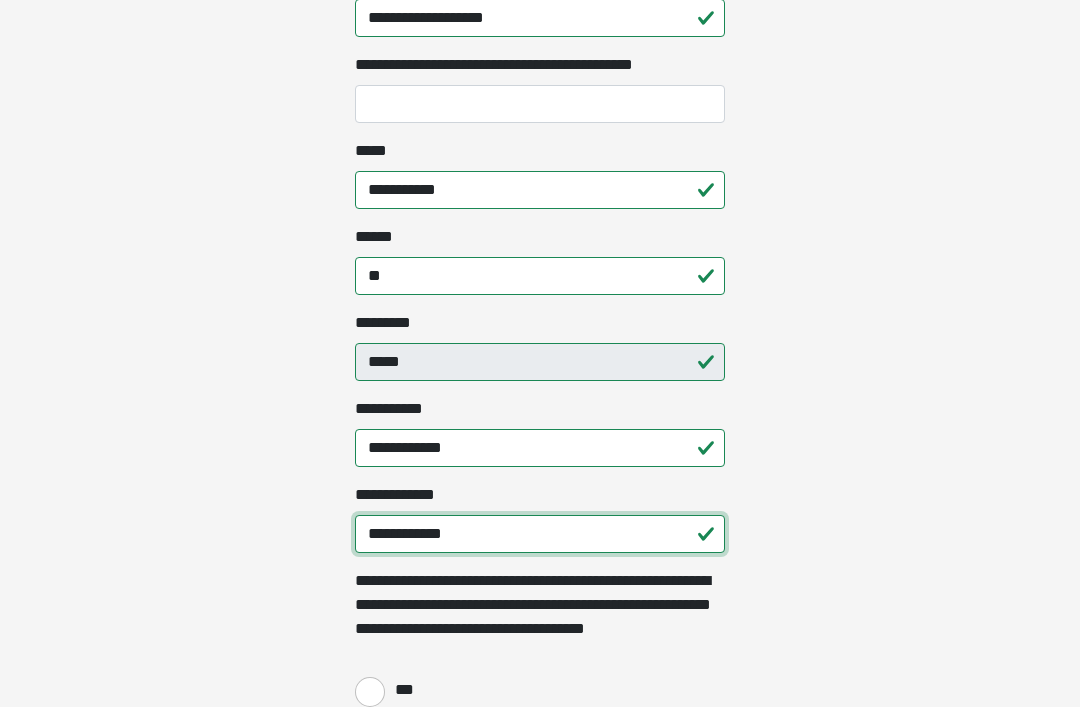 click on "**********" at bounding box center [540, 534] 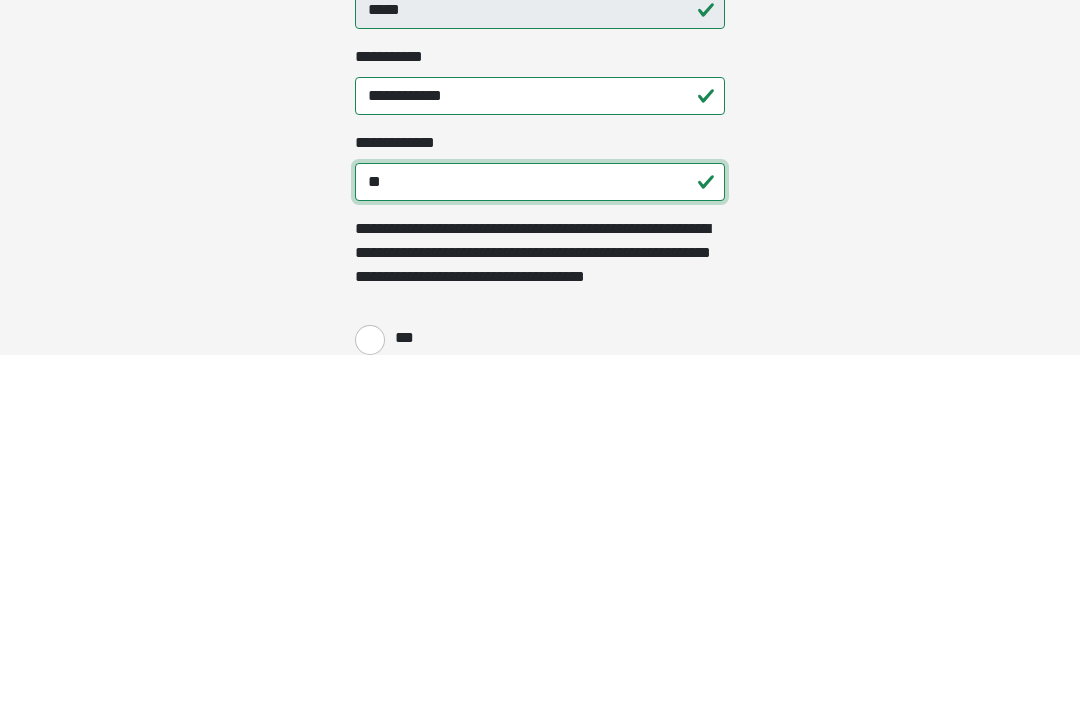 type on "*" 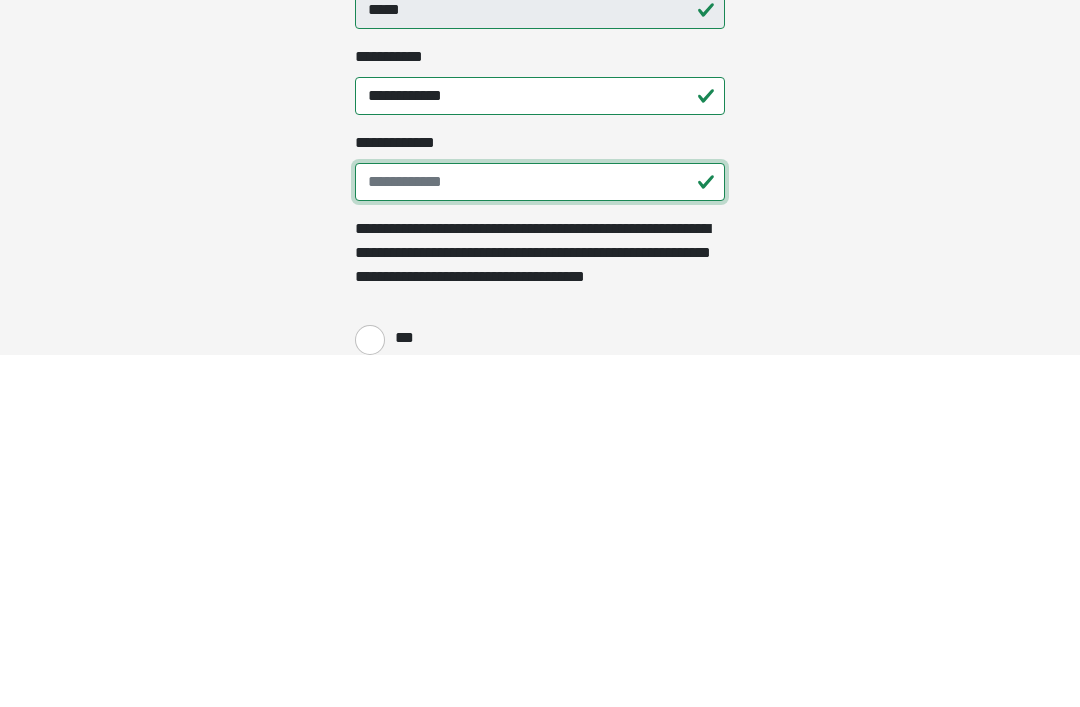 type 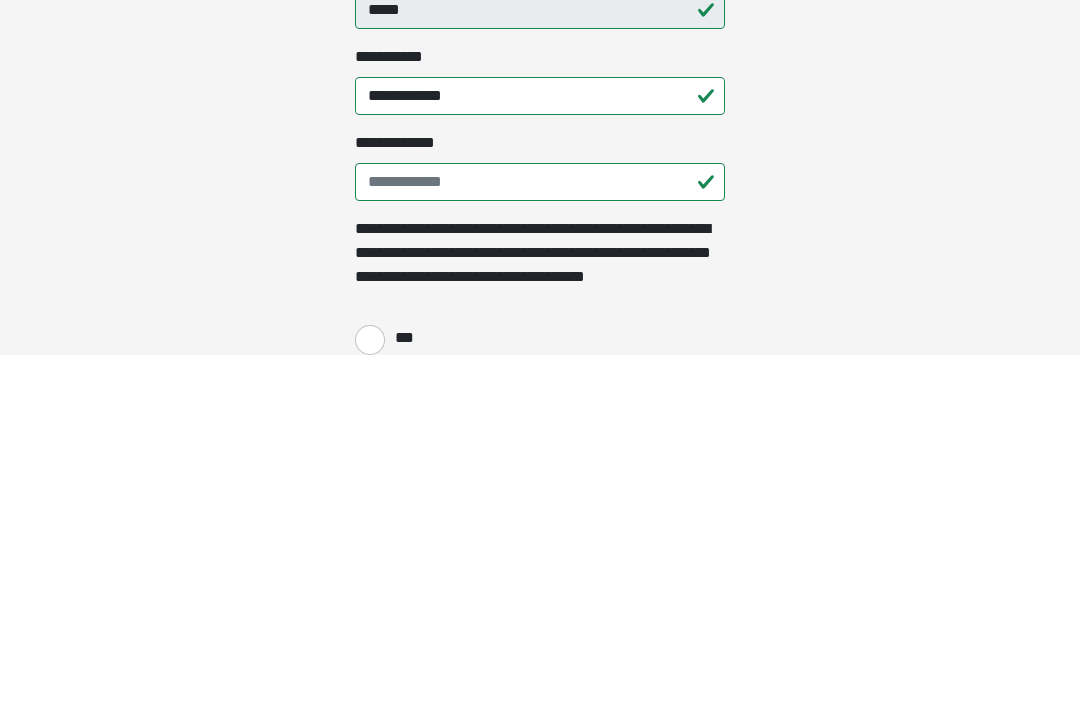 click on "***" at bounding box center (370, 692) 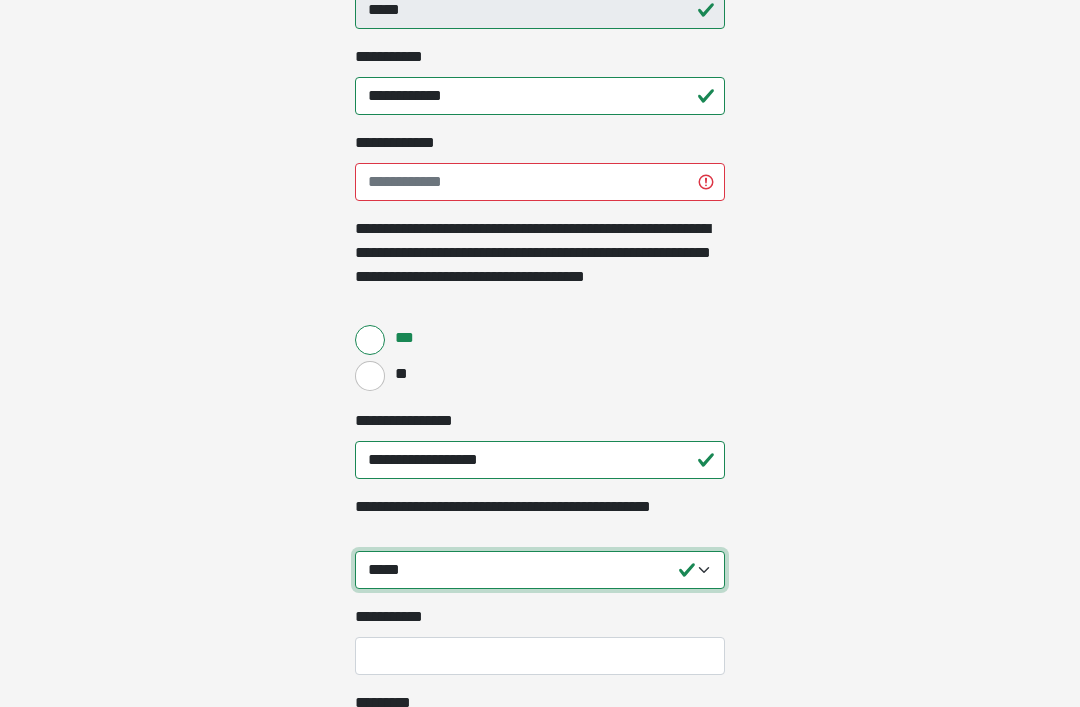 click on "**********" at bounding box center (540, 570) 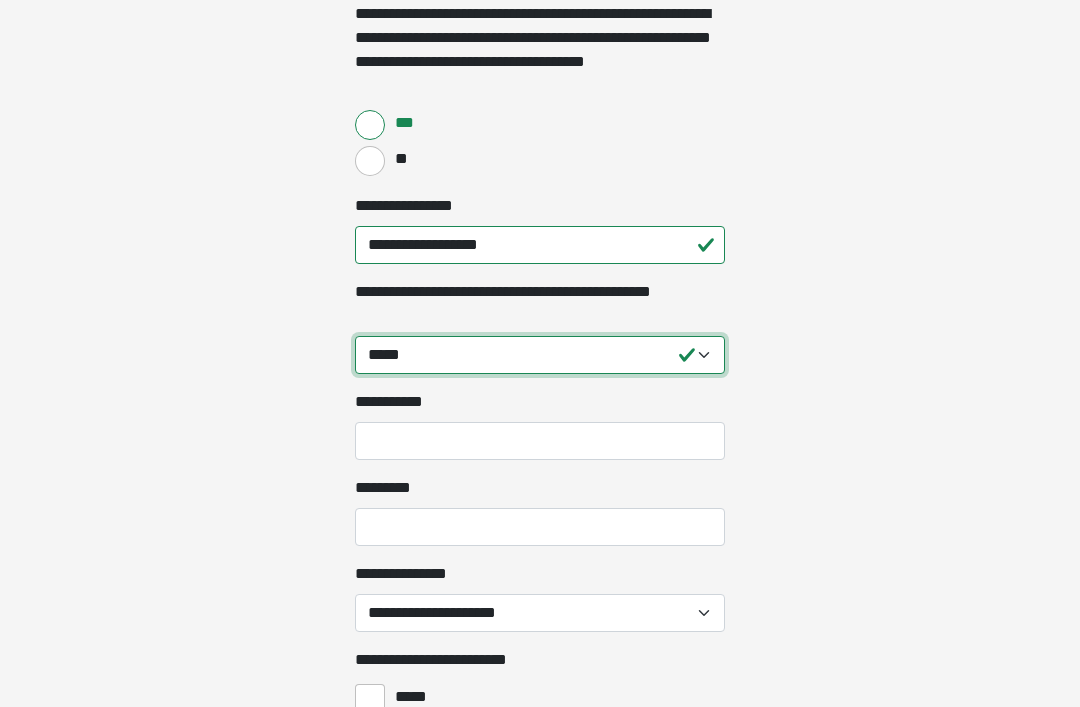 scroll, scrollTop: 1898, scrollLeft: 0, axis: vertical 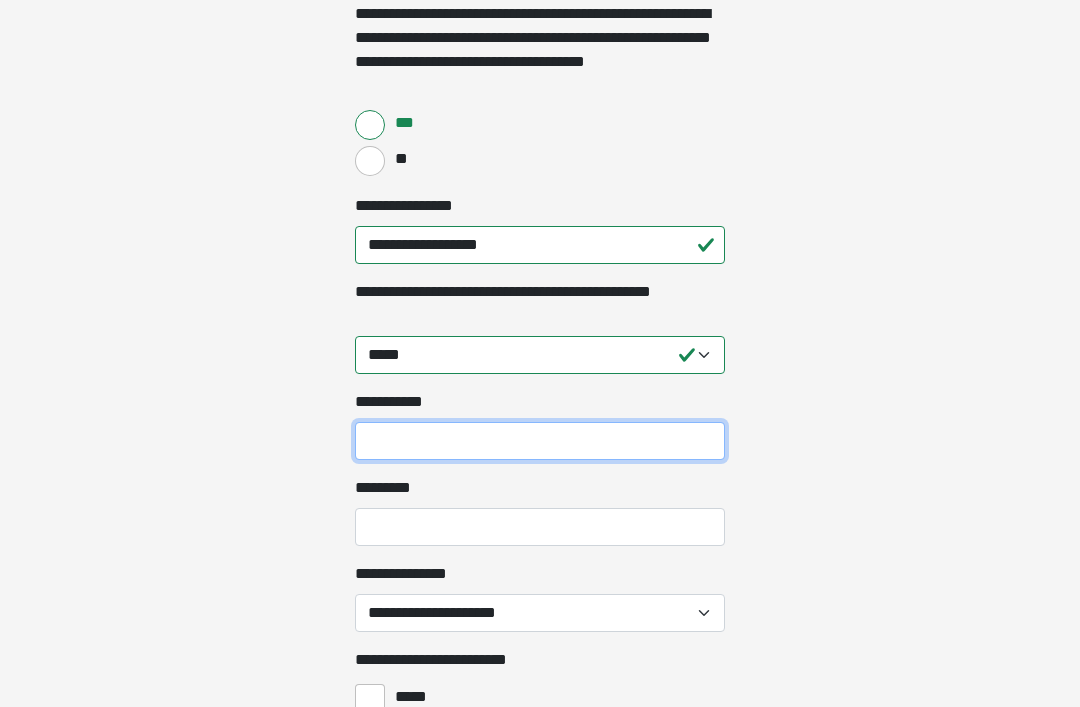 click on "**********" at bounding box center [540, 441] 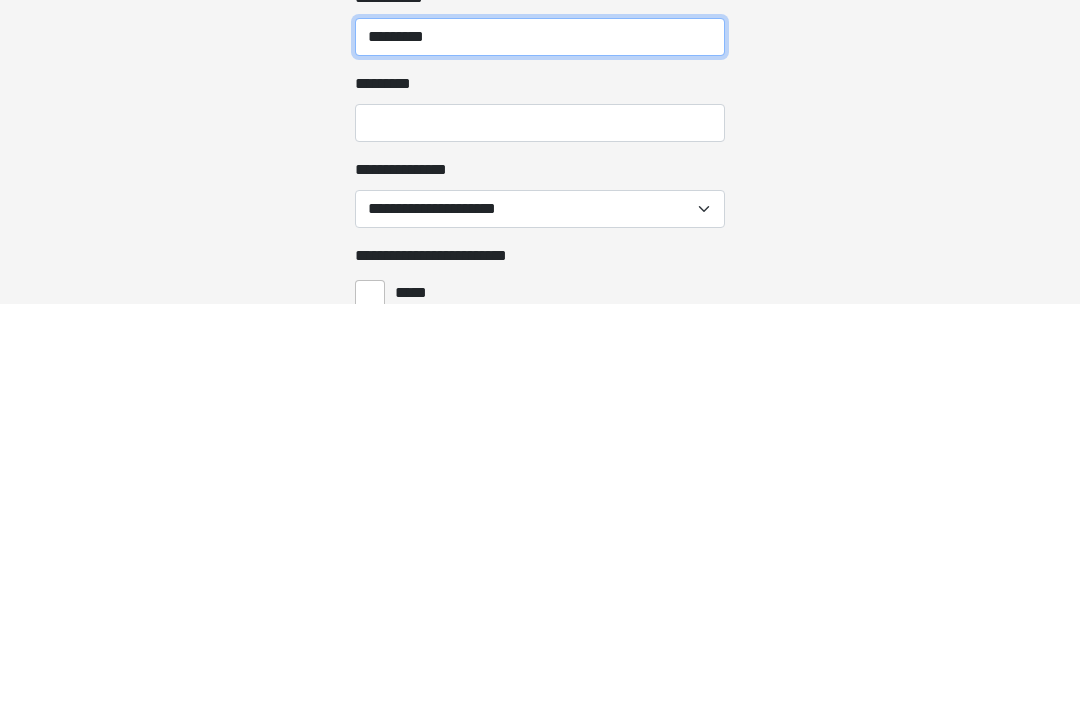 type on "*********" 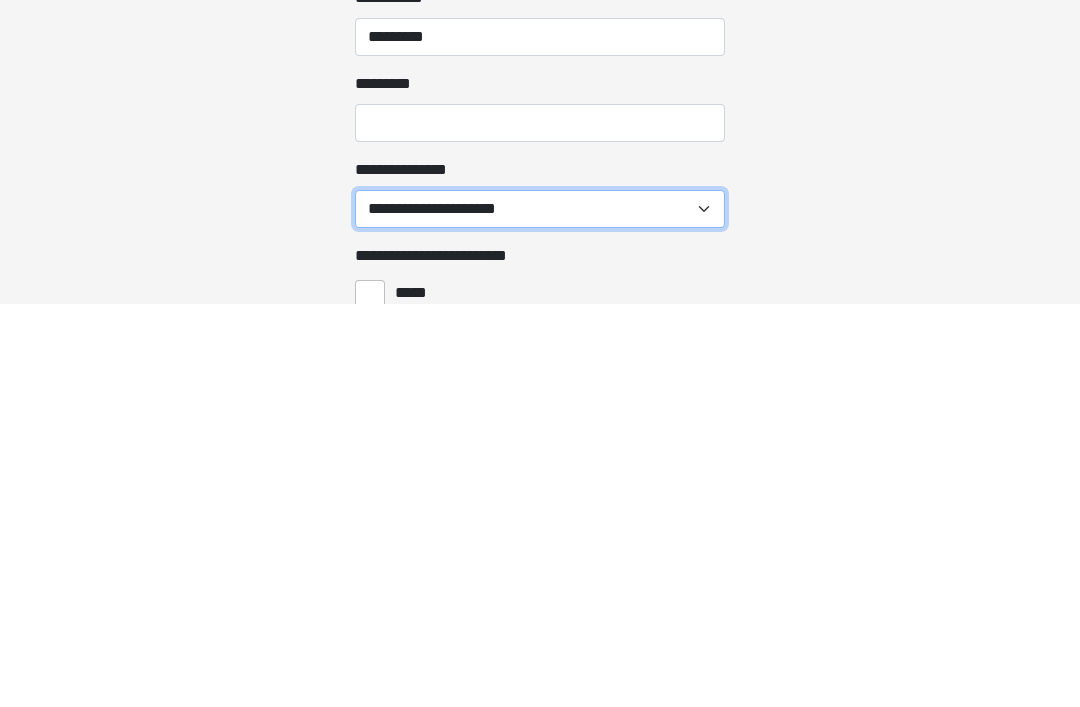 click on "**********" at bounding box center [540, 613] 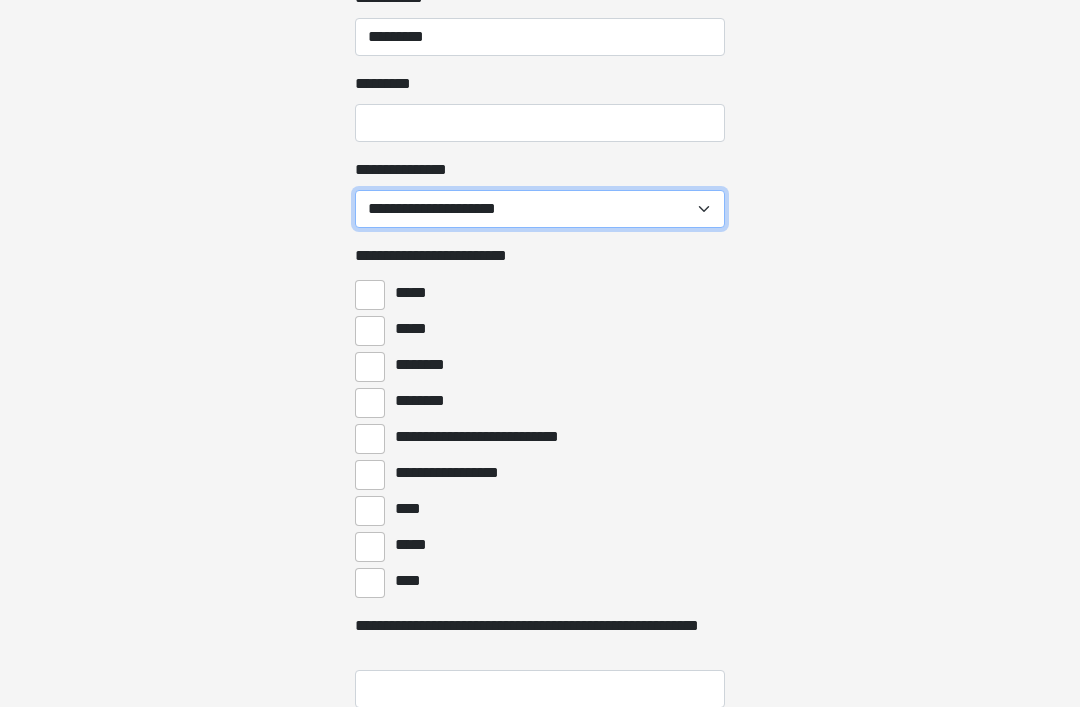 select on "*******" 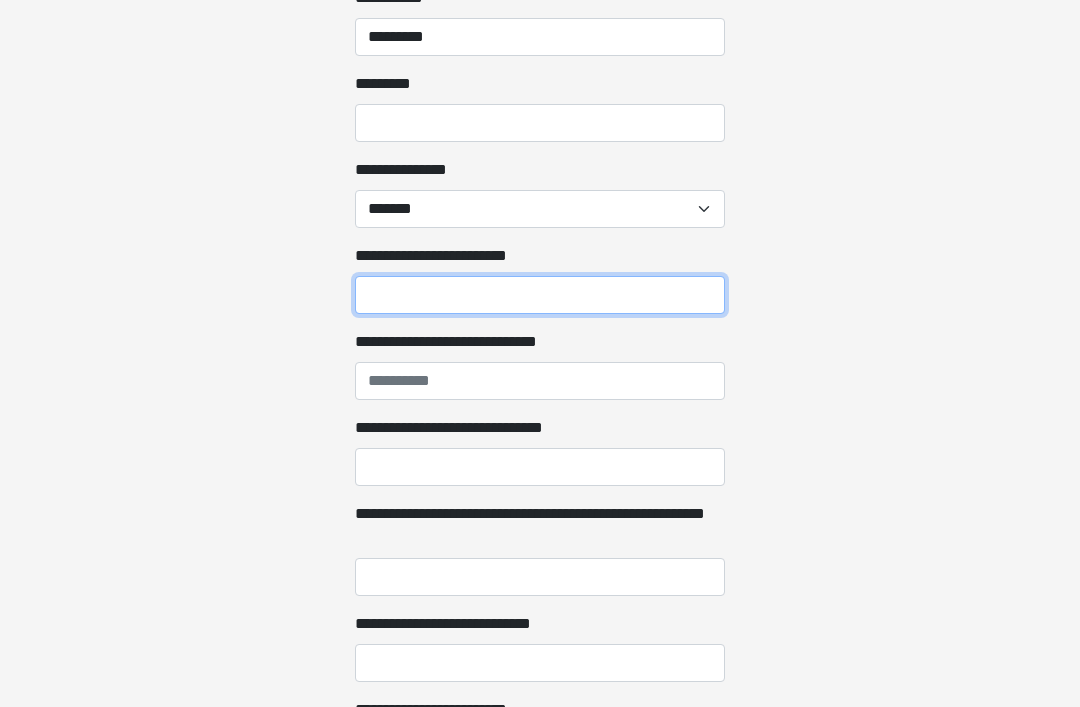 click on "**********" at bounding box center [540, 295] 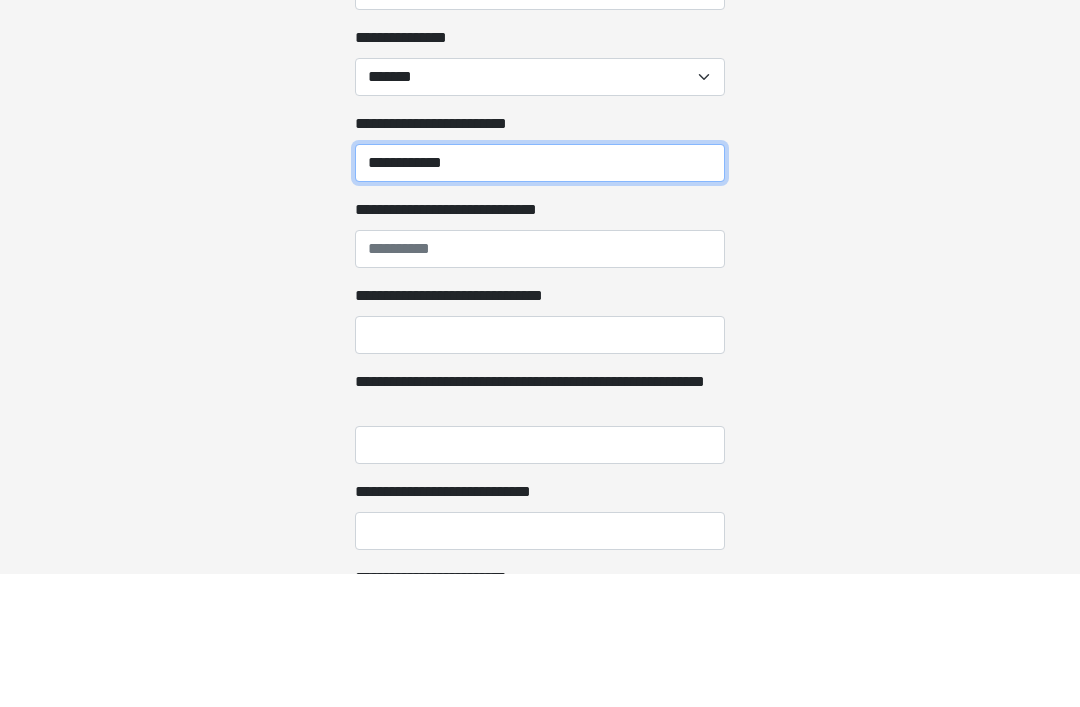 type on "**********" 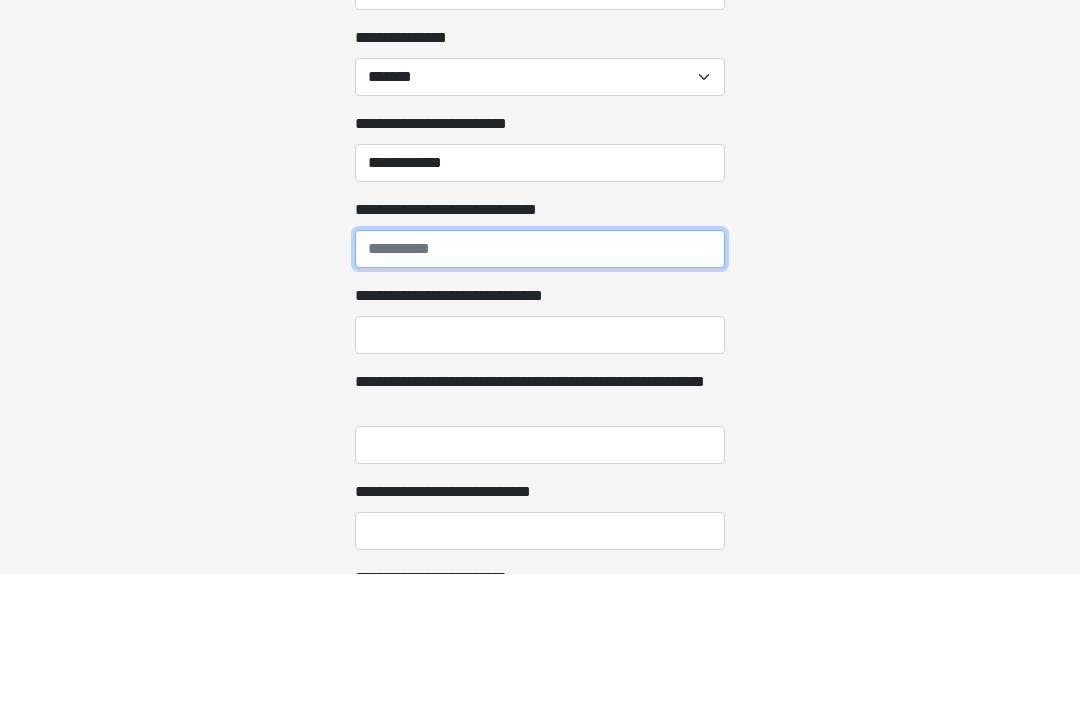 click on "**********" at bounding box center (540, 382) 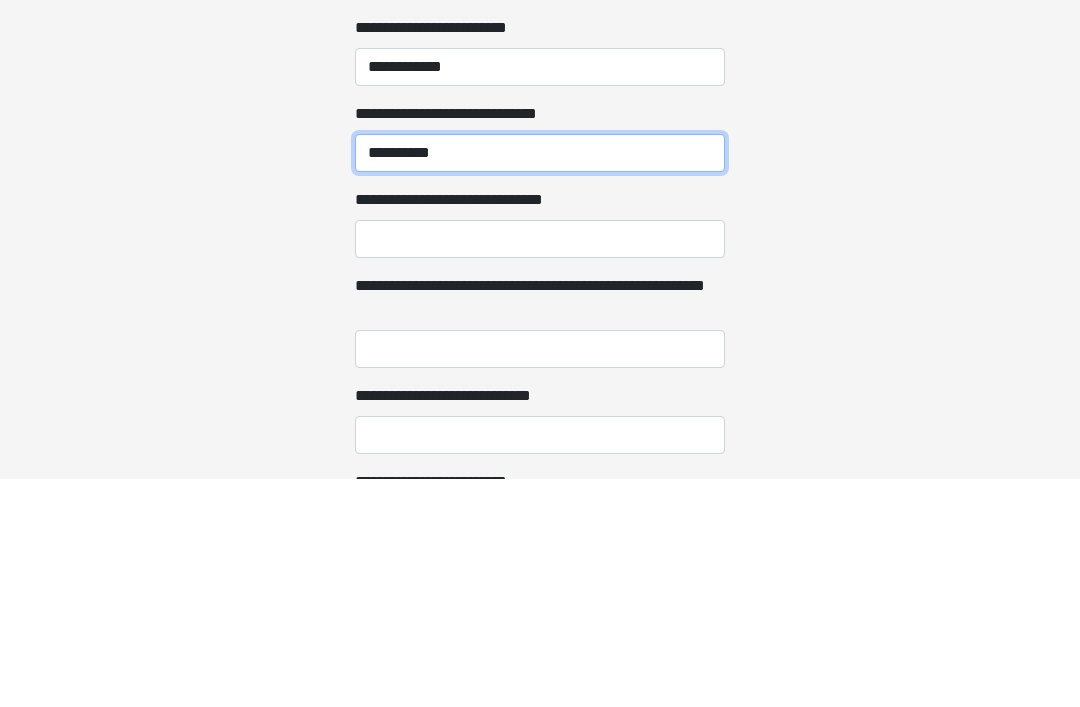 type on "**********" 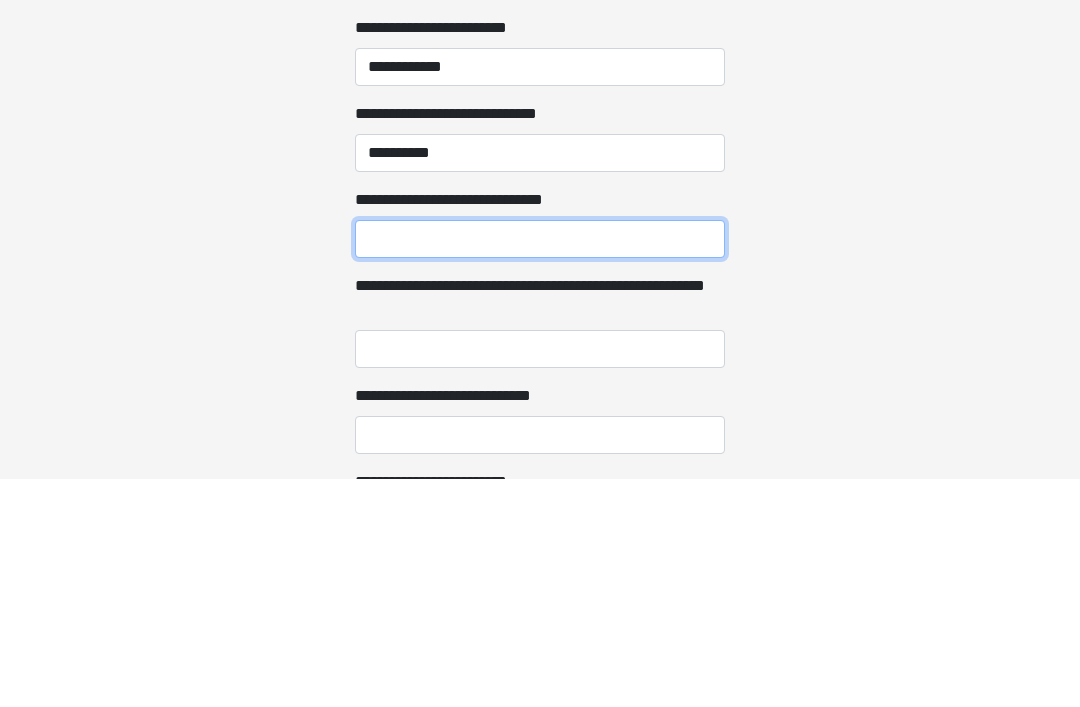 click on "**********" at bounding box center [540, 468] 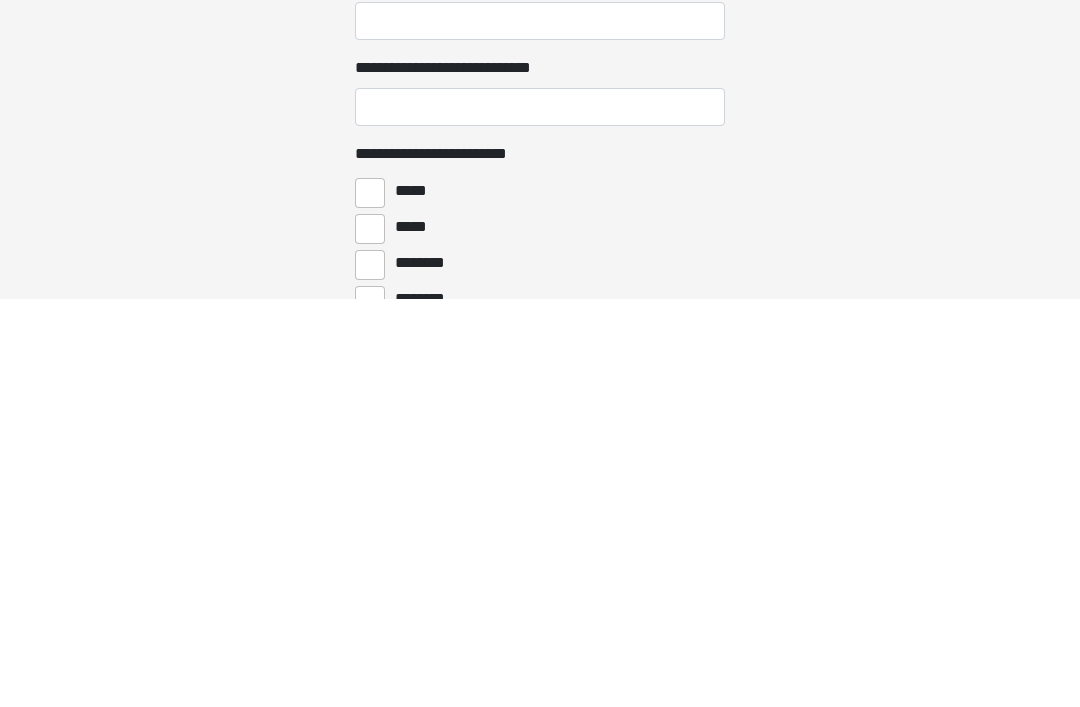 scroll, scrollTop: 2462, scrollLeft: 0, axis: vertical 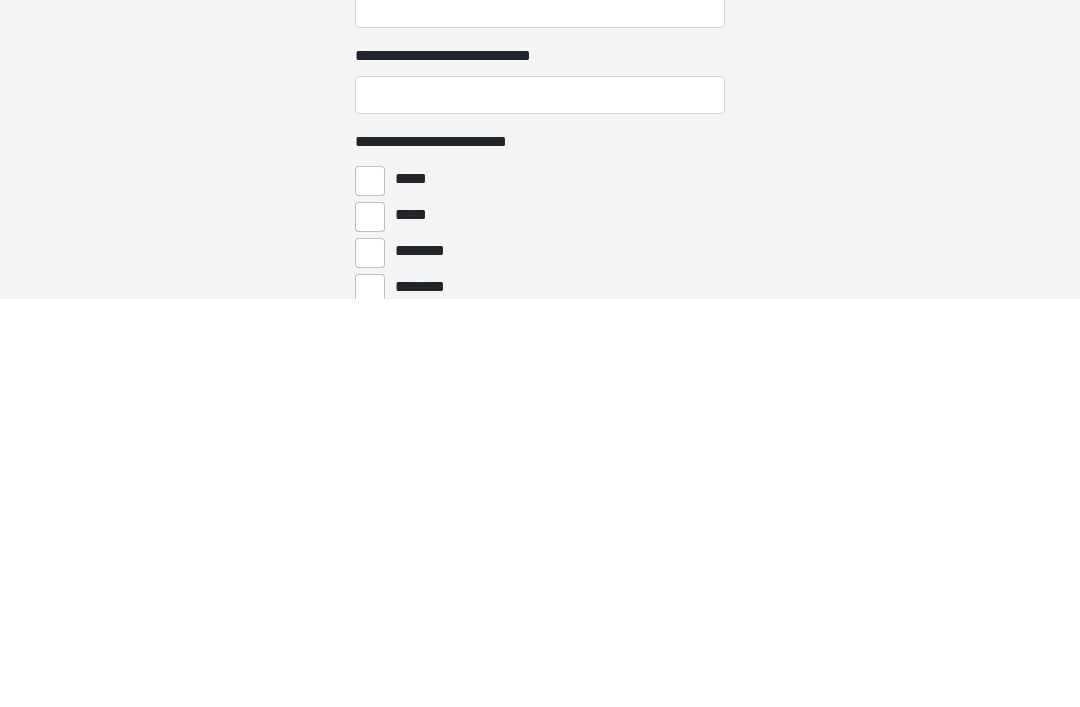 type on "*******" 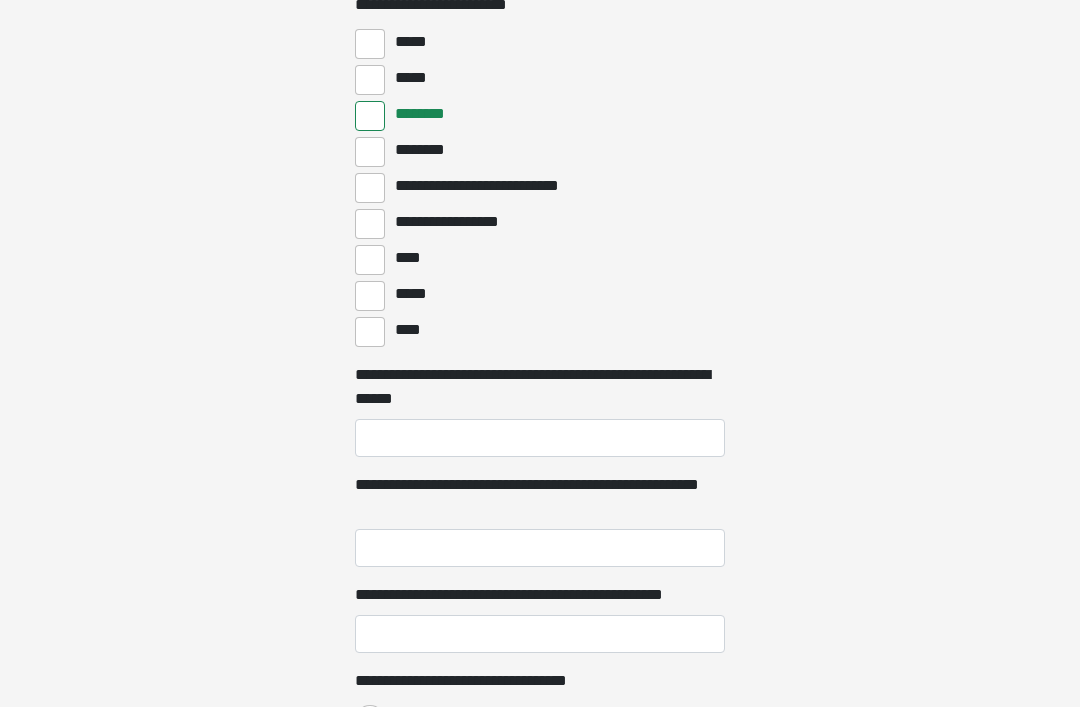 scroll, scrollTop: 3012, scrollLeft: 0, axis: vertical 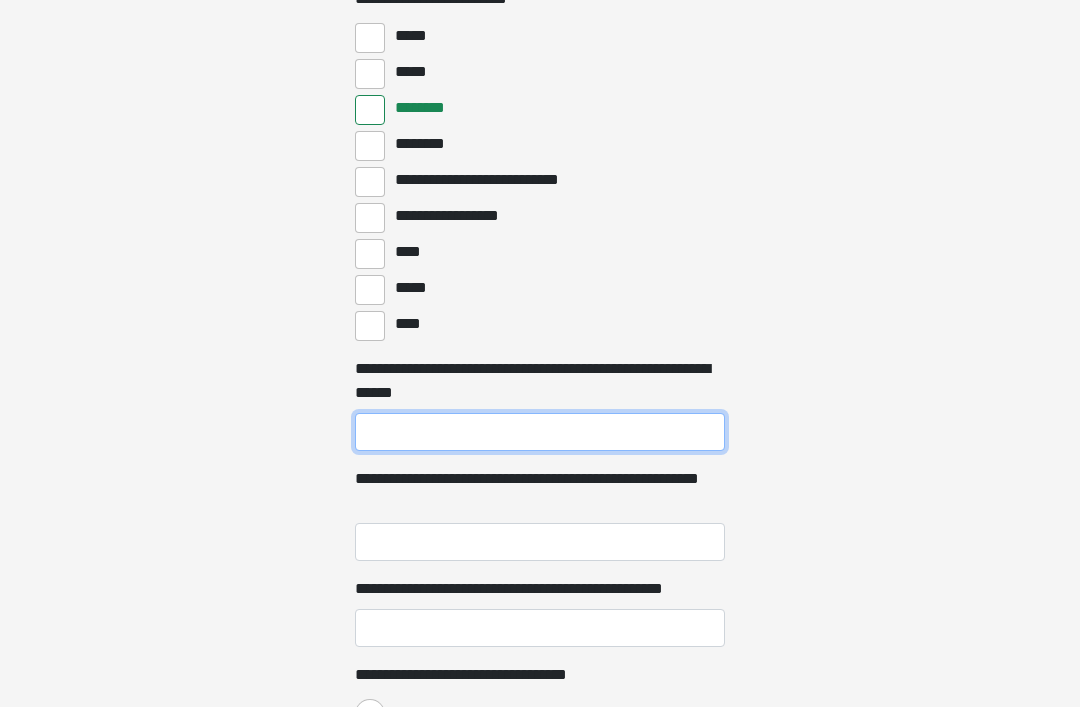 click on "**********" at bounding box center [540, 433] 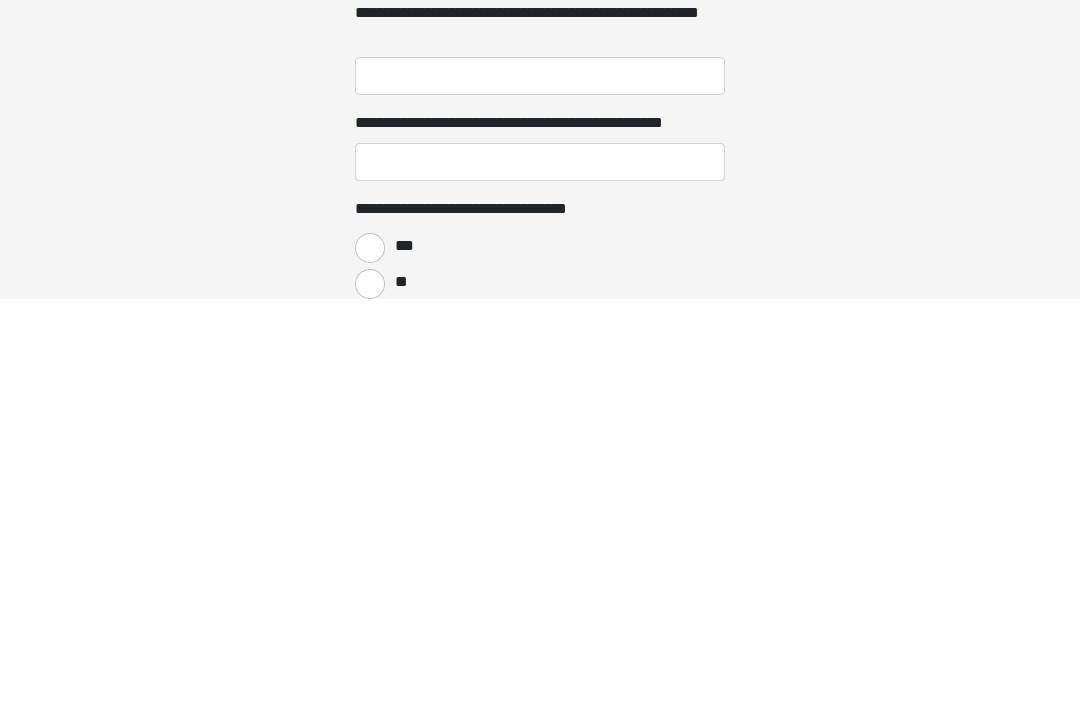 scroll, scrollTop: 3207, scrollLeft: 0, axis: vertical 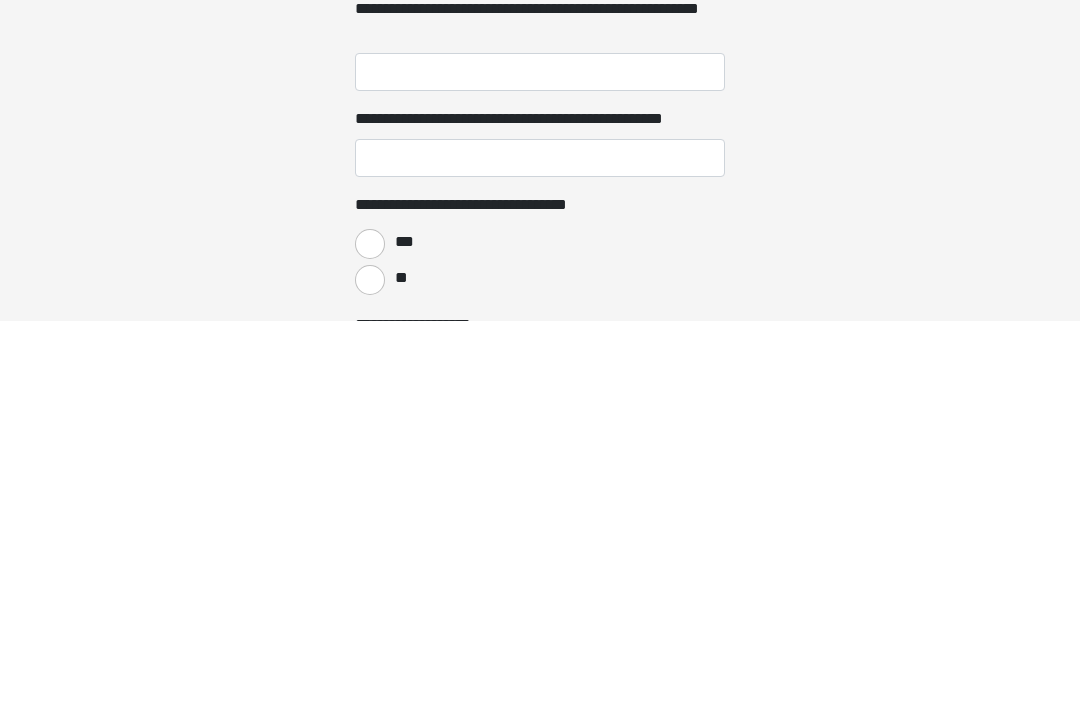 type on "***" 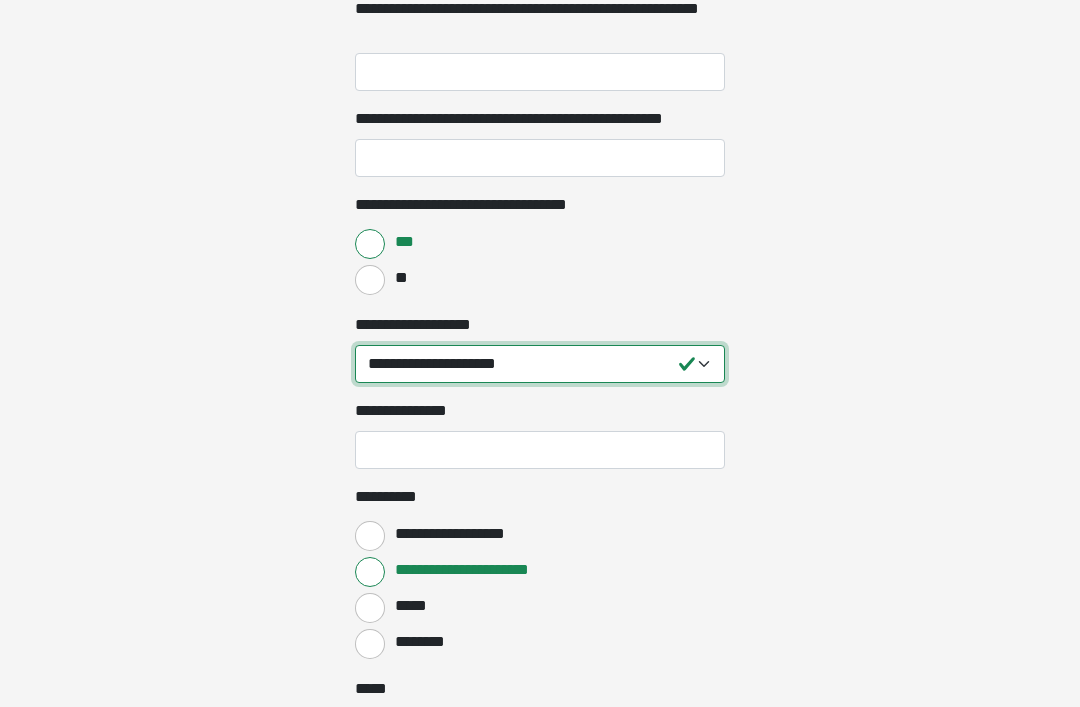 click on "**********" at bounding box center (540, 364) 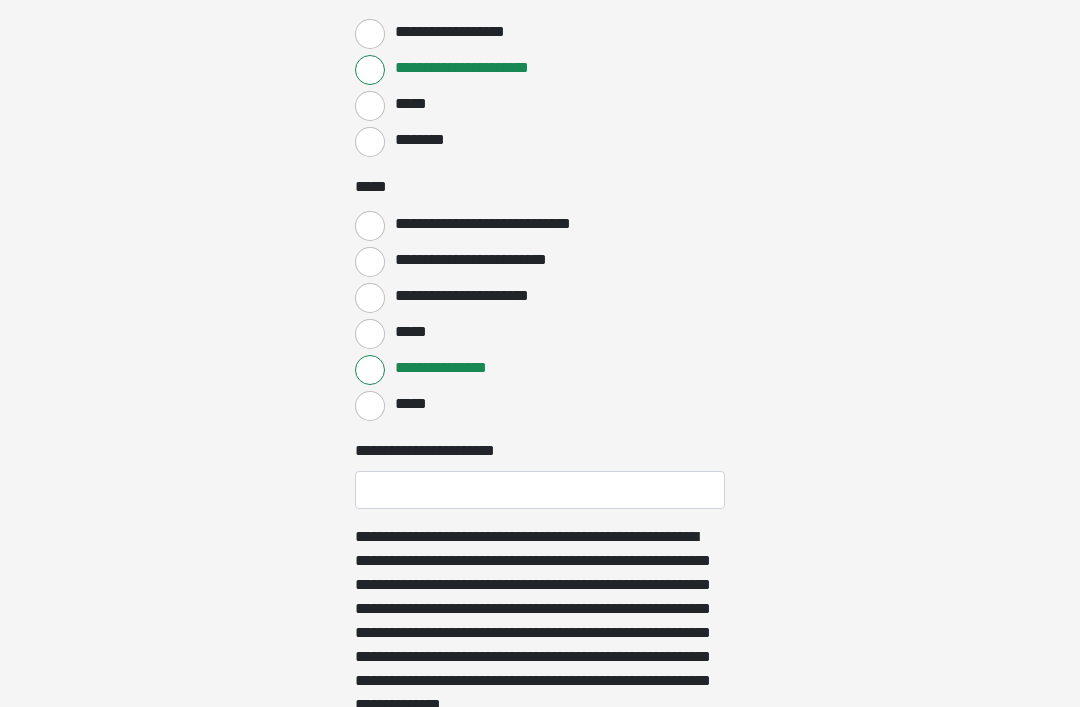 scroll, scrollTop: 4094, scrollLeft: 0, axis: vertical 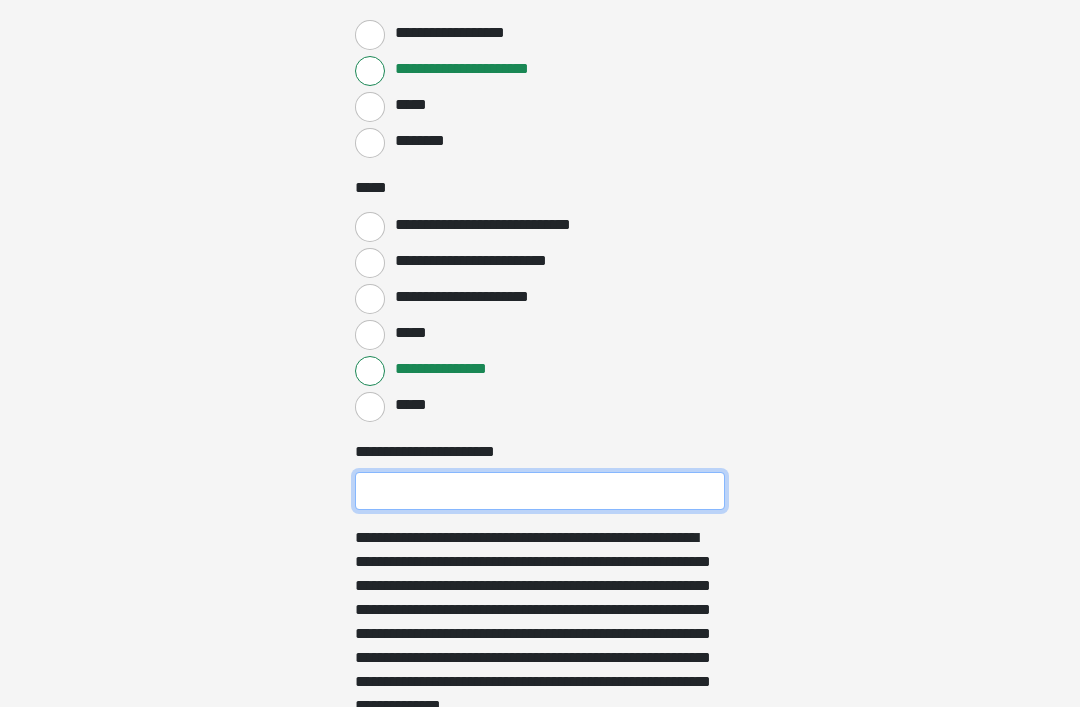 click on "**********" at bounding box center [540, 491] 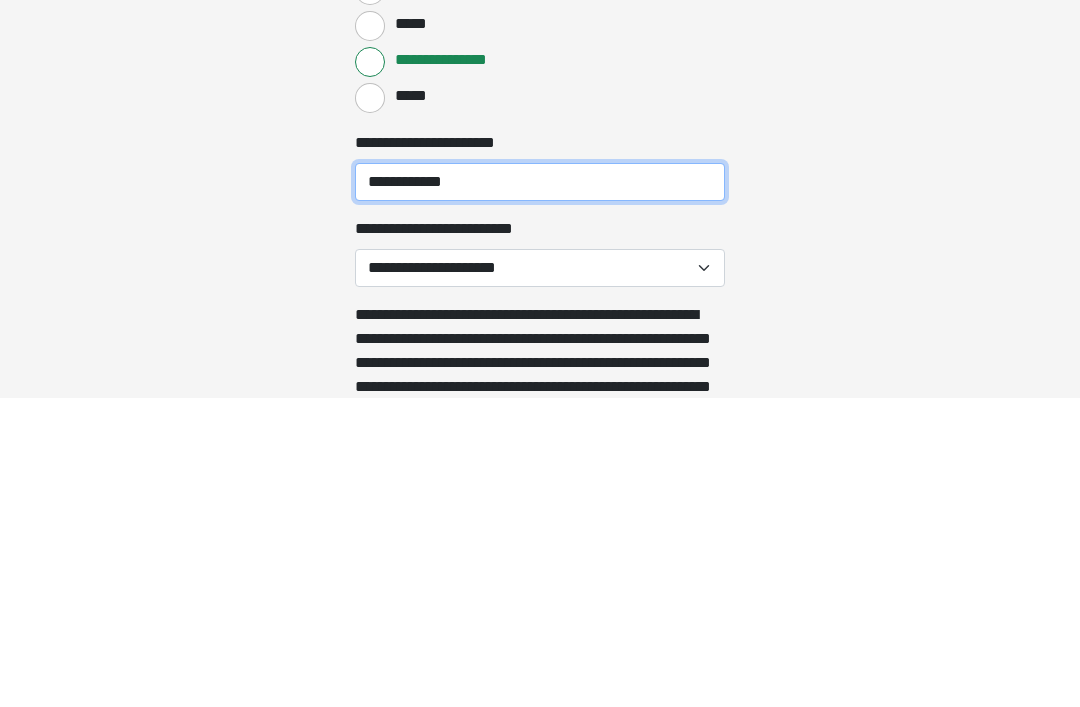 type on "**********" 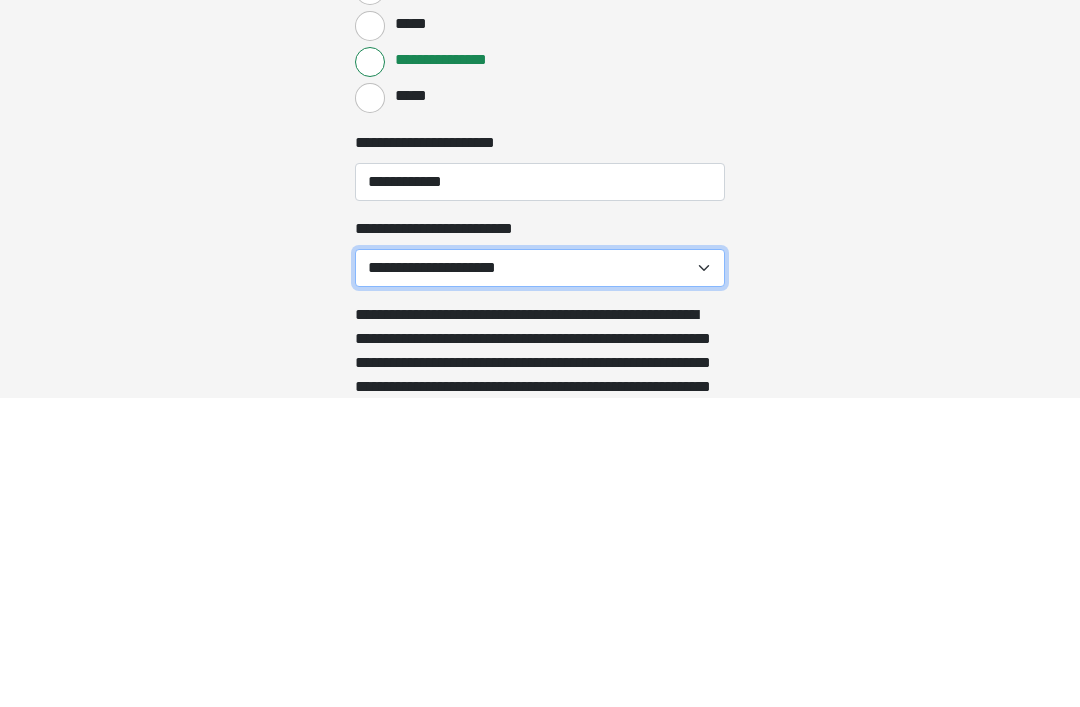 click on "**********" at bounding box center [540, 577] 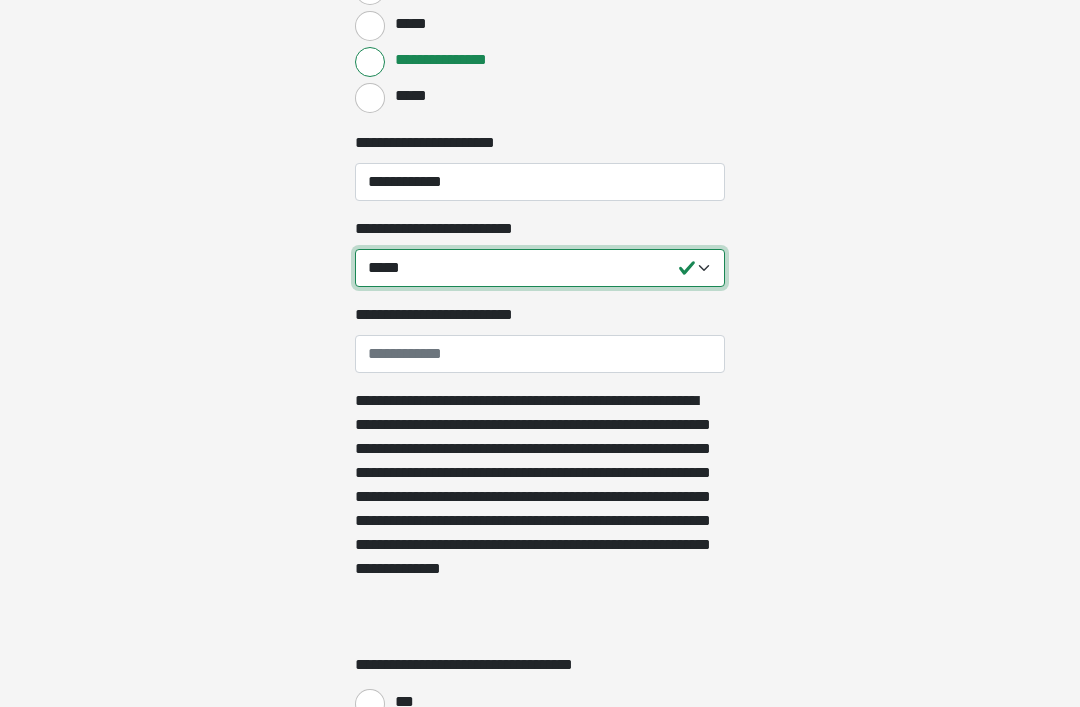 click on "**********" at bounding box center [540, 268] 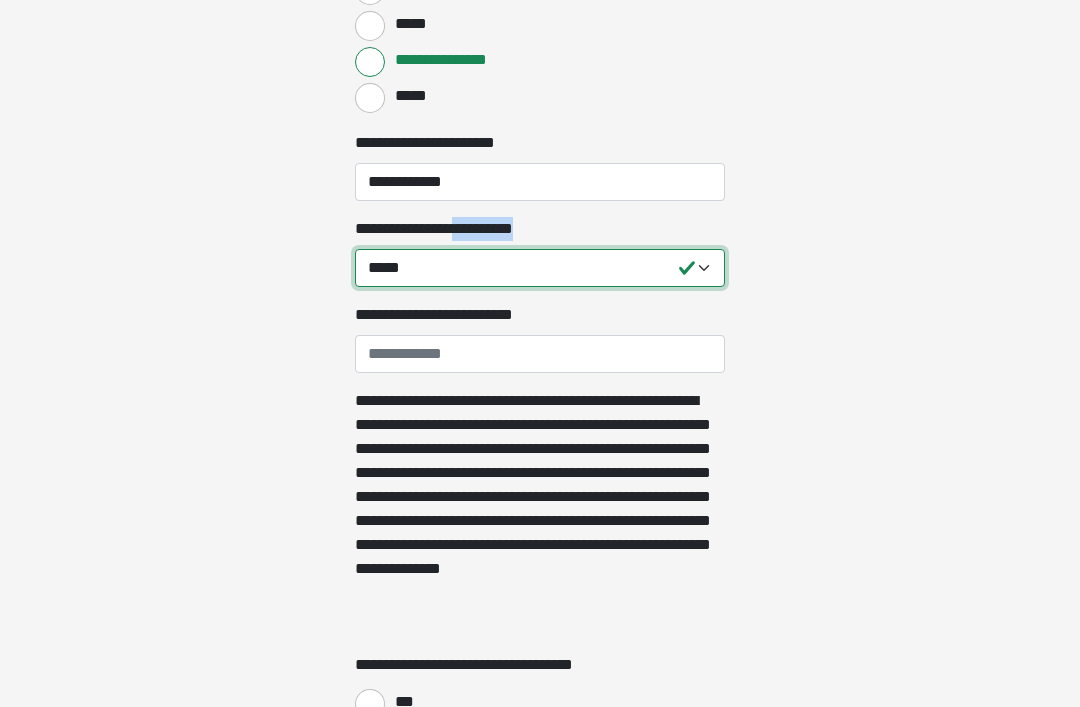 click on "**********" at bounding box center (540, 268) 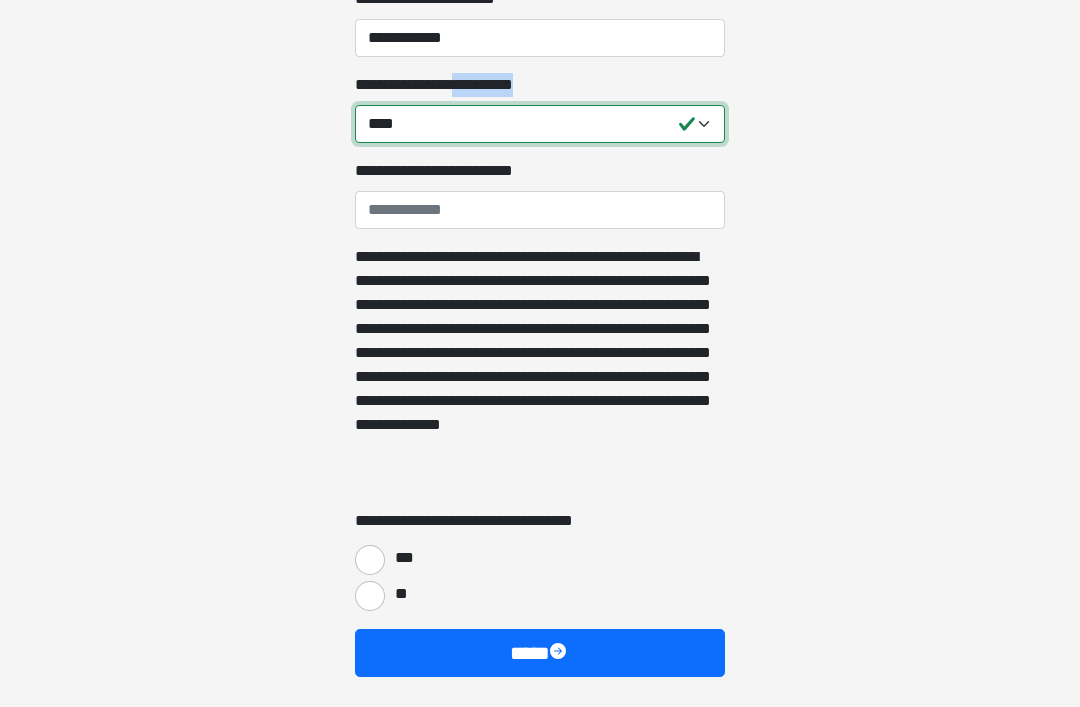 scroll, scrollTop: 4556, scrollLeft: 0, axis: vertical 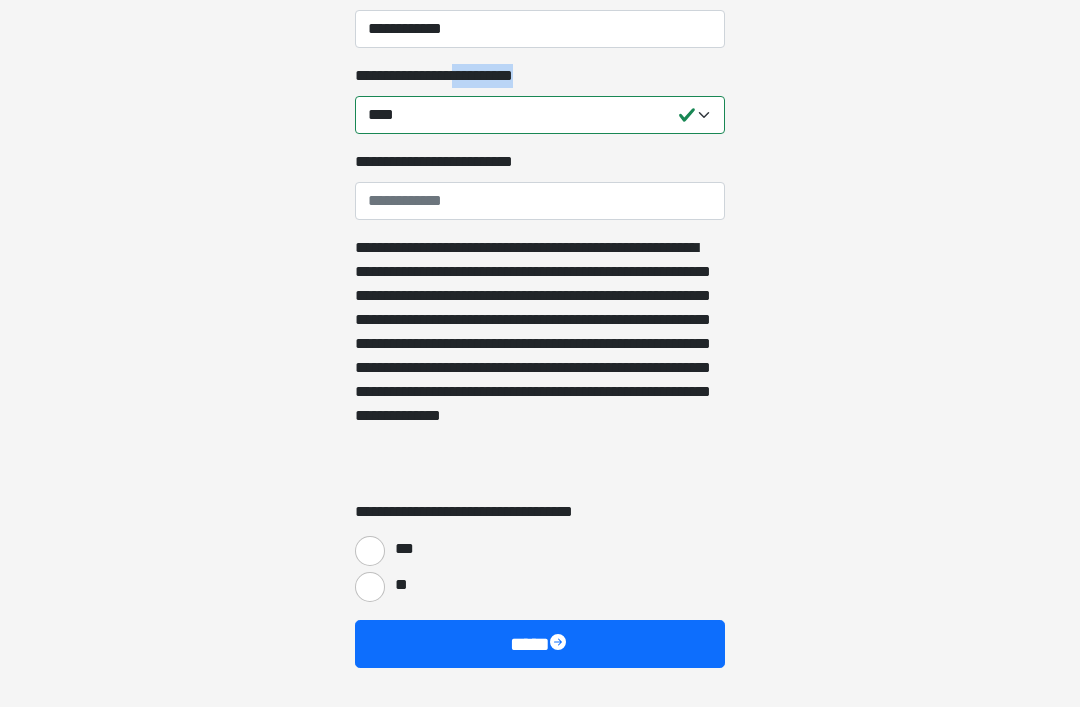 click on "**" at bounding box center (370, 587) 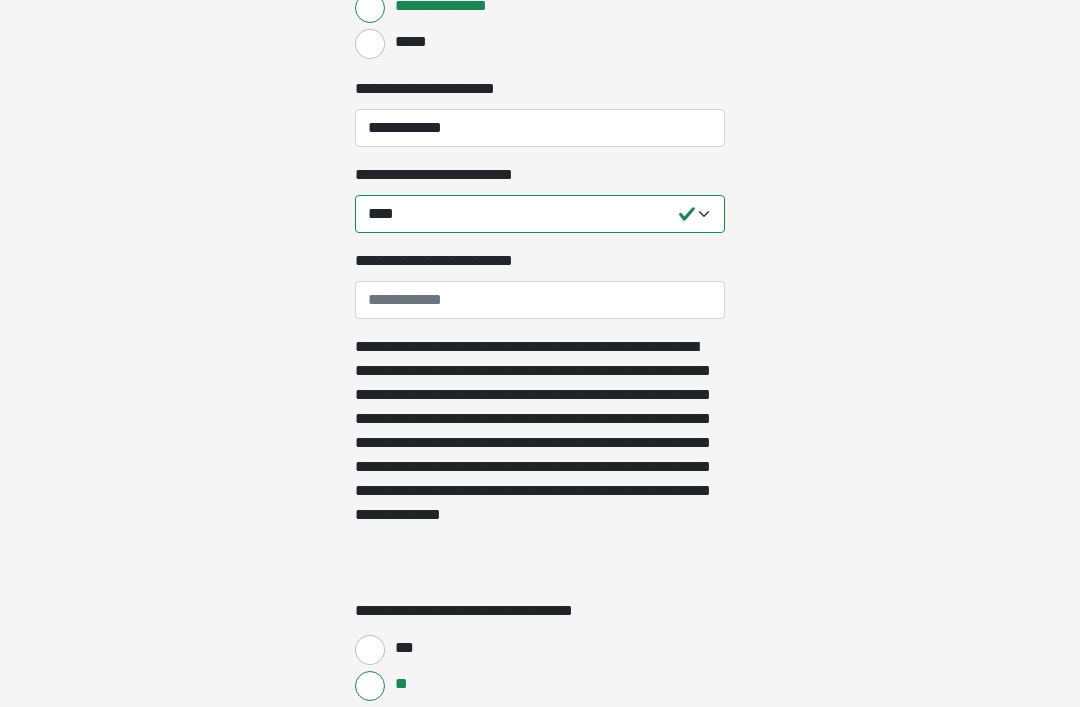 scroll, scrollTop: 4459, scrollLeft: 0, axis: vertical 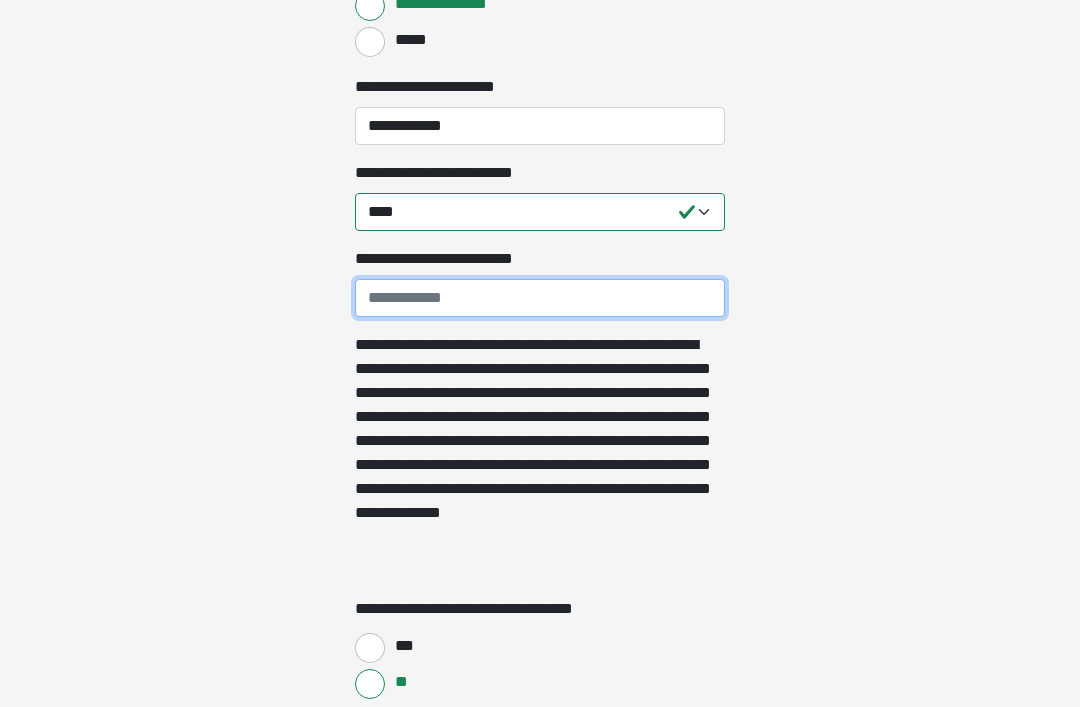 click on "**********" at bounding box center (540, 298) 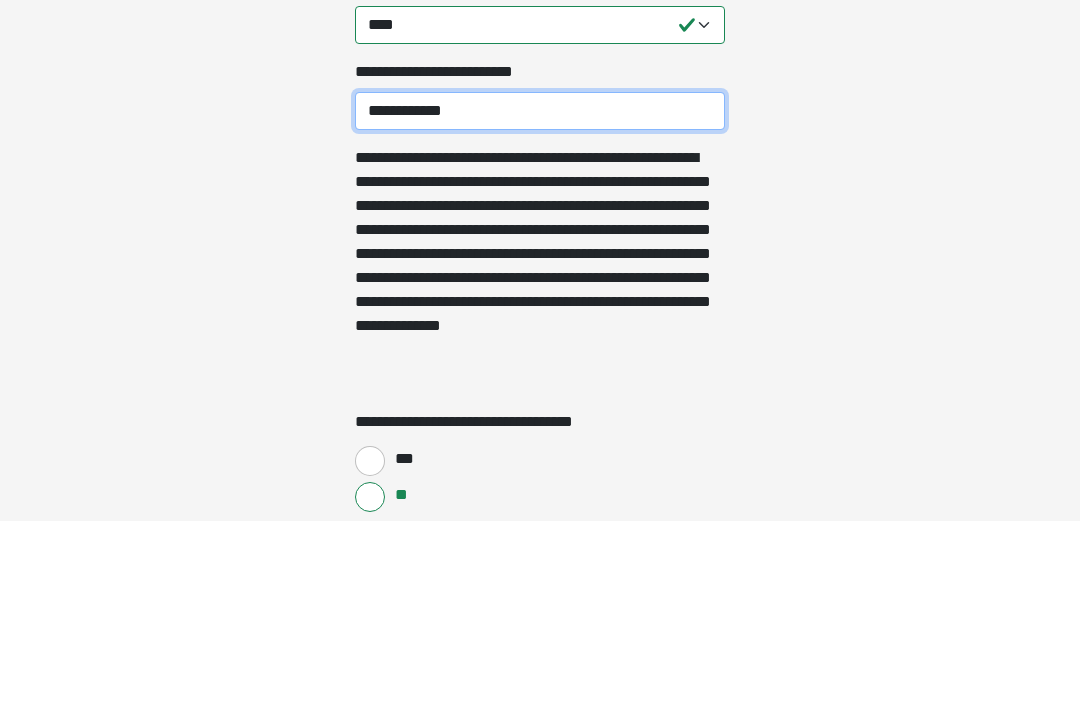 type on "**********" 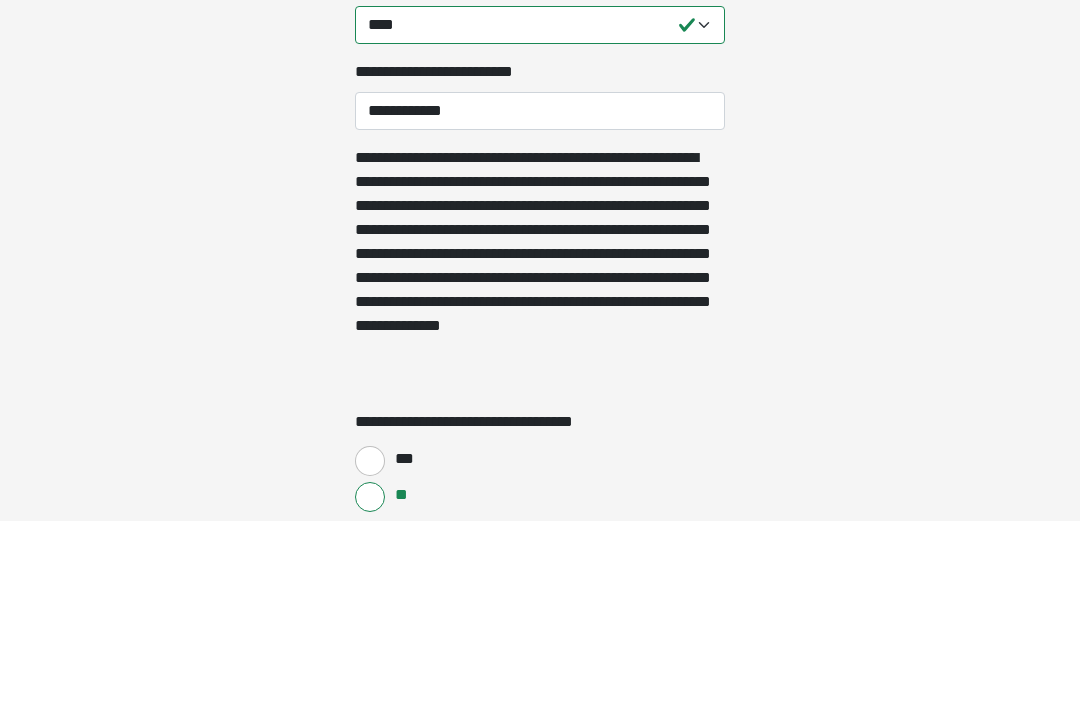 click on "**********" at bounding box center [540, -4106] 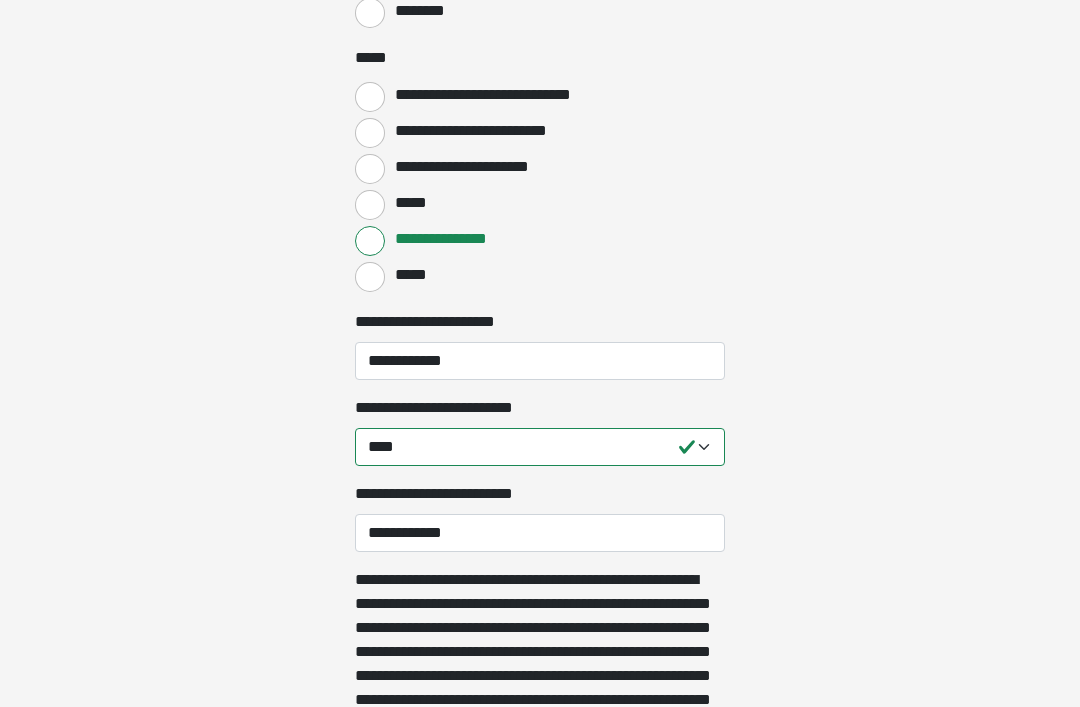 scroll, scrollTop: 4224, scrollLeft: 0, axis: vertical 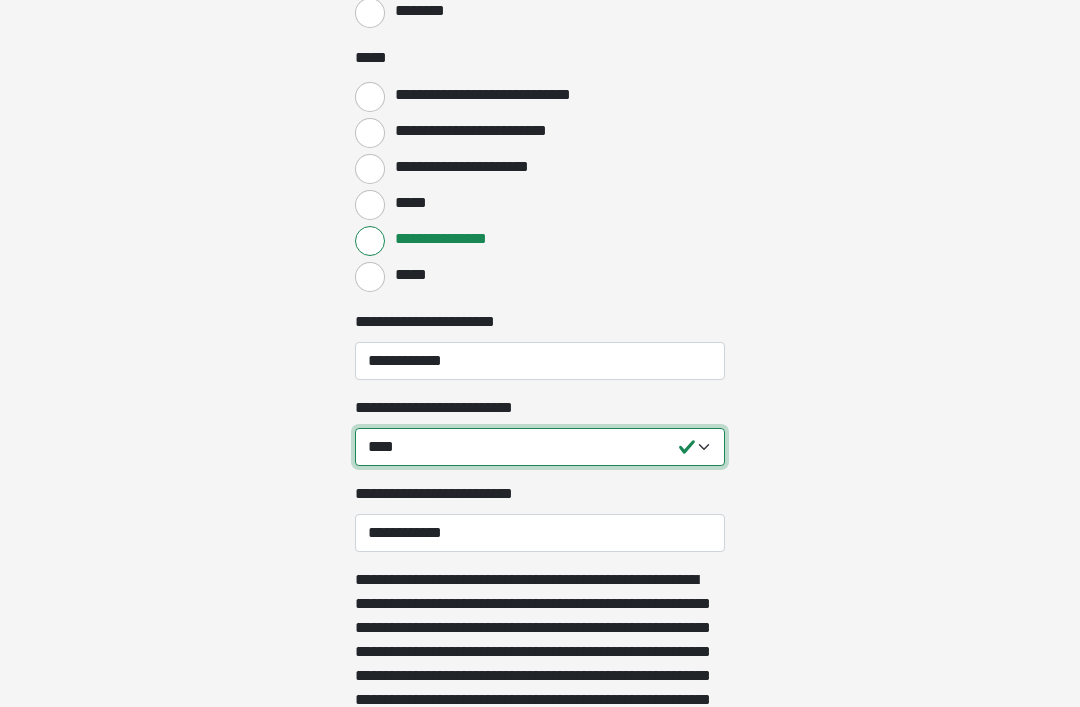 click on "**********" at bounding box center [540, 447] 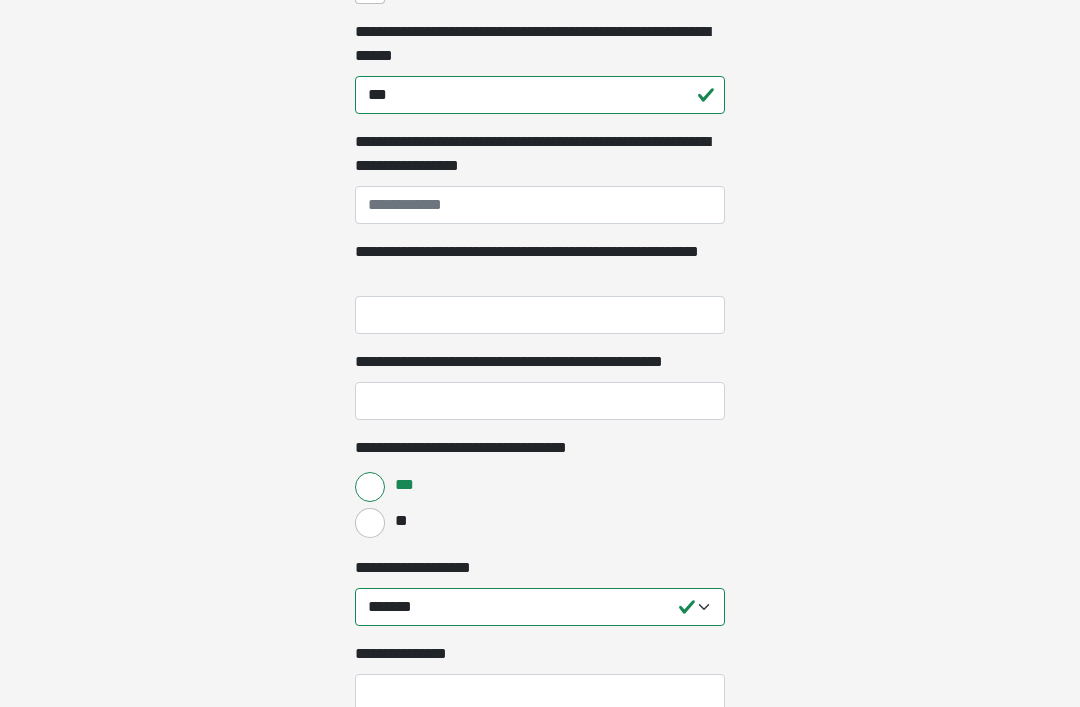 scroll, scrollTop: 3395, scrollLeft: 0, axis: vertical 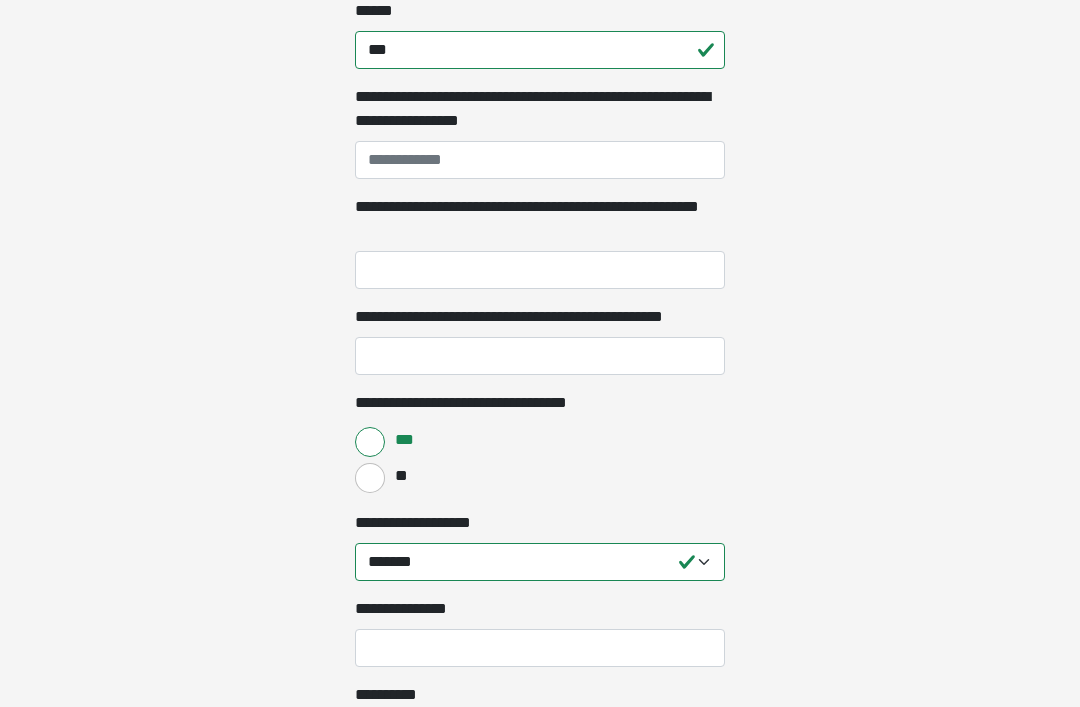 click on "**********" at bounding box center [540, -3042] 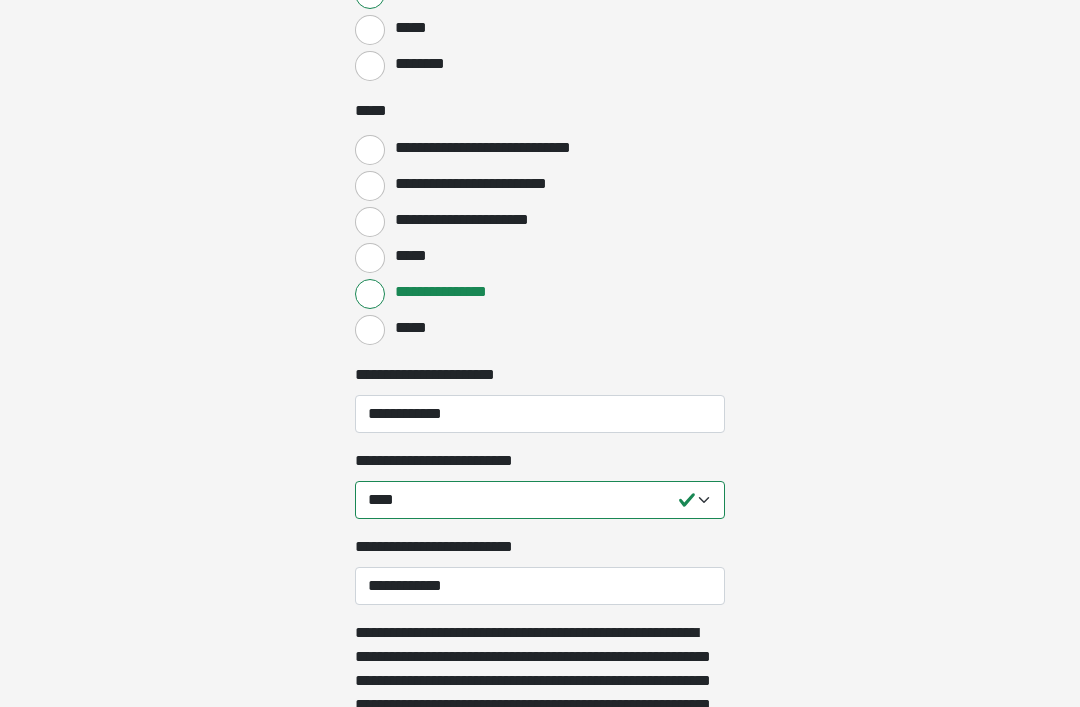scroll, scrollTop: 4172, scrollLeft: 0, axis: vertical 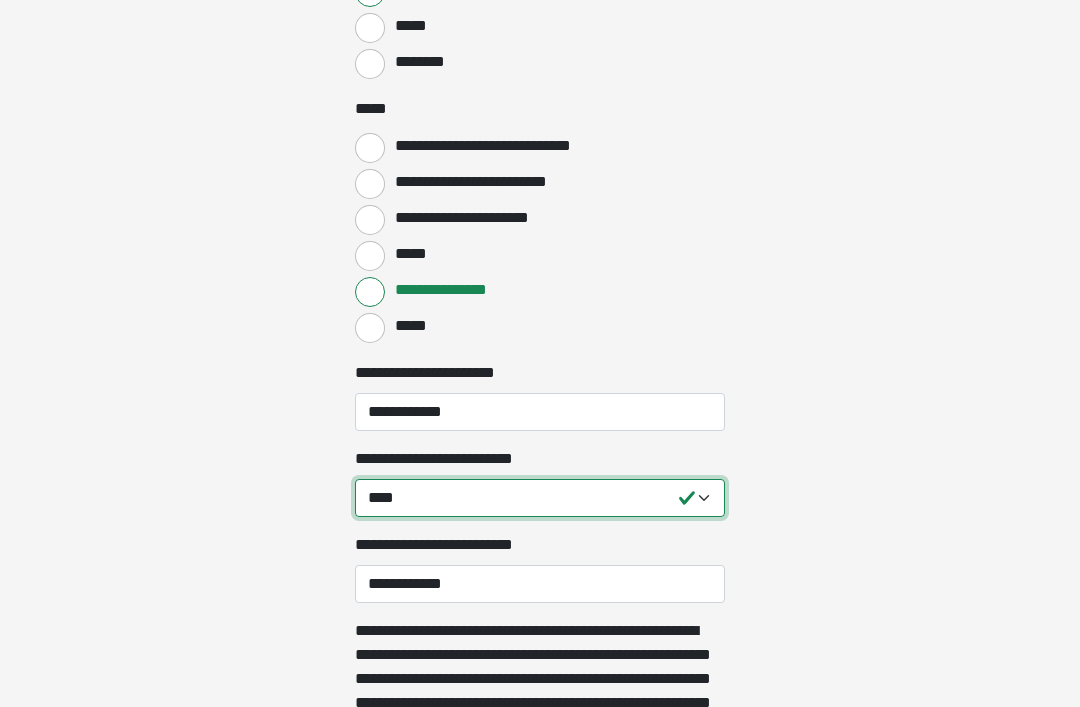 click on "**********" at bounding box center (540, 499) 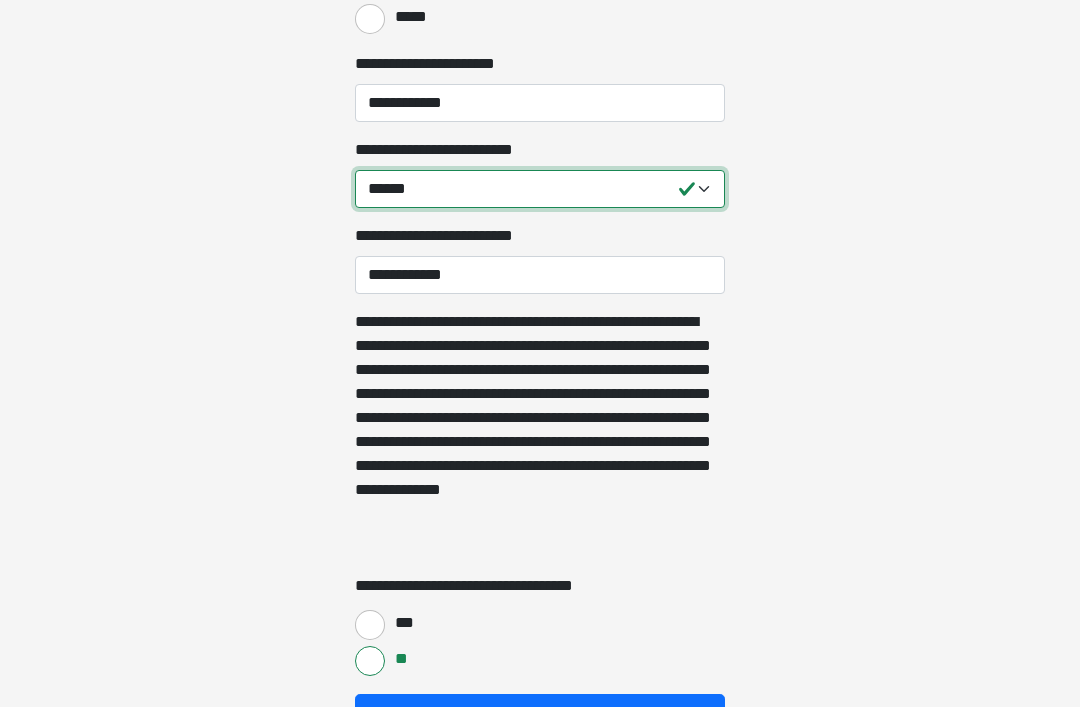 scroll, scrollTop: 4556, scrollLeft: 0, axis: vertical 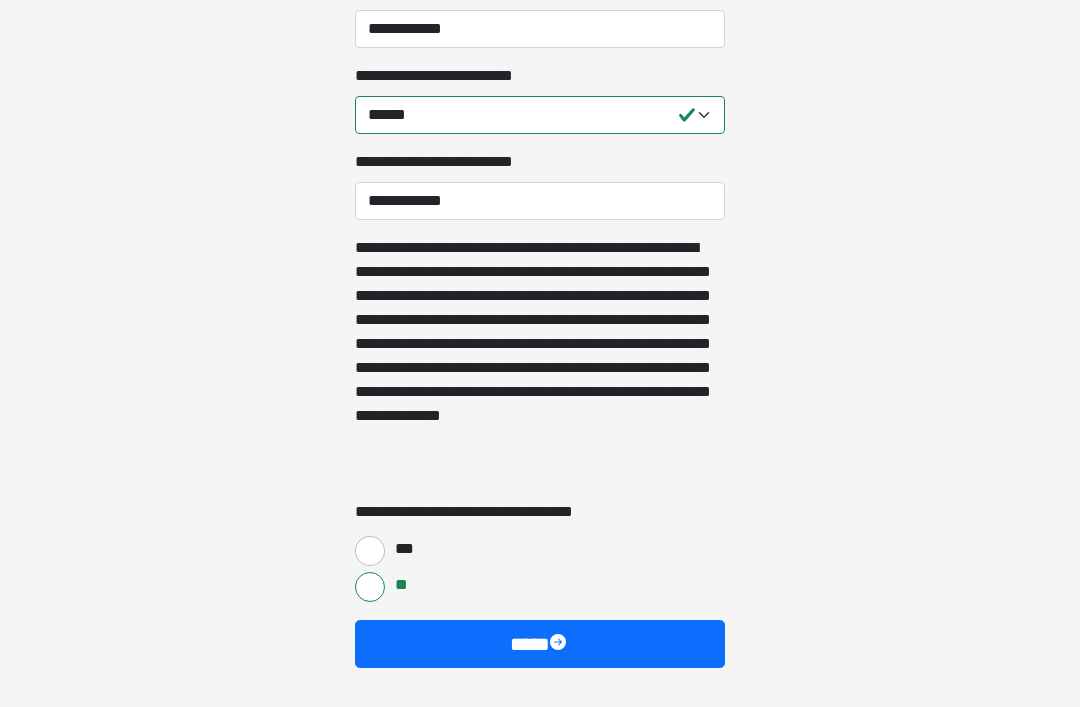 click on "****" at bounding box center [540, 644] 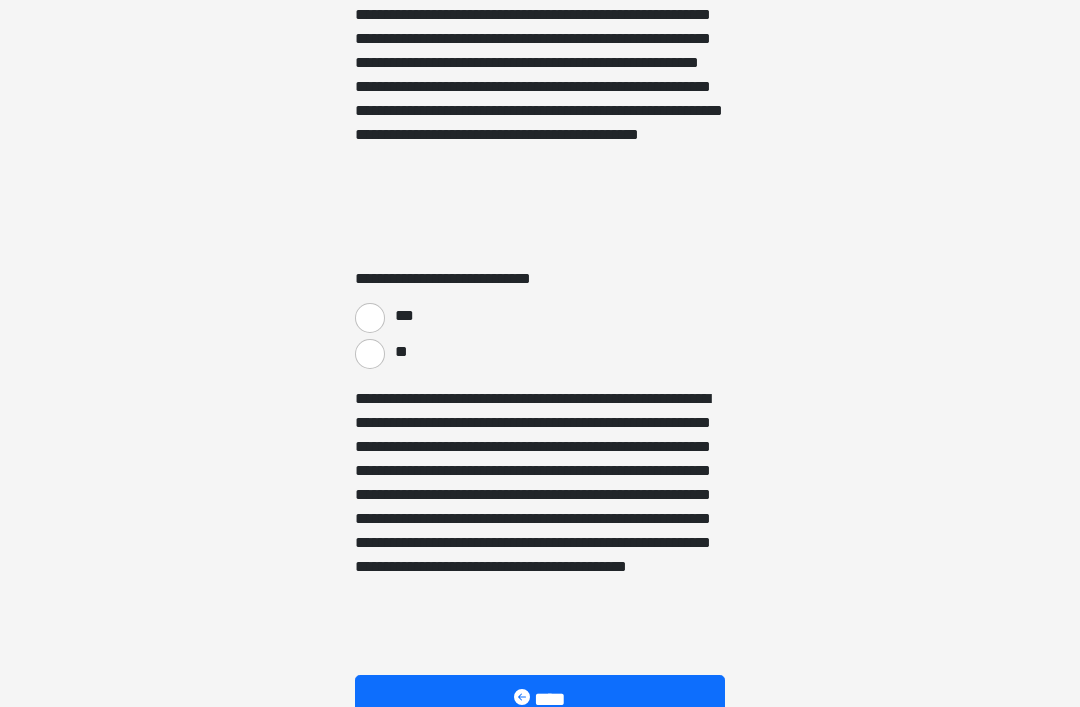 scroll, scrollTop: 3428, scrollLeft: 0, axis: vertical 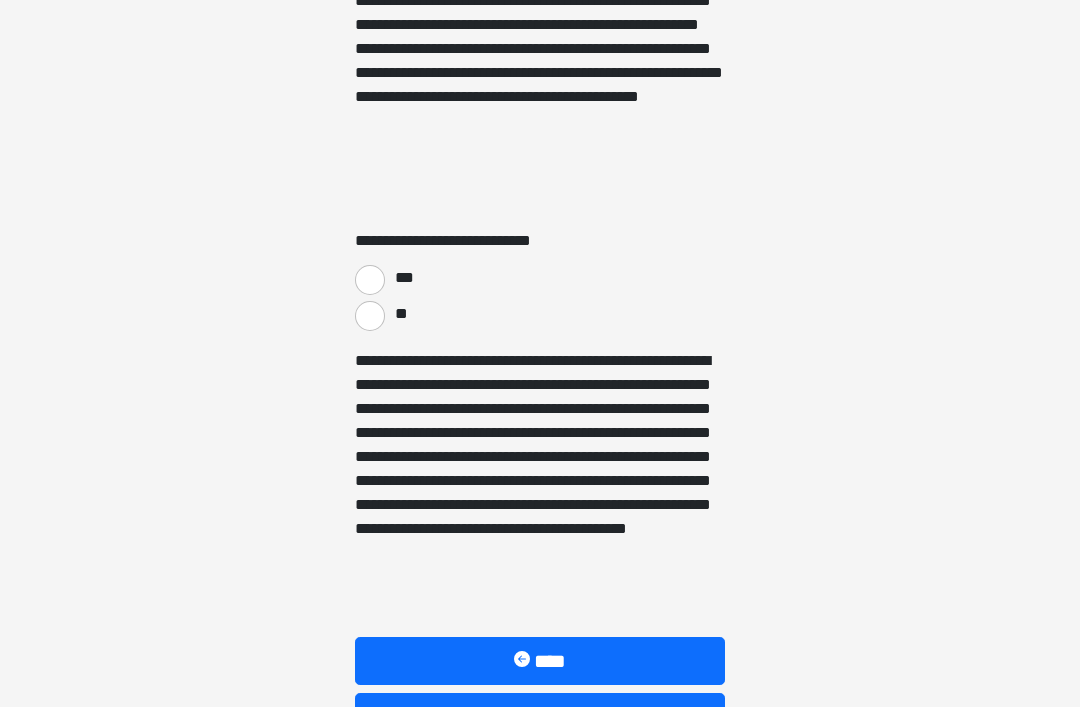 click on "**" at bounding box center (370, 317) 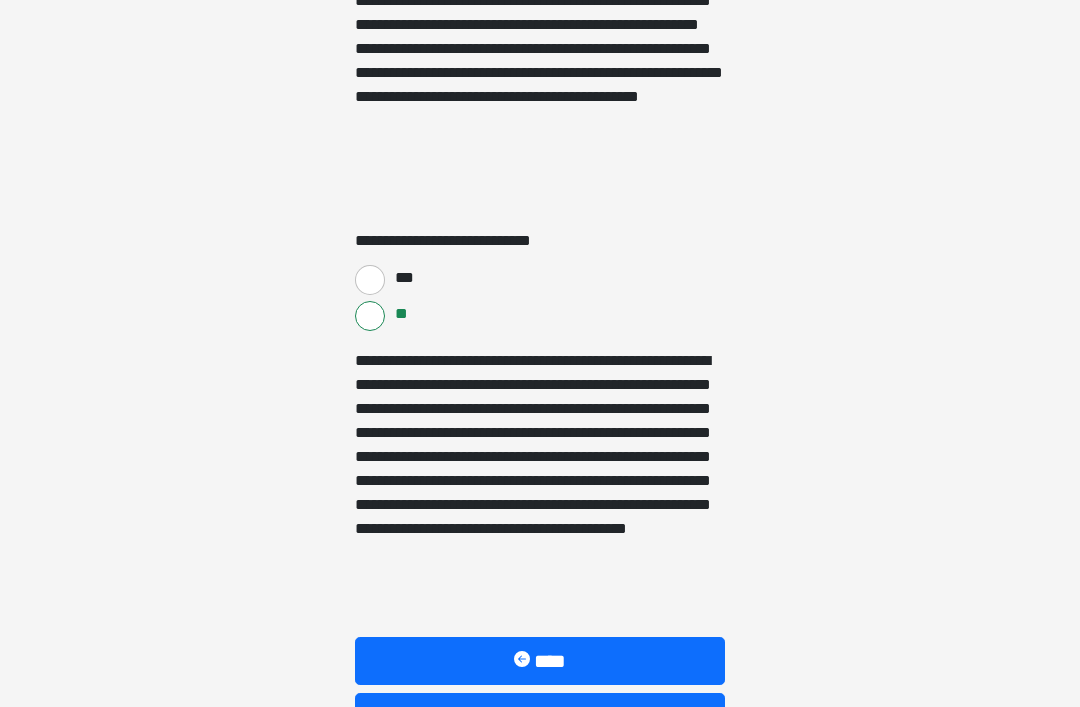 scroll, scrollTop: 3429, scrollLeft: 0, axis: vertical 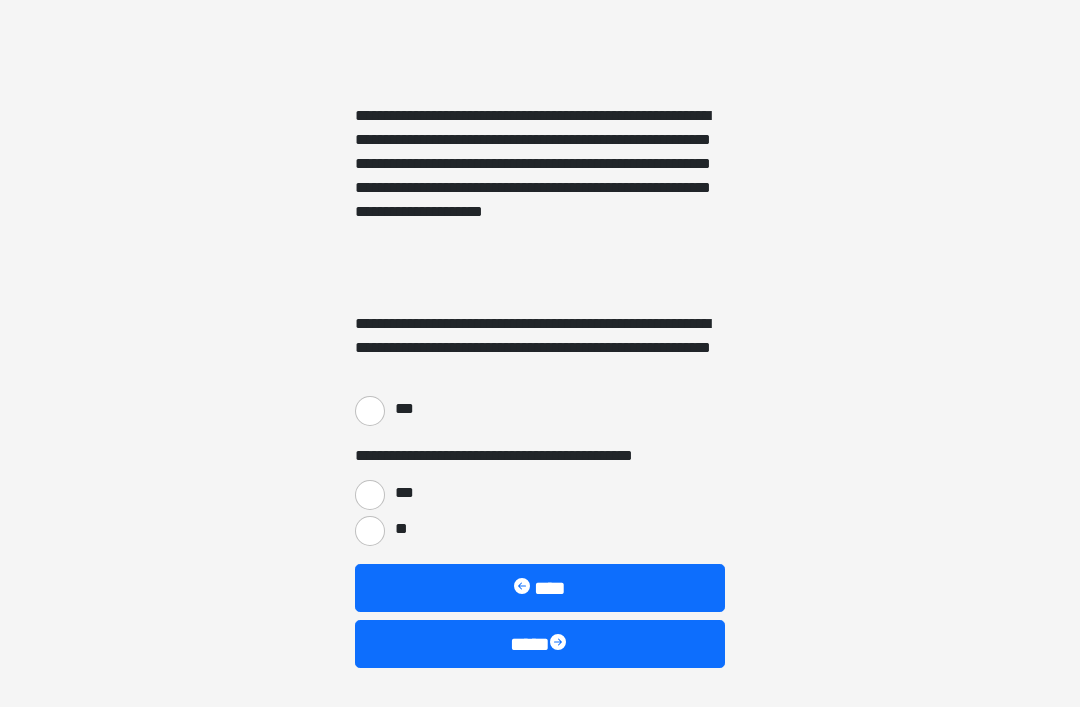 click on "***" at bounding box center [370, 411] 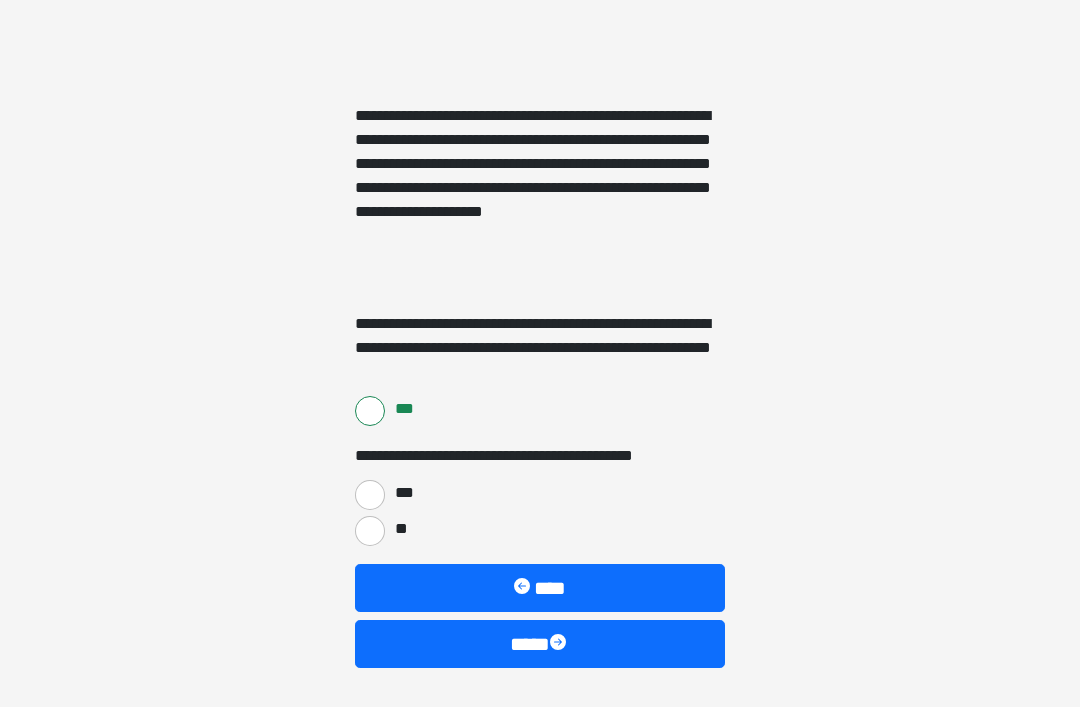 click on "***" at bounding box center (370, 495) 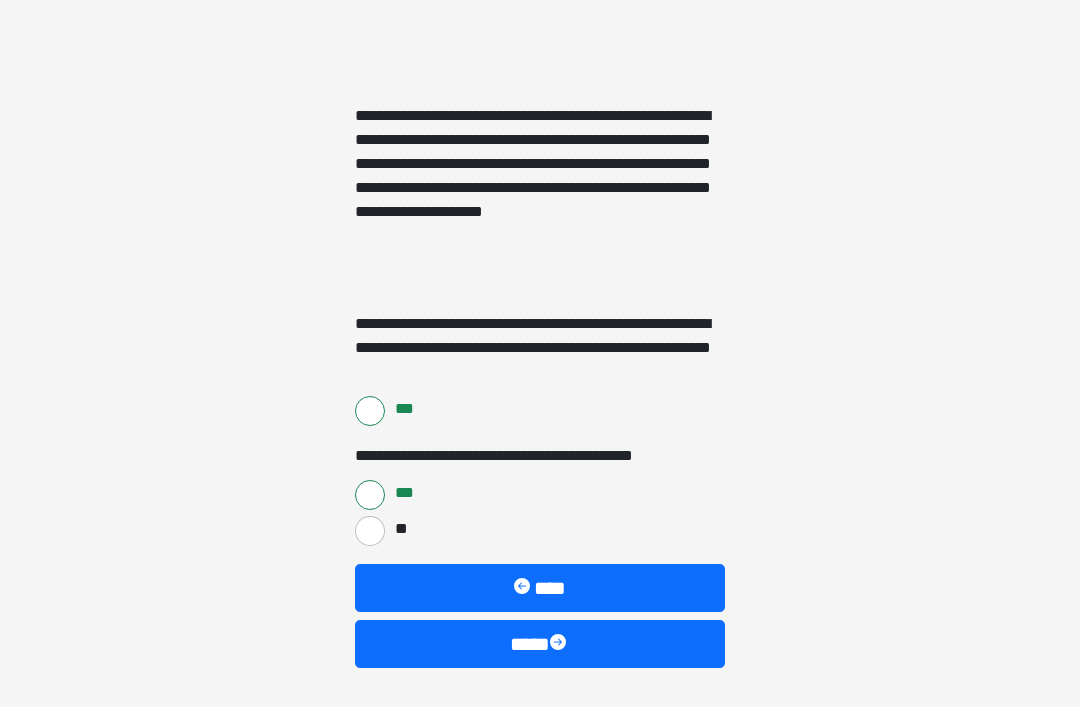 click on "****" at bounding box center [540, 644] 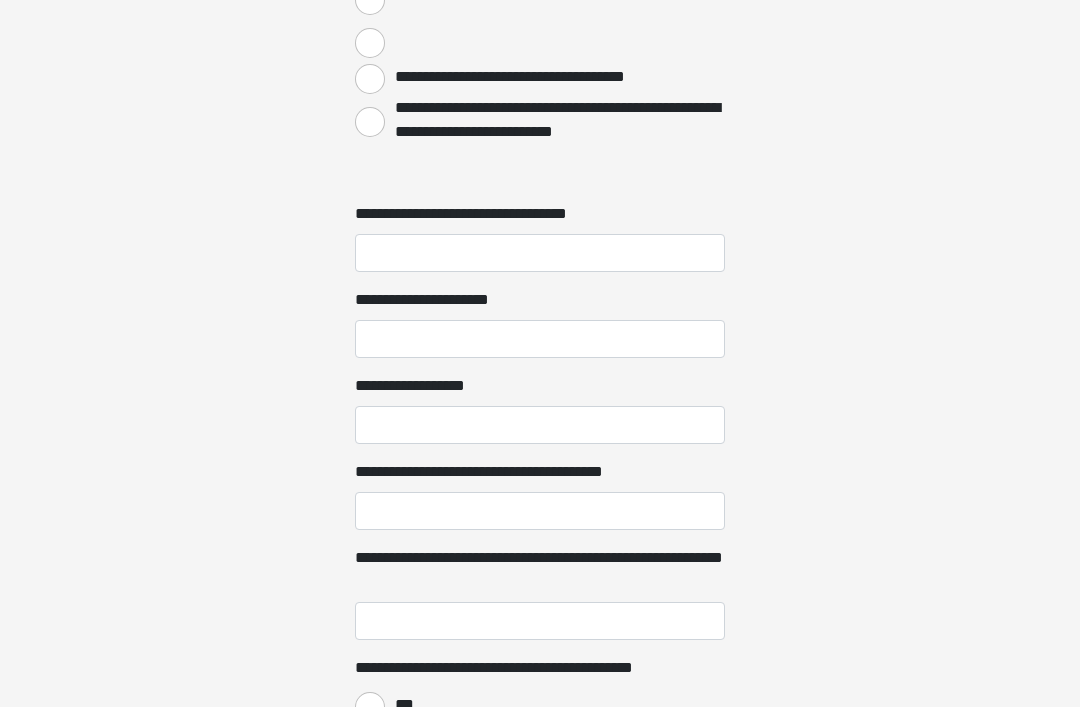 scroll, scrollTop: 1290, scrollLeft: 0, axis: vertical 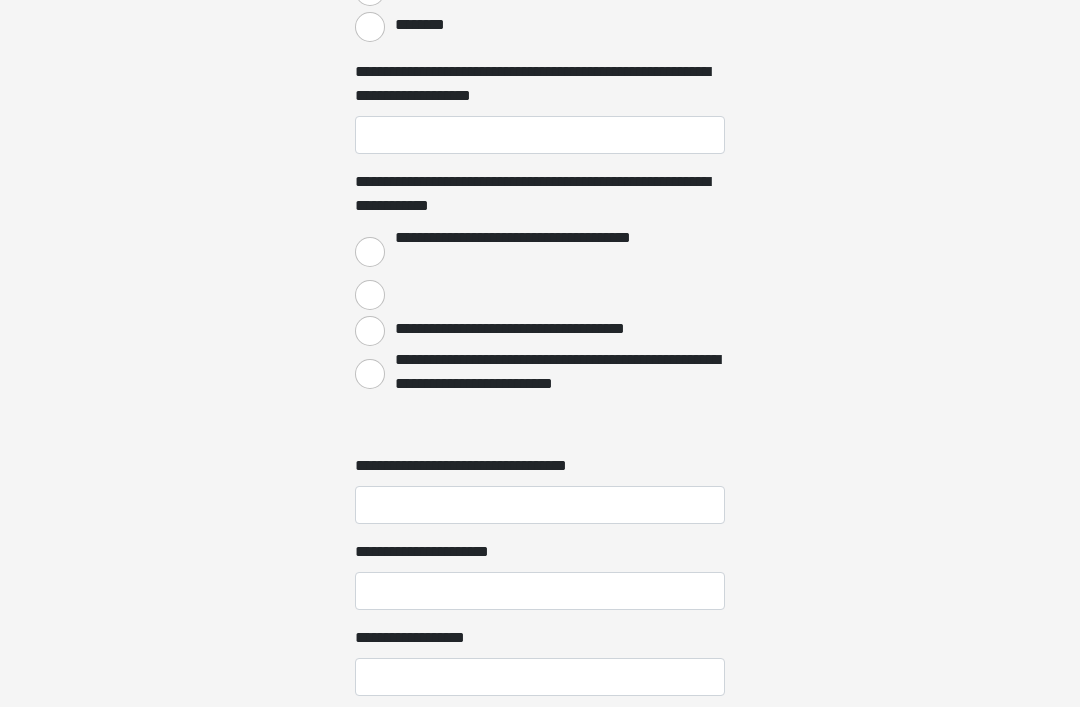 click on "**********" at bounding box center [540, 661] 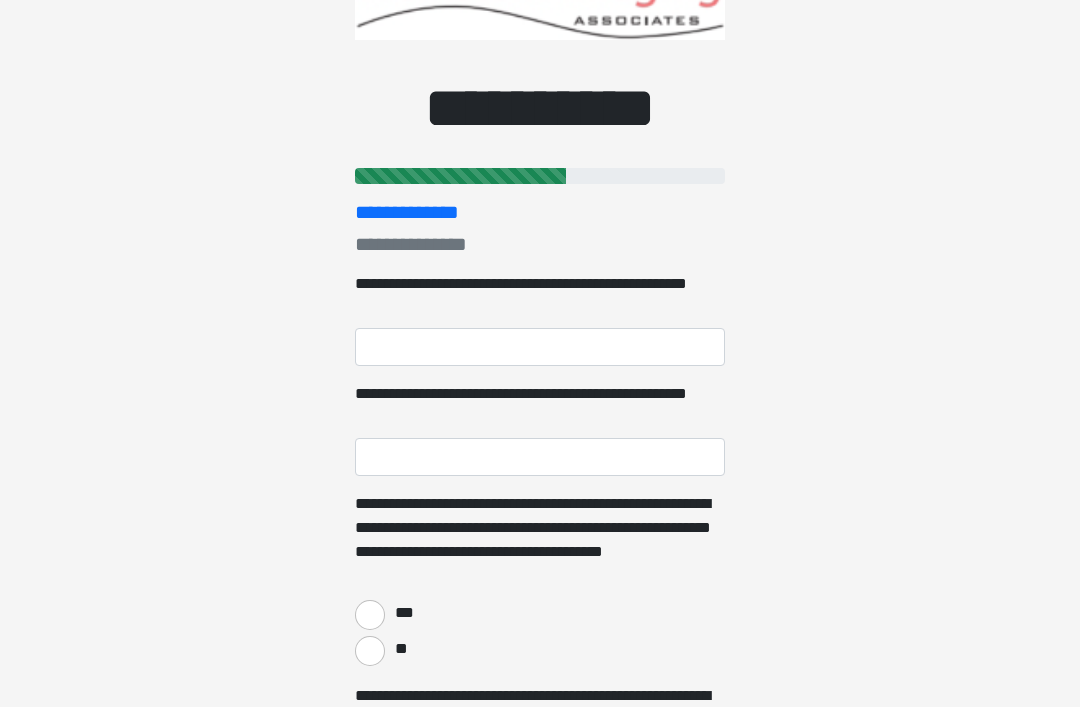 scroll, scrollTop: 89, scrollLeft: 0, axis: vertical 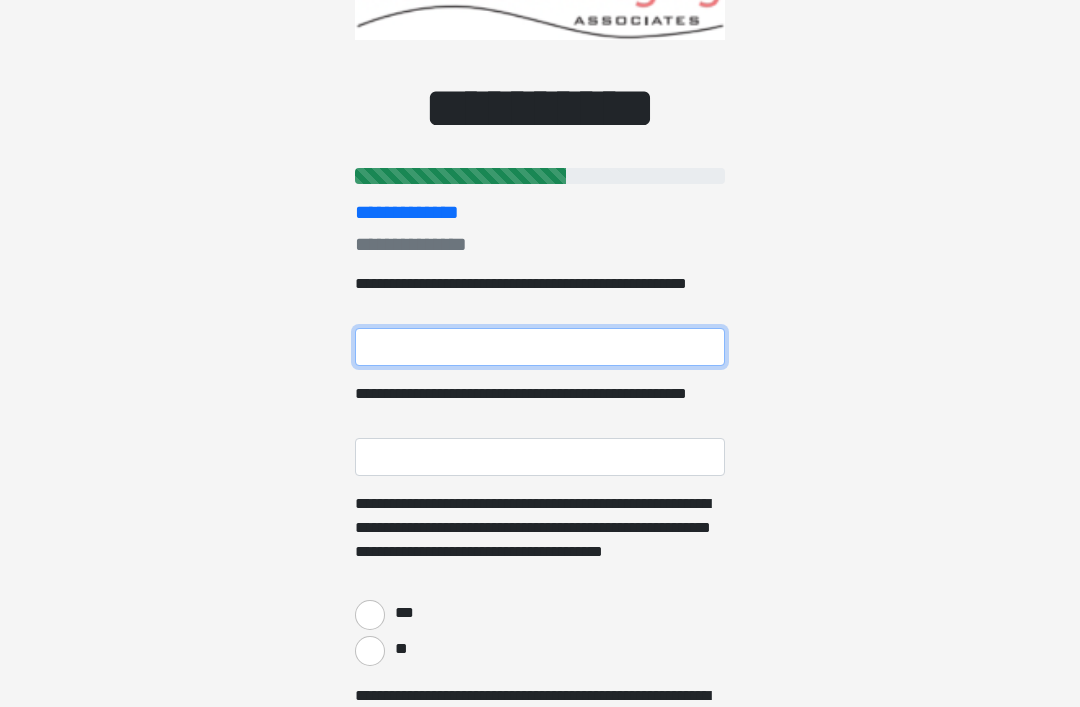 click on "**********" at bounding box center [540, 348] 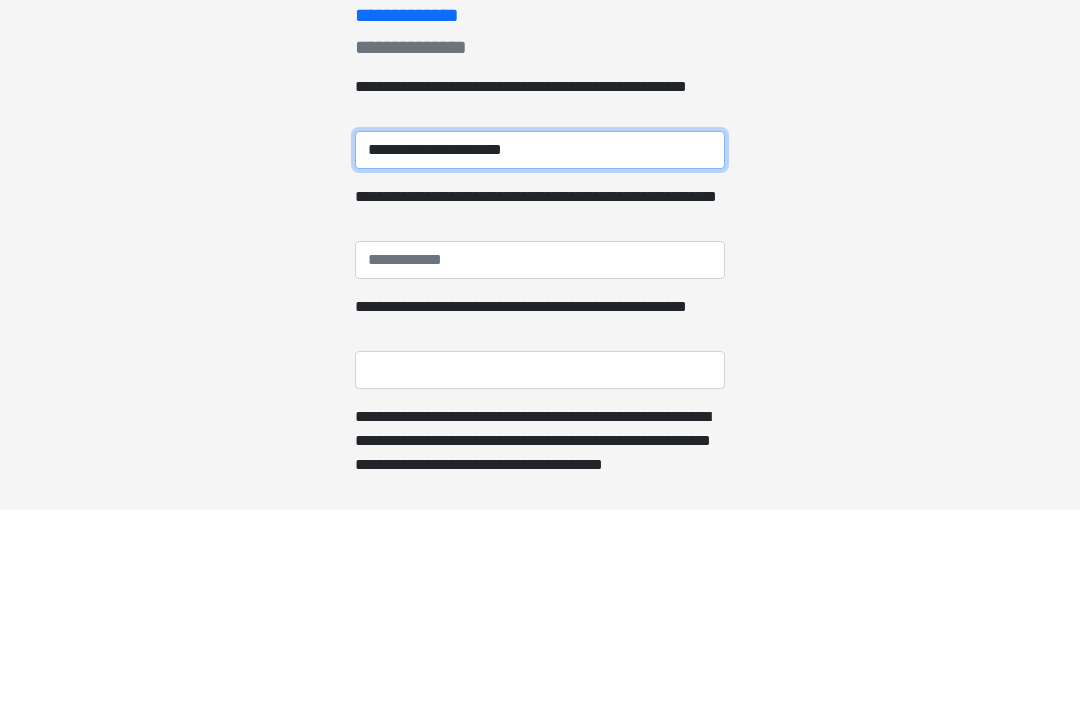 type on "**********" 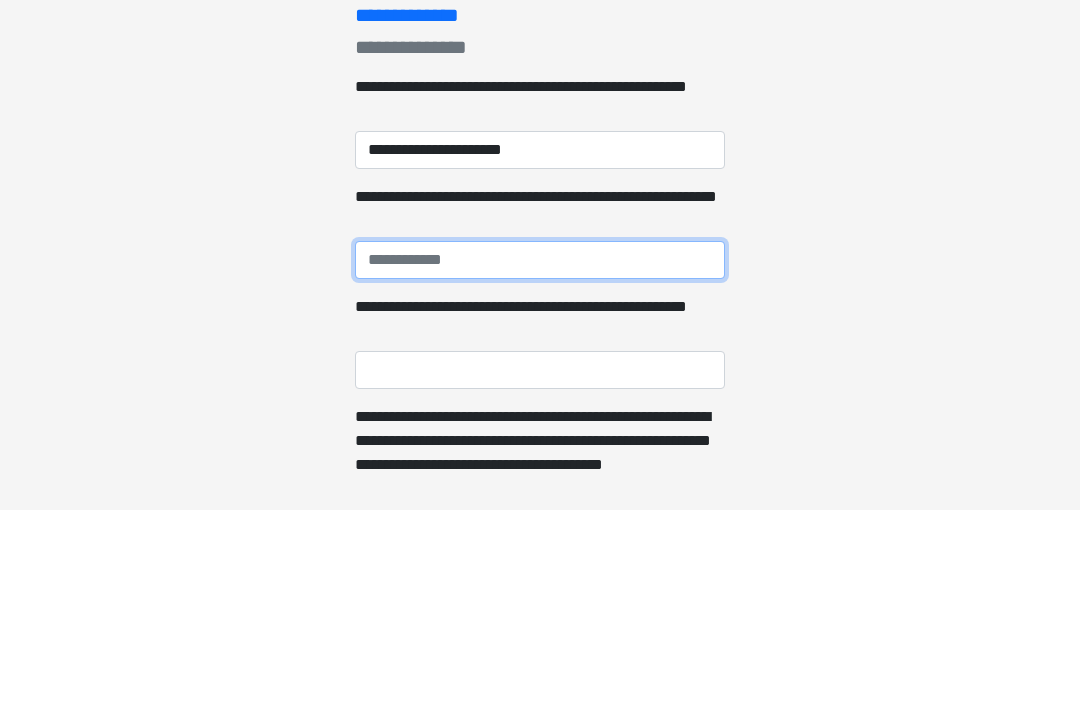 click on "**********" at bounding box center (540, 458) 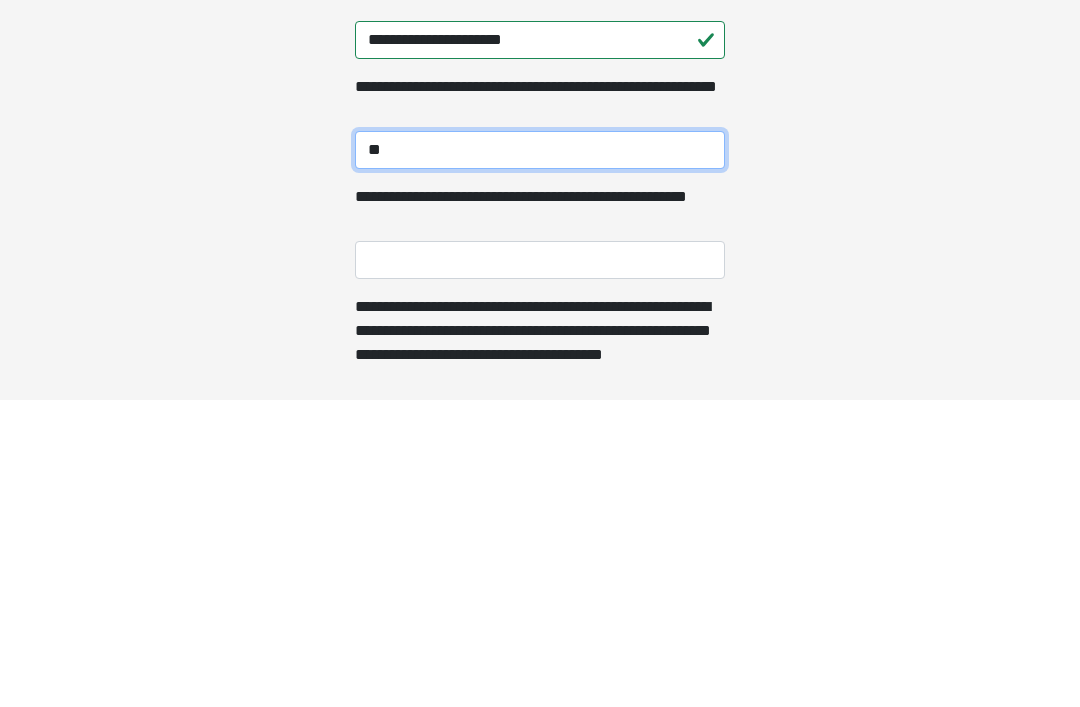 type on "*" 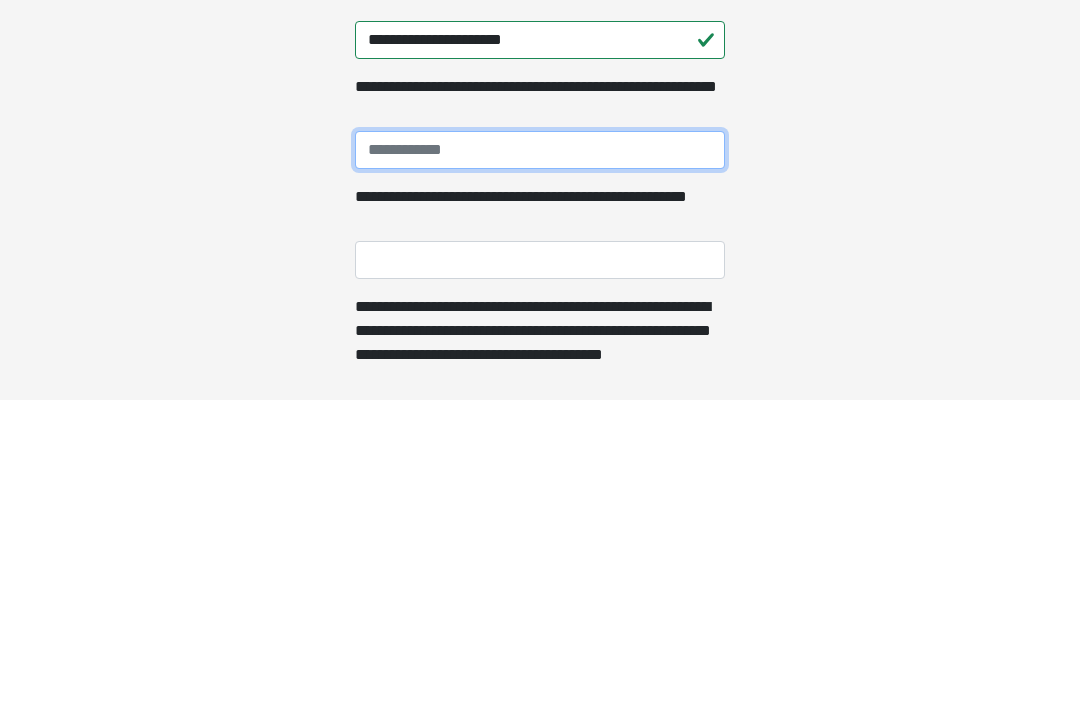 click on "**********" at bounding box center [540, 458] 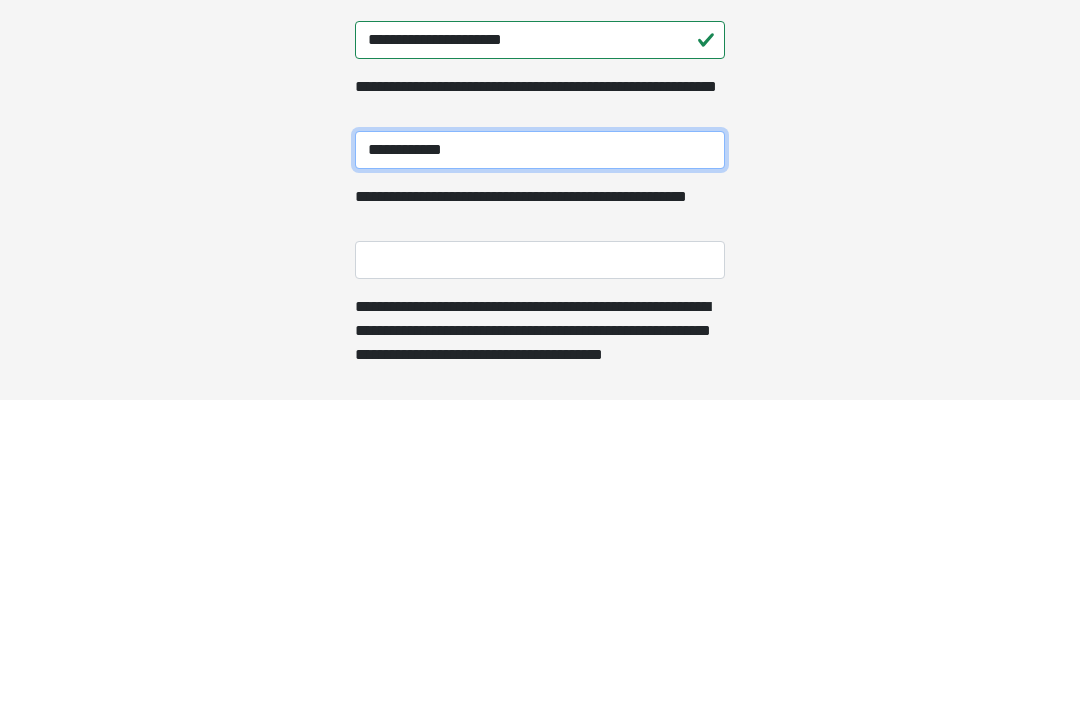 type on "**********" 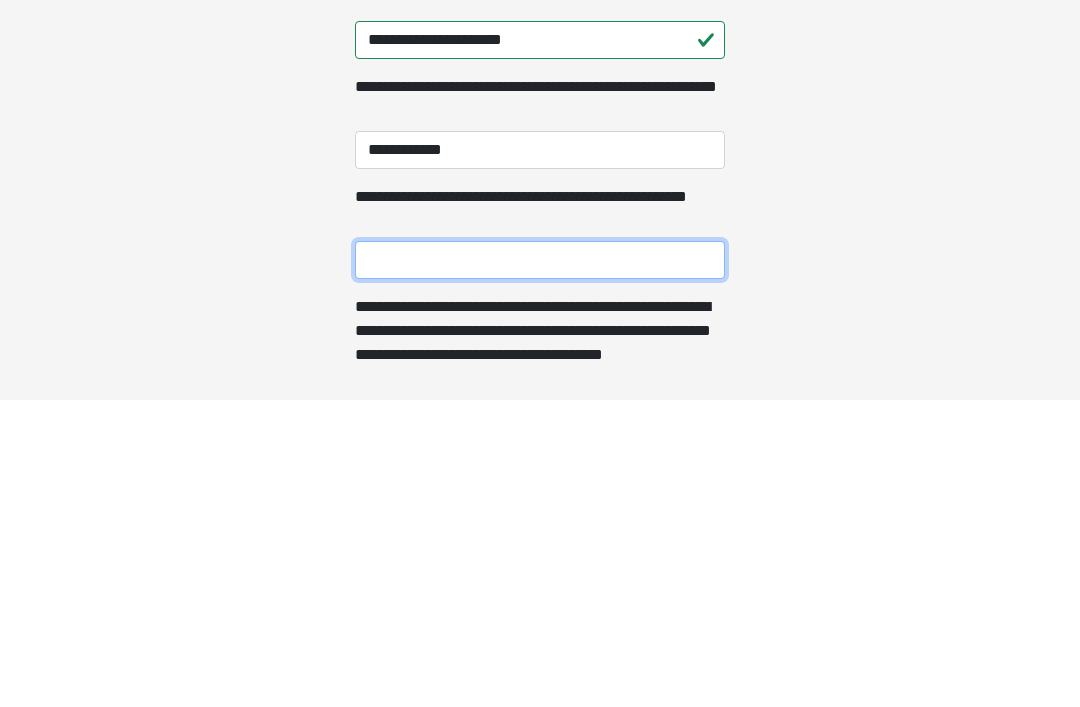 click on "**********" at bounding box center [540, 568] 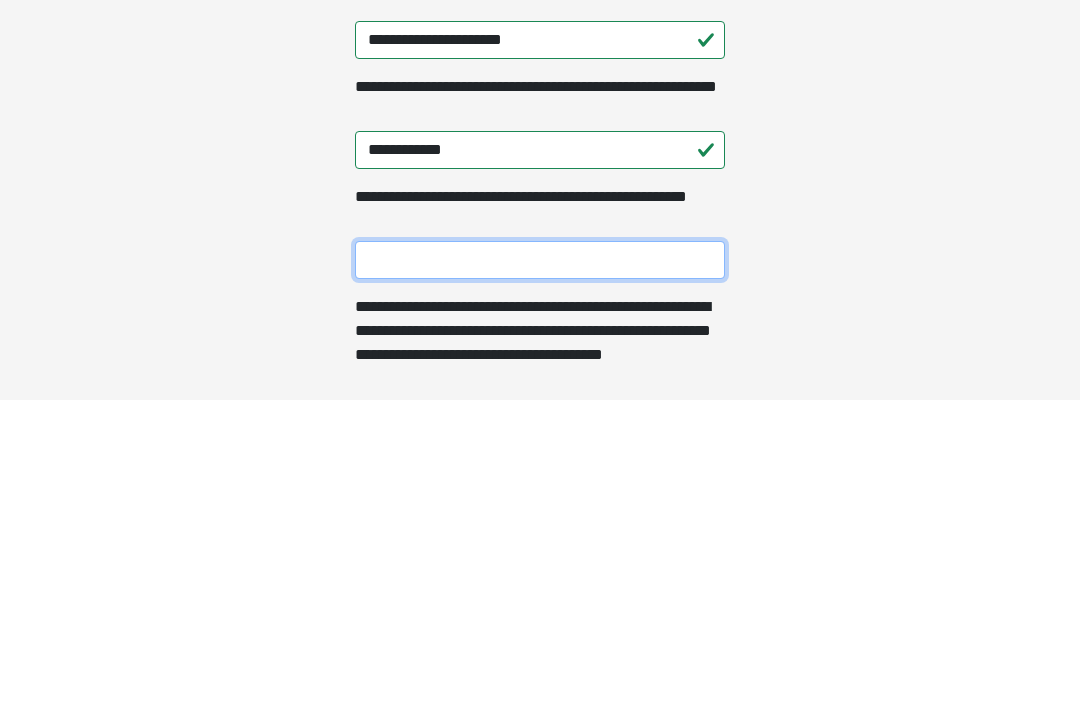 scroll, scrollTop: 99, scrollLeft: 0, axis: vertical 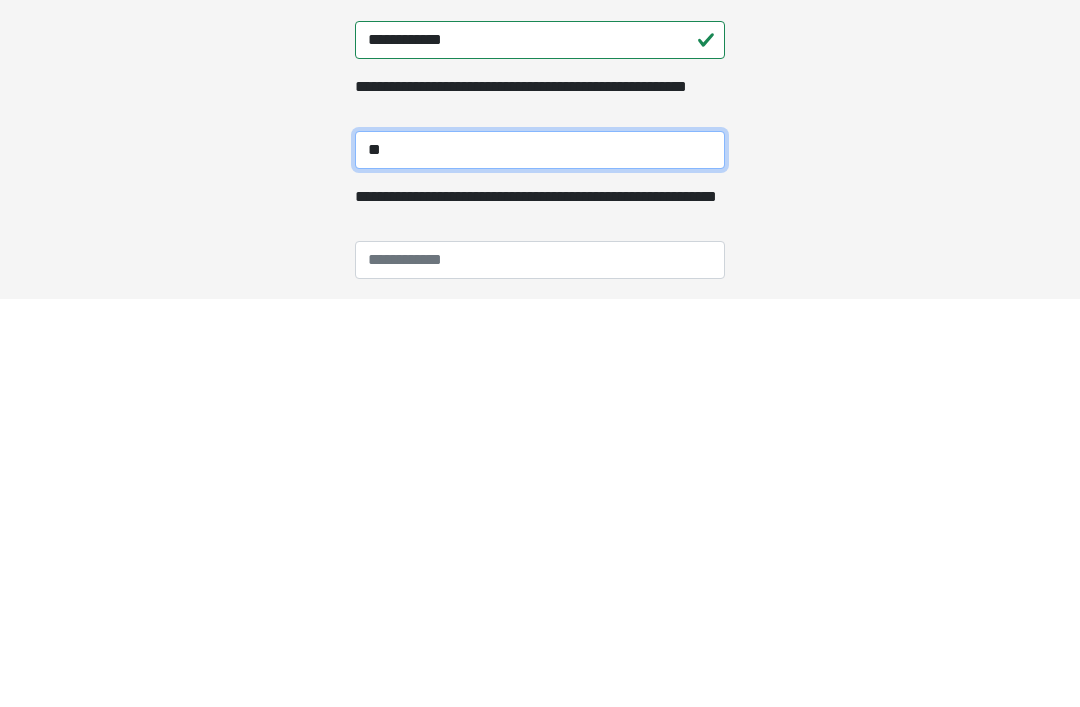 type on "*" 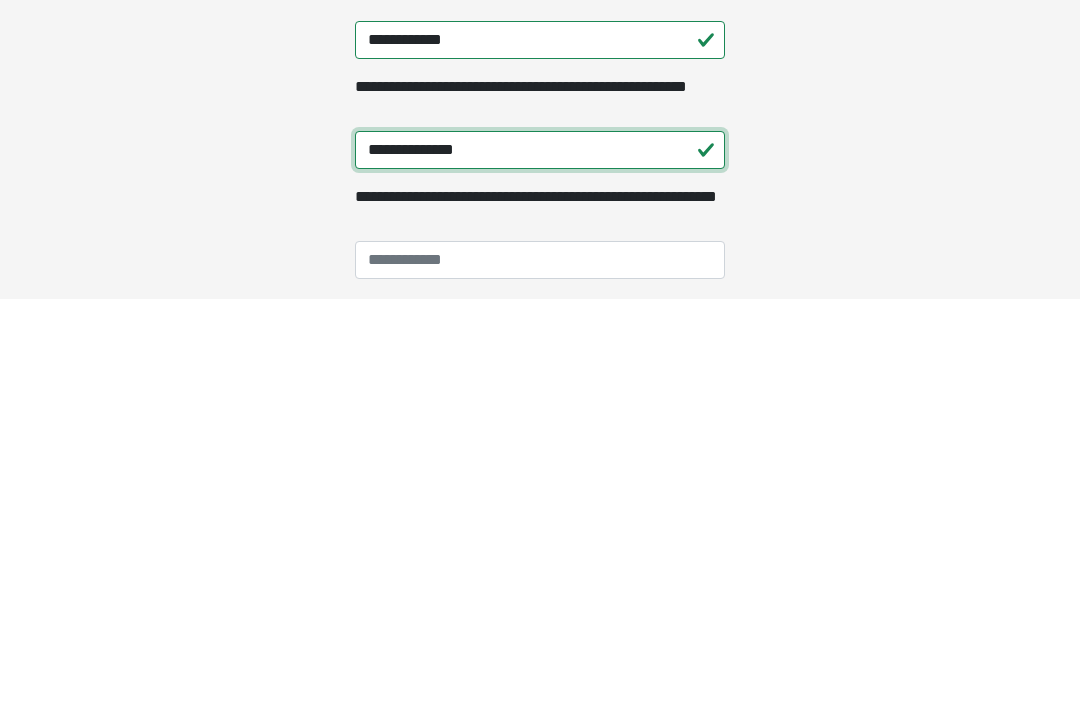 type on "**********" 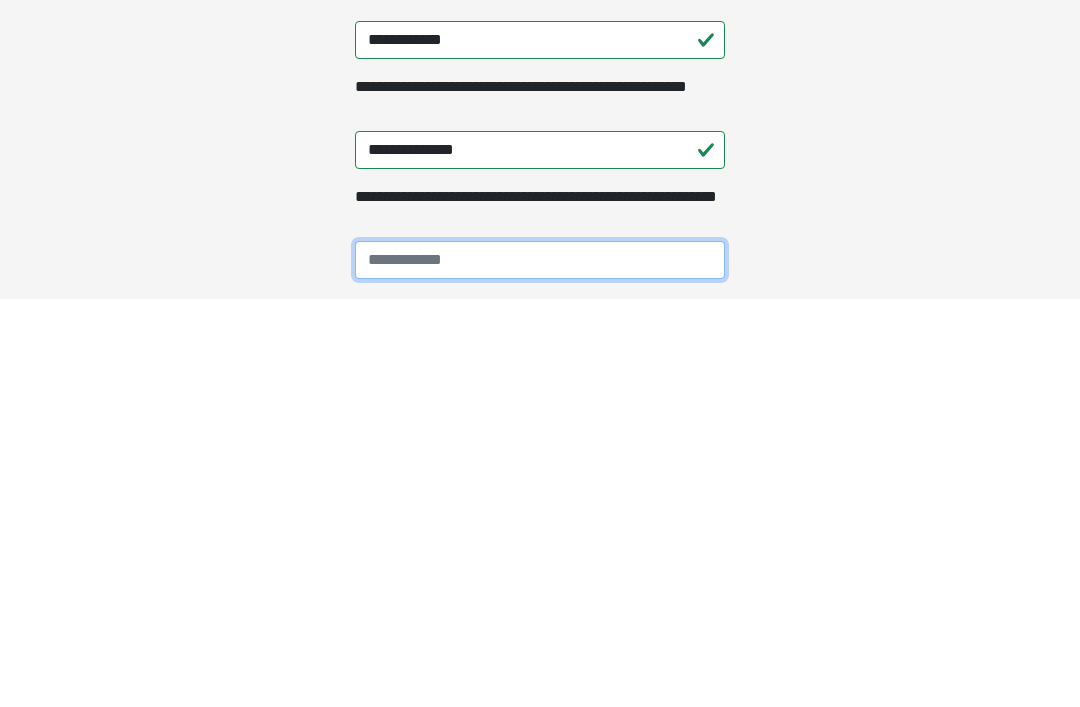 click on "**********" at bounding box center (540, 668) 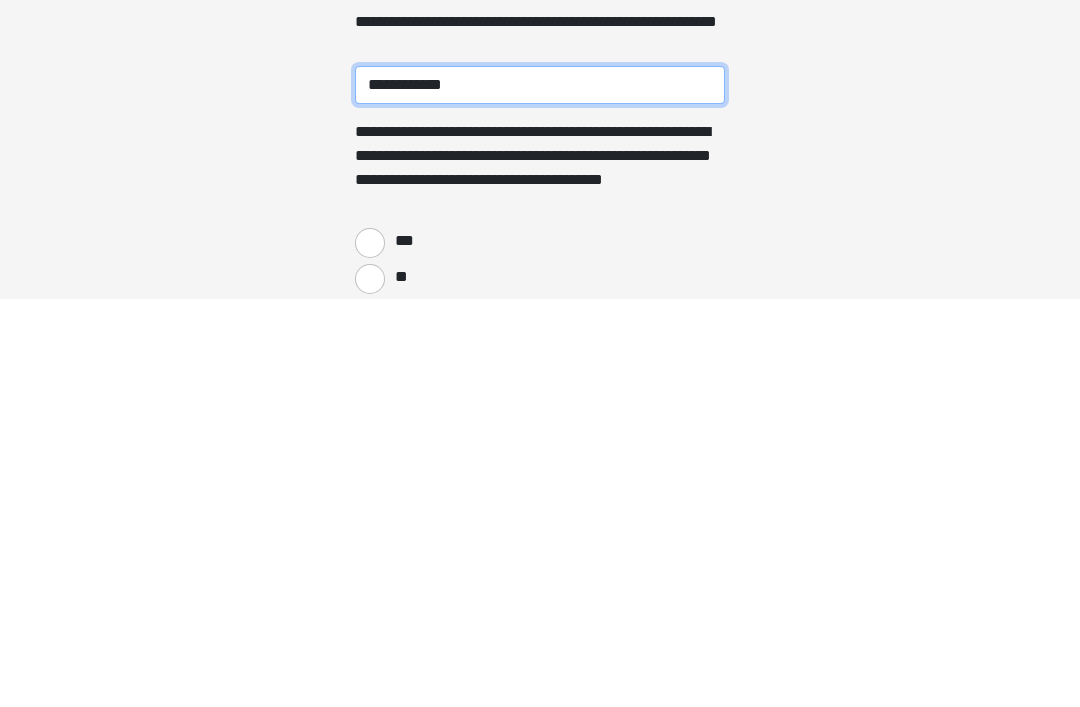 scroll, scrollTop: 275, scrollLeft: 0, axis: vertical 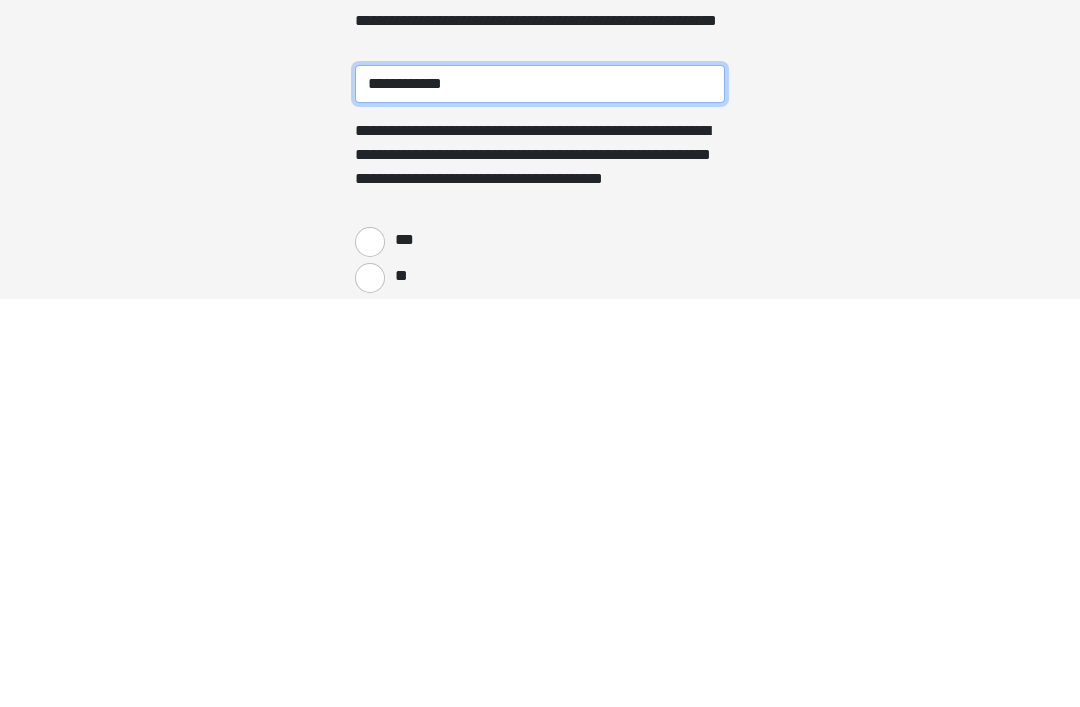 type on "**********" 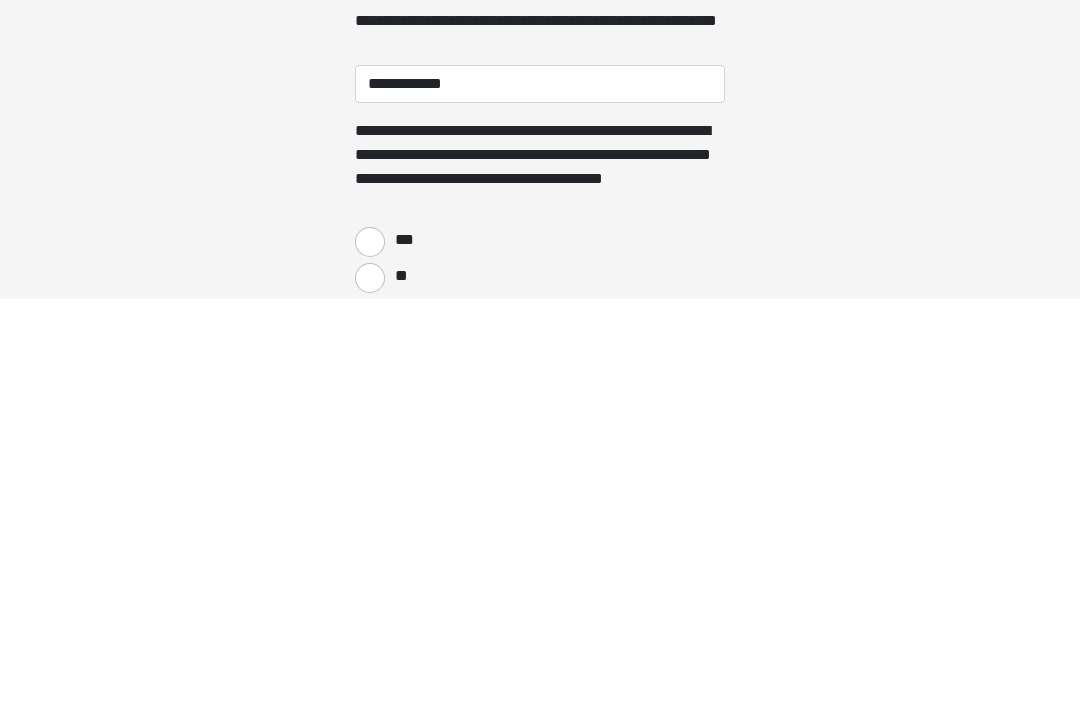 click on "**" at bounding box center (370, 686) 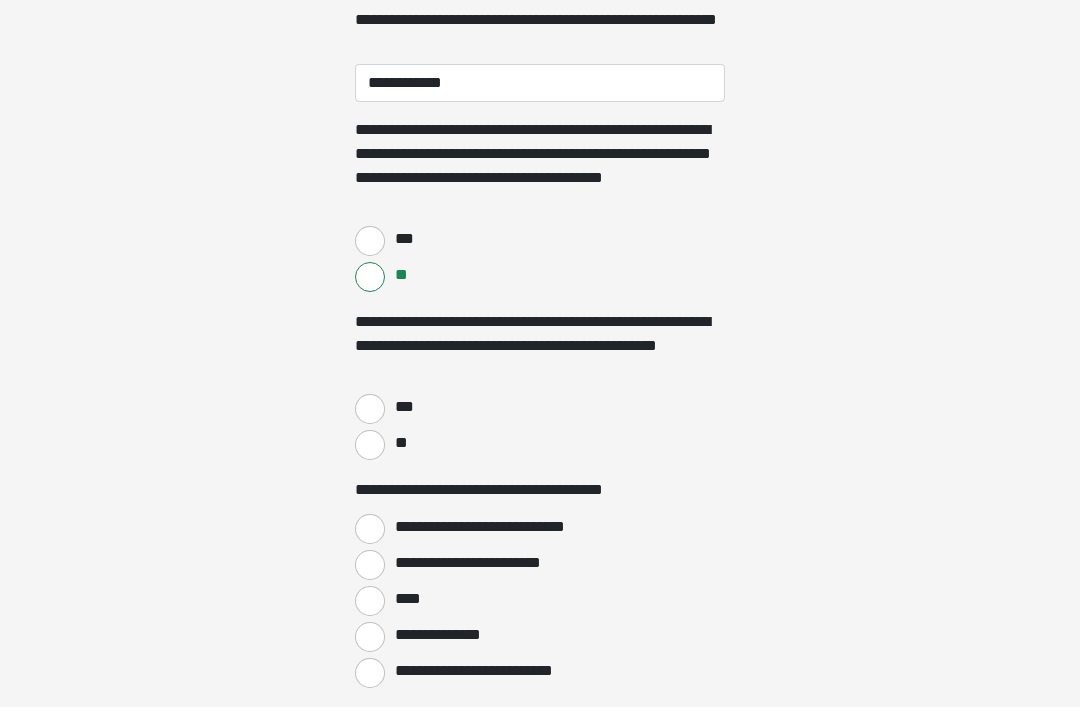 click on "***" at bounding box center [370, 409] 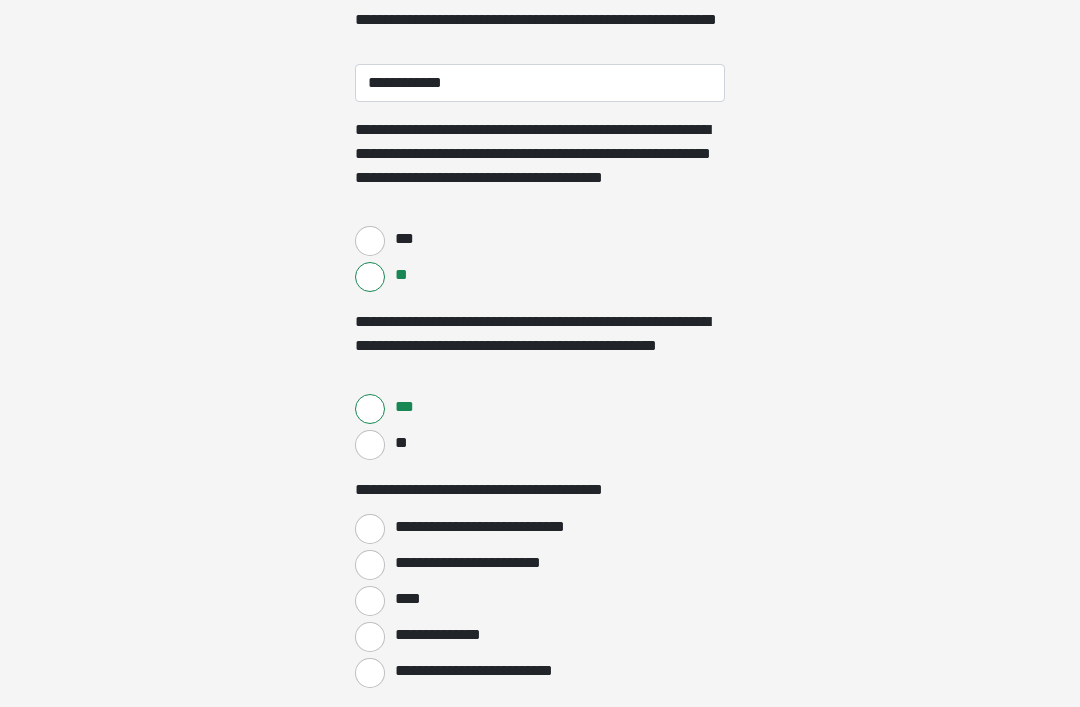 click on "**********" at bounding box center [370, 529] 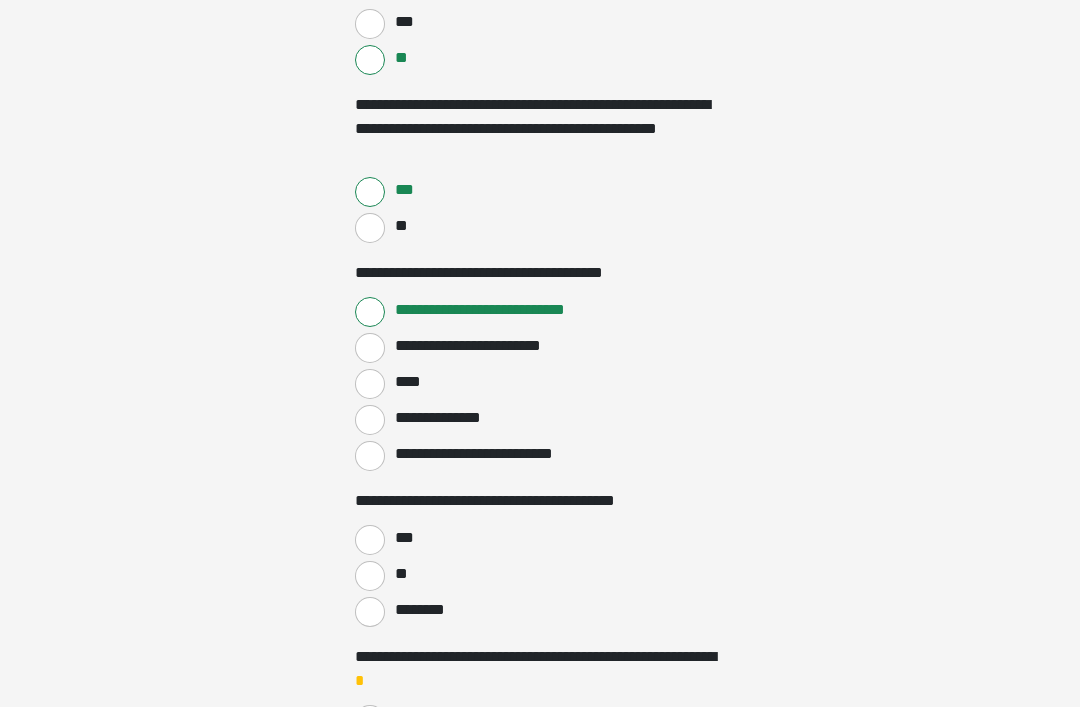 scroll, scrollTop: 901, scrollLeft: 0, axis: vertical 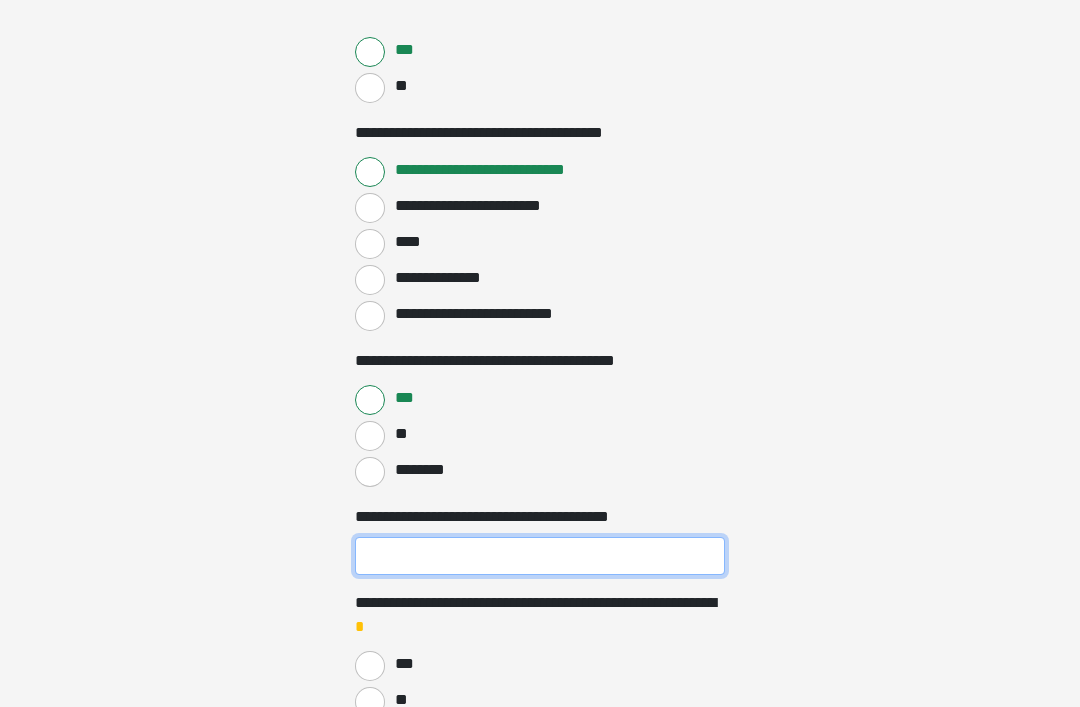 click on "**********" at bounding box center [540, 557] 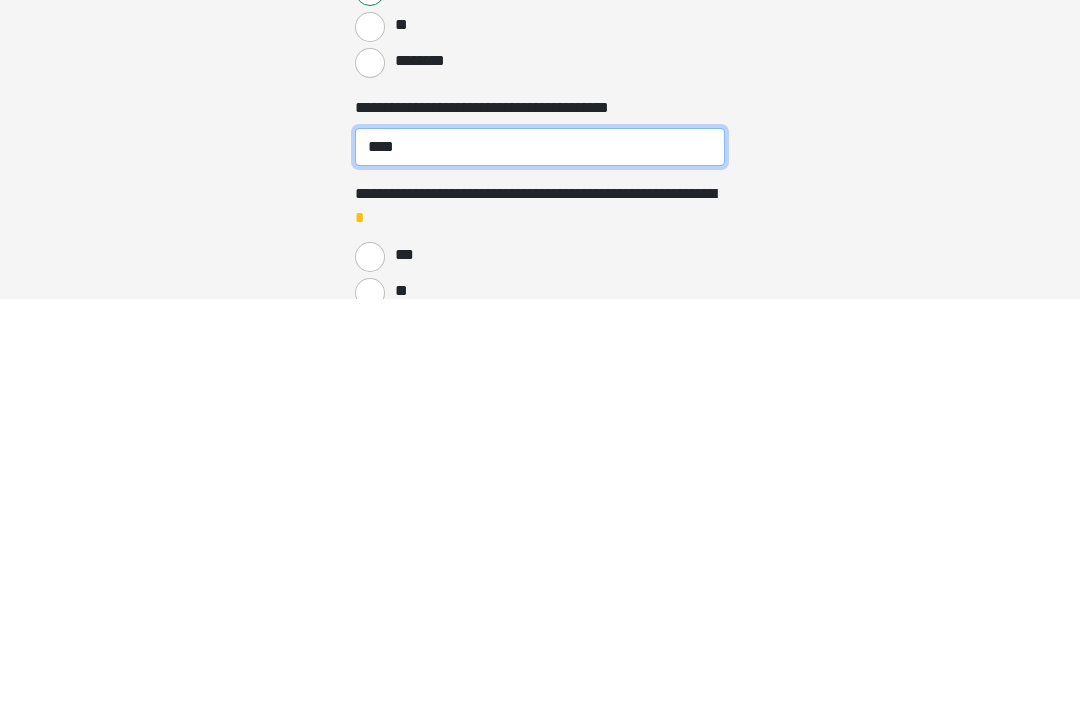 scroll, scrollTop: 1043, scrollLeft: 0, axis: vertical 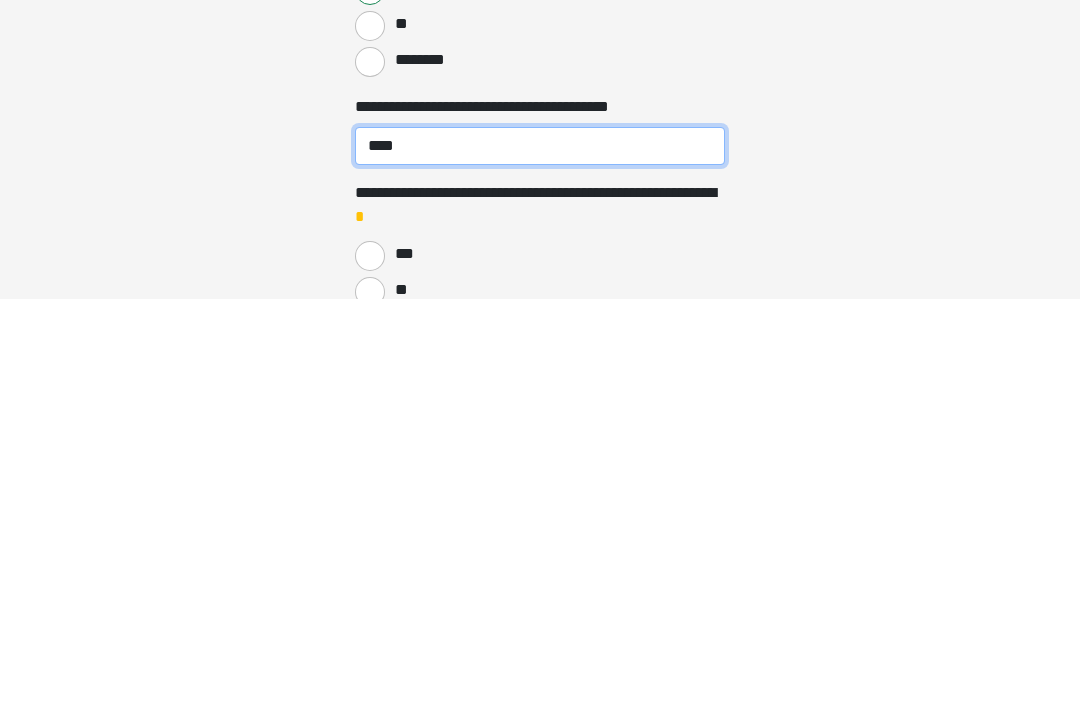 type on "****" 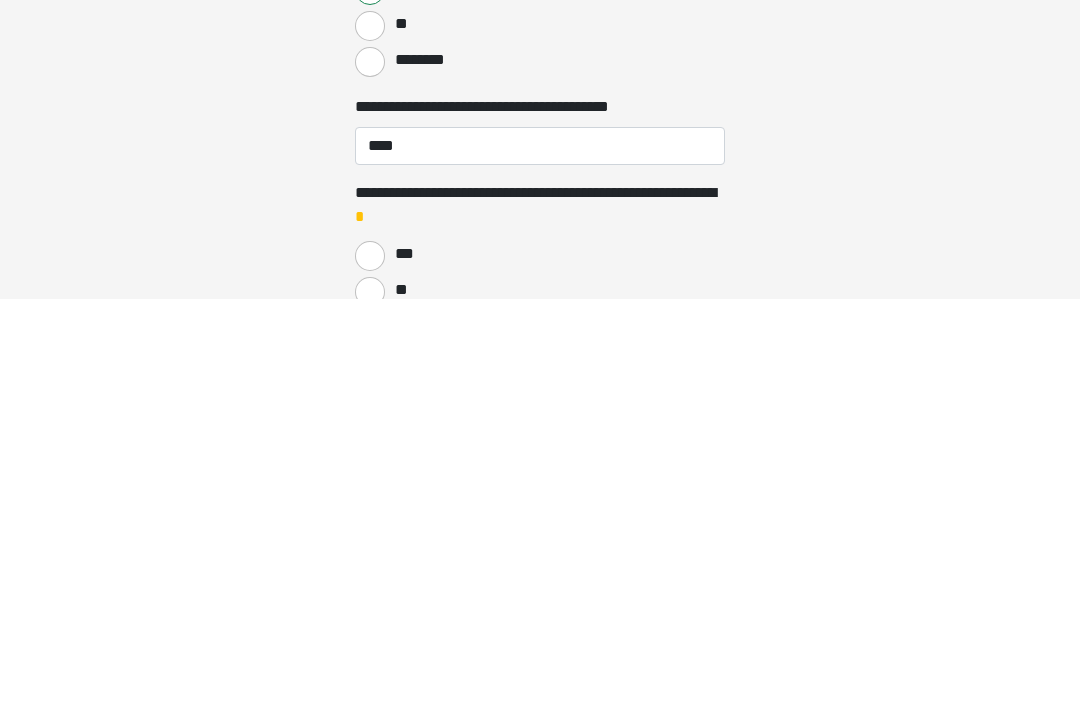 click on "***" at bounding box center (370, 664) 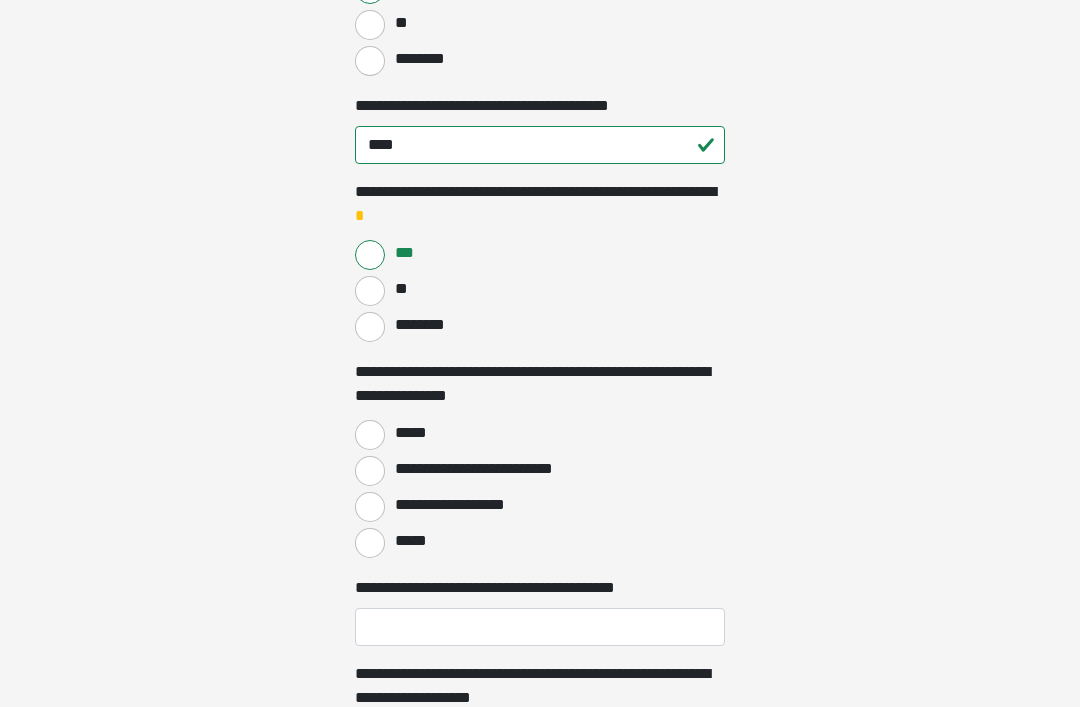click on "*****" at bounding box center (370, 543) 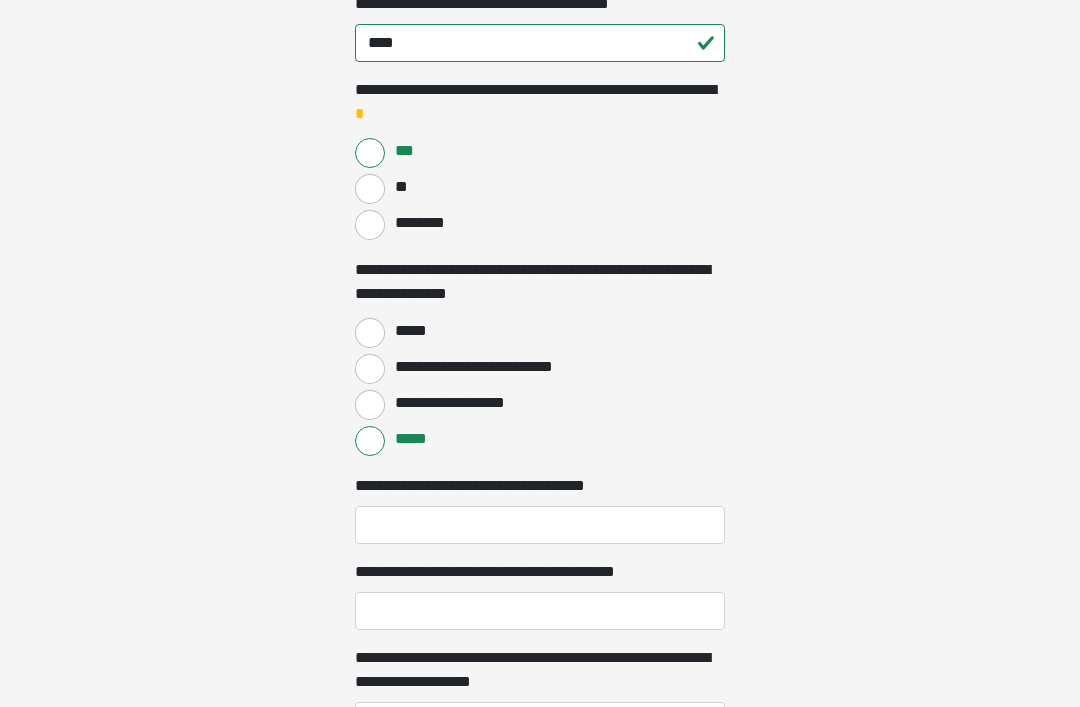 scroll, scrollTop: 1554, scrollLeft: 0, axis: vertical 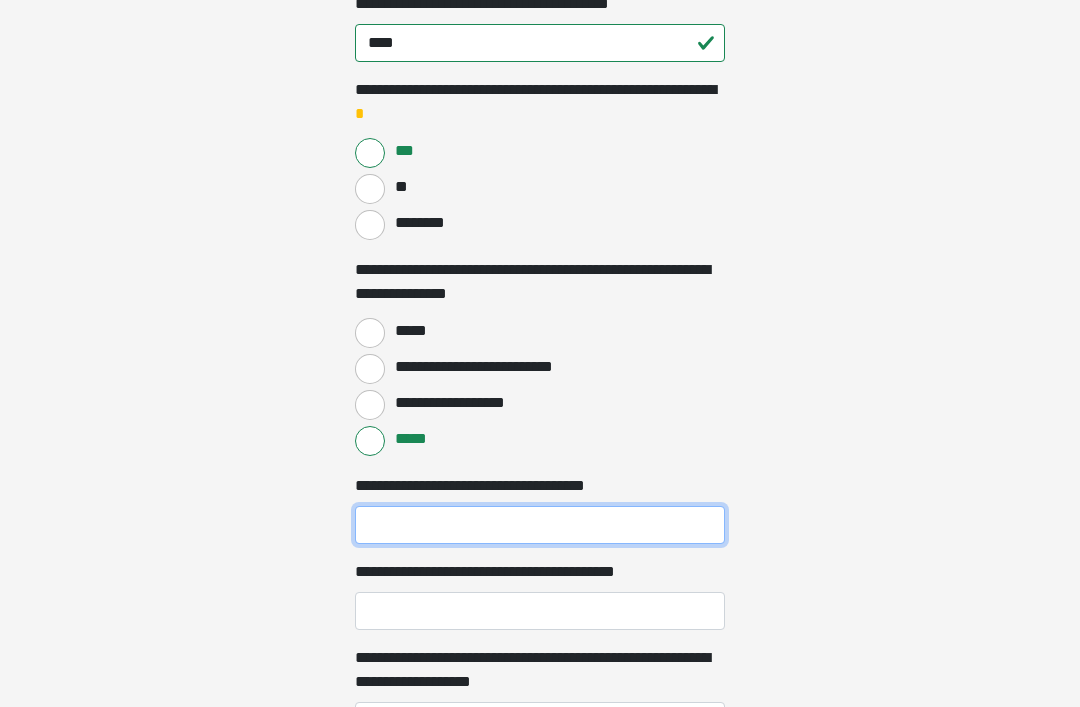 click on "**********" at bounding box center [540, 525] 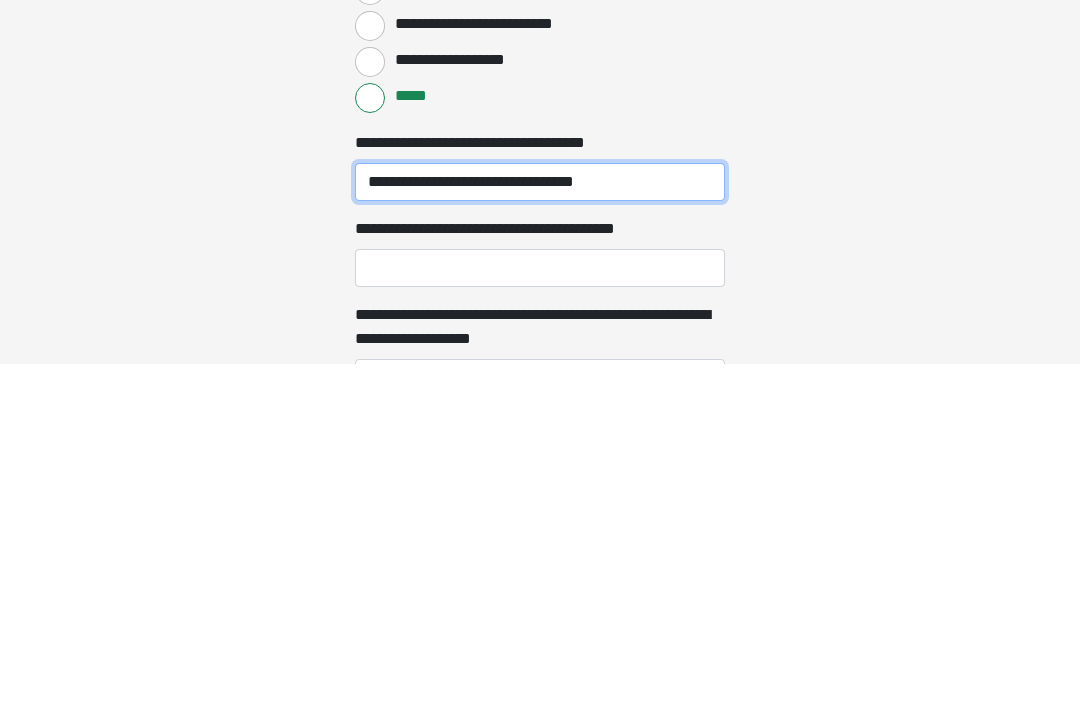 type on "**********" 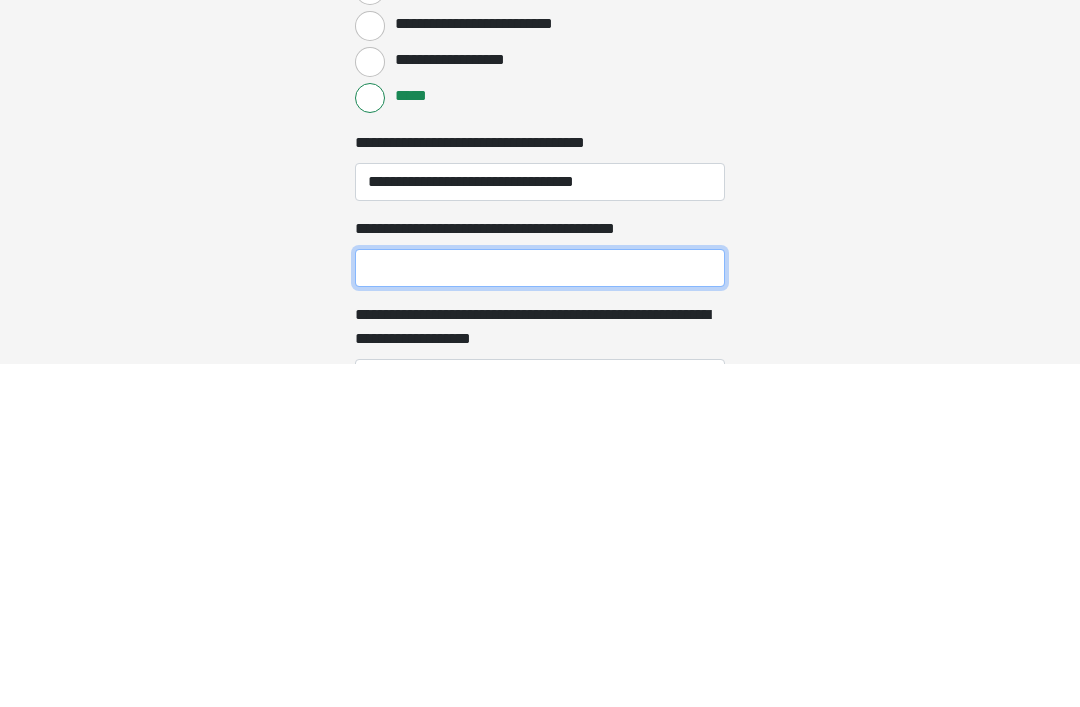 click on "**********" at bounding box center (540, 611) 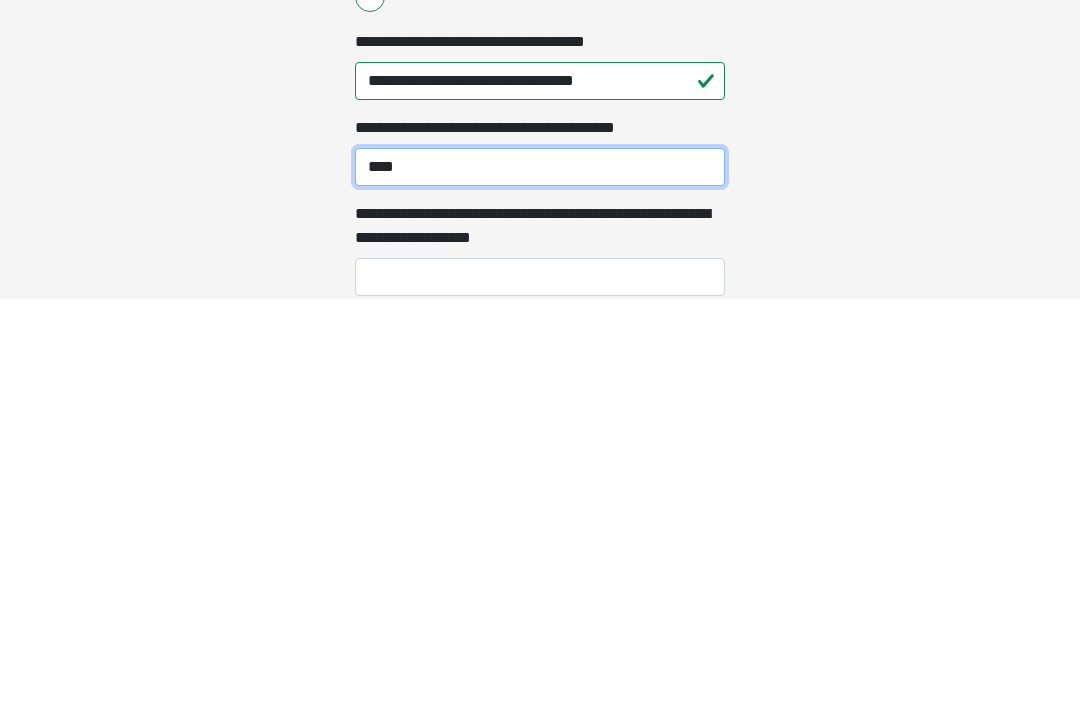 scroll, scrollTop: 1592, scrollLeft: 0, axis: vertical 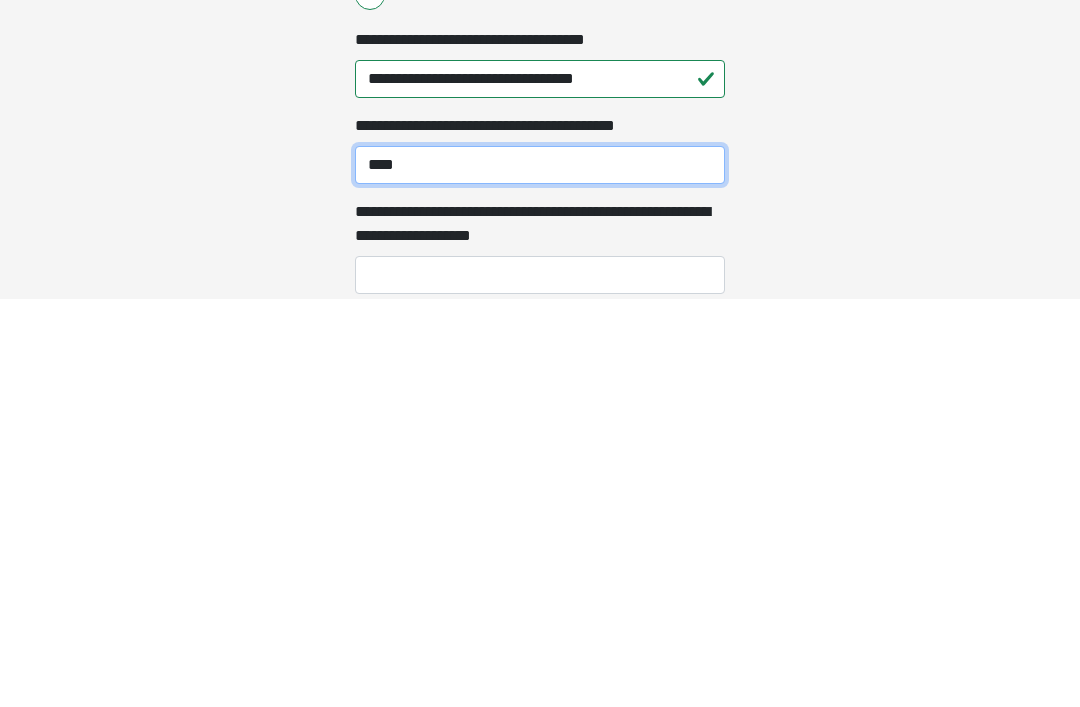 type on "****" 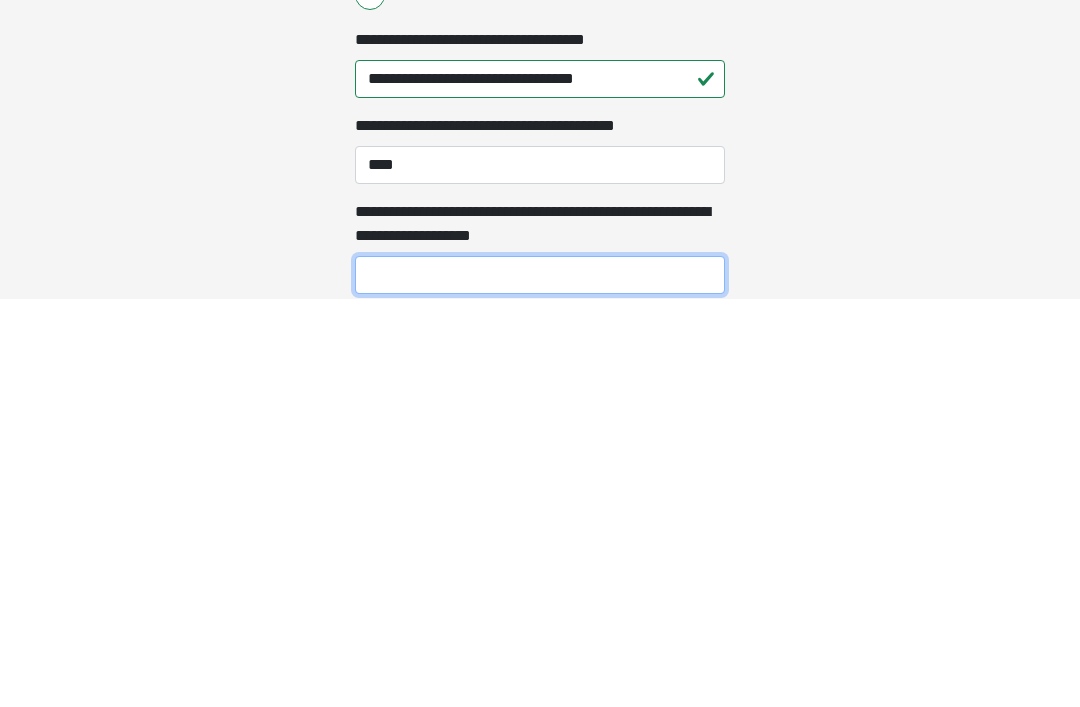 click on "**********" at bounding box center [540, 683] 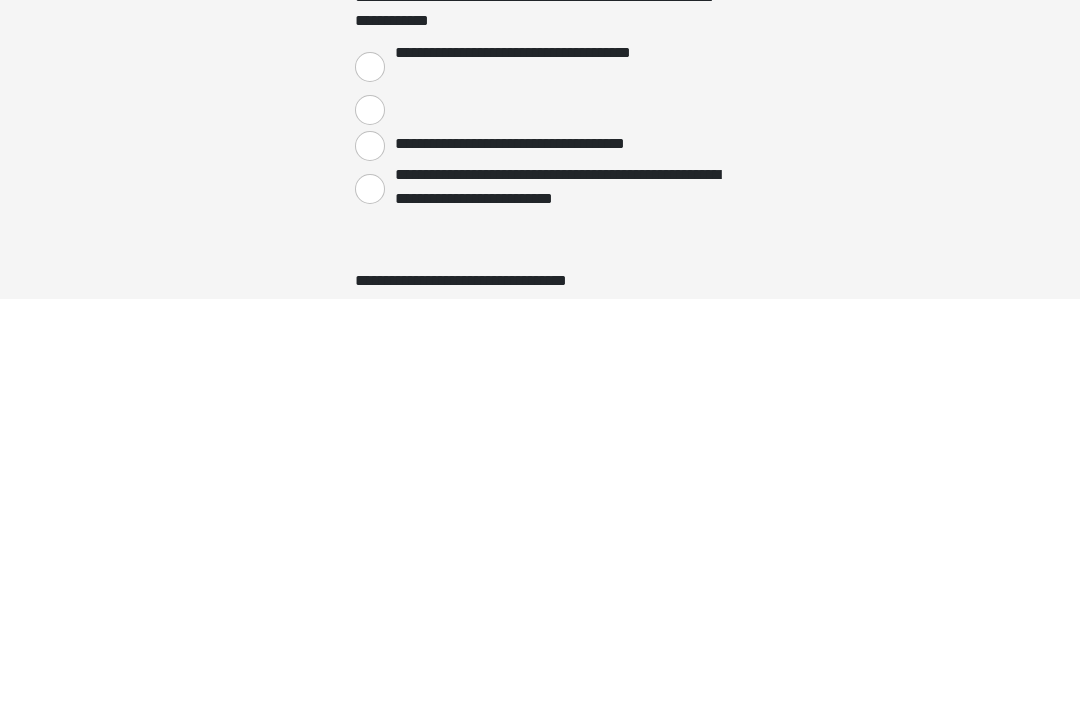 scroll, scrollTop: 1917, scrollLeft: 0, axis: vertical 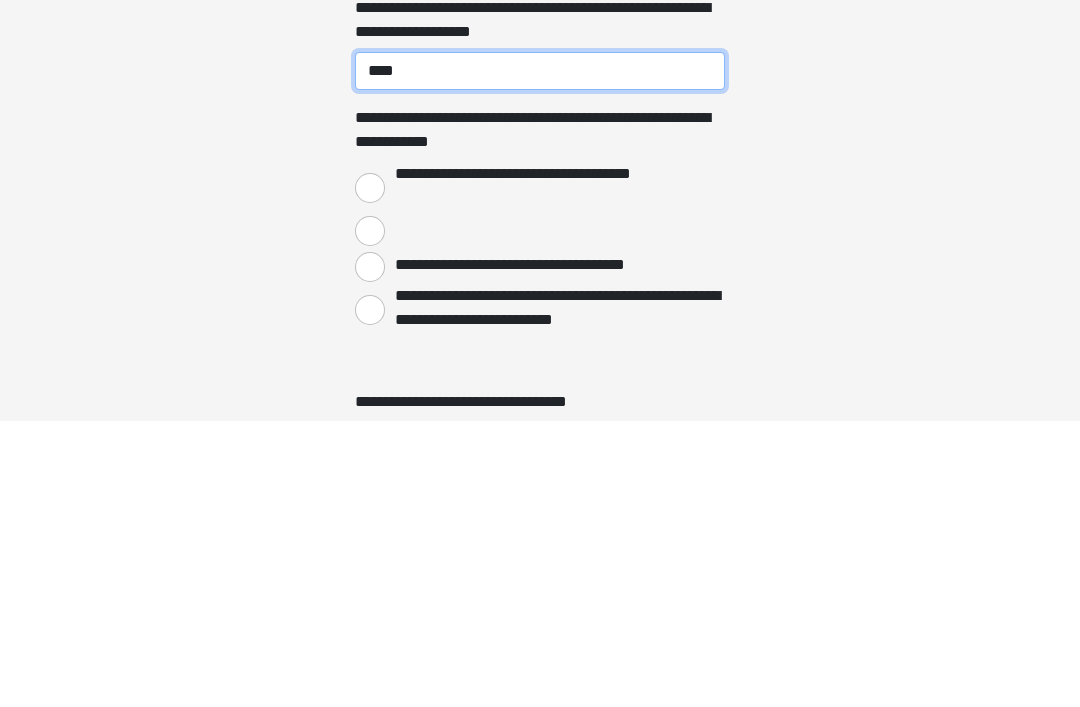 type on "****" 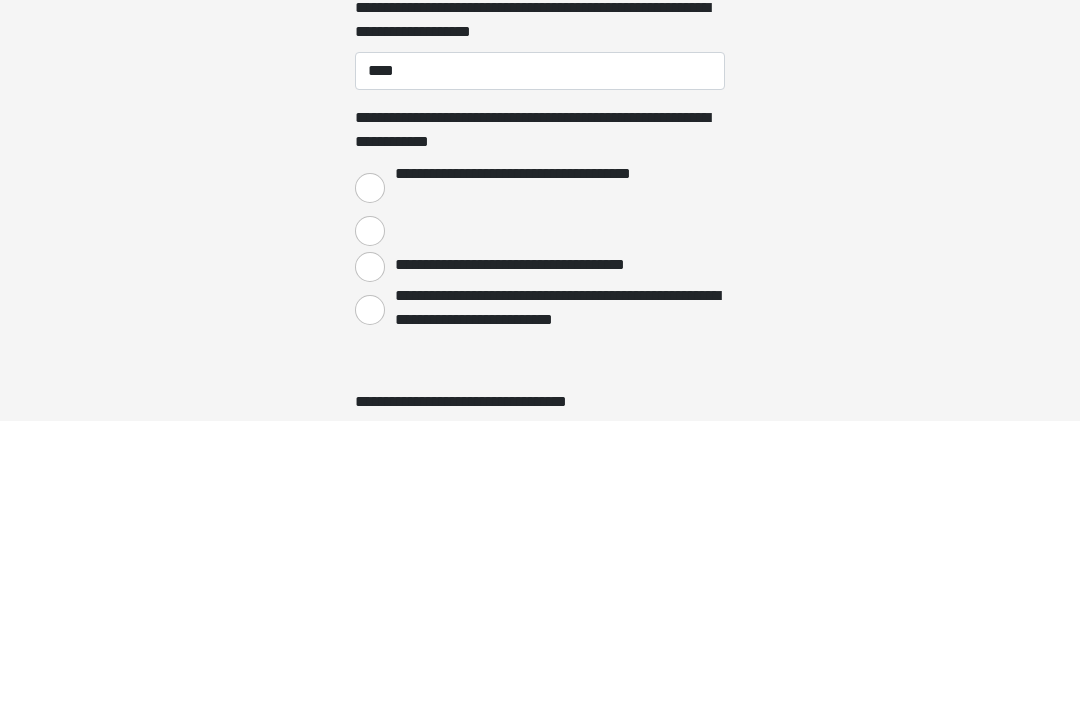 click on "**********" at bounding box center [370, 475] 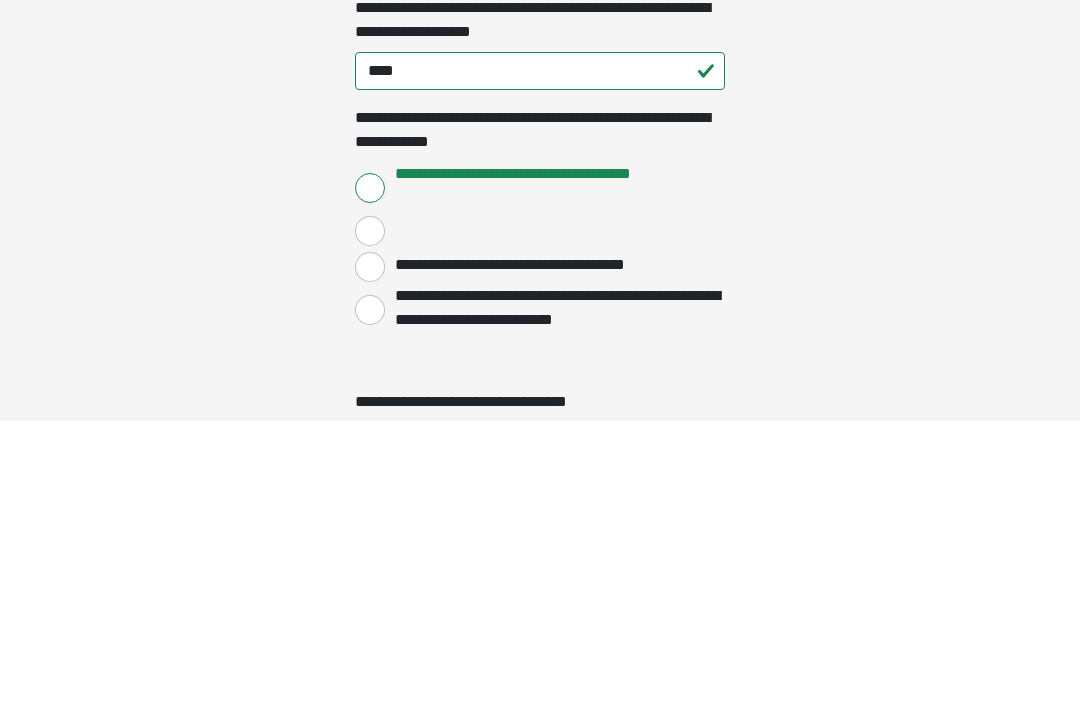 scroll, scrollTop: 2204, scrollLeft: 0, axis: vertical 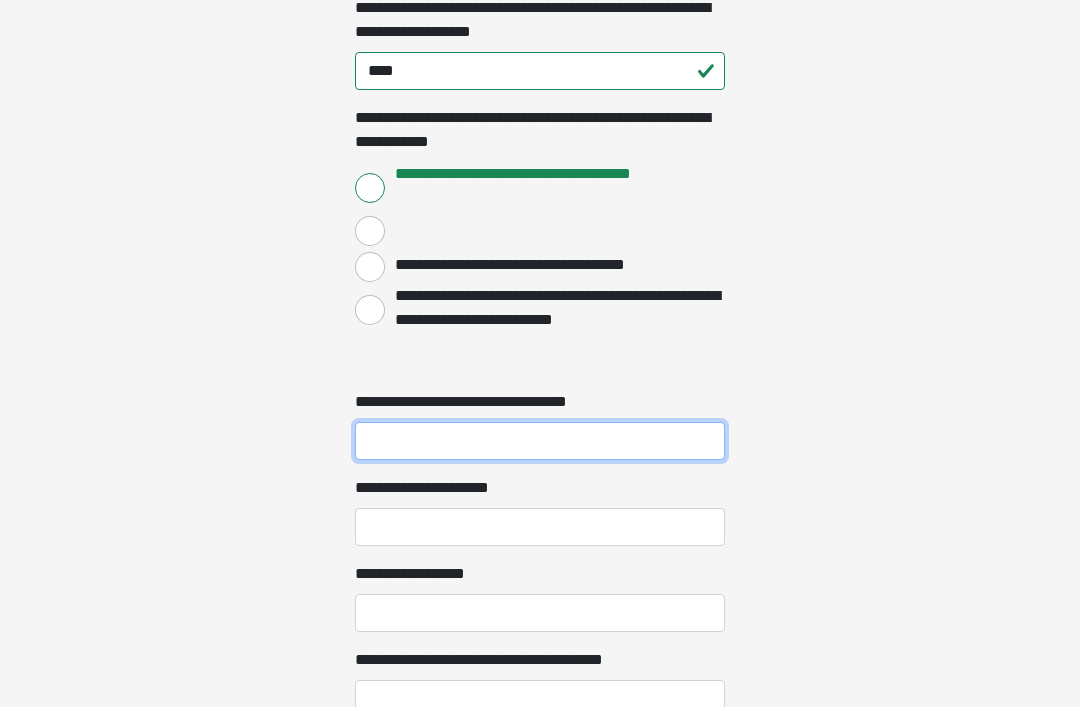 click on "**********" at bounding box center [540, 441] 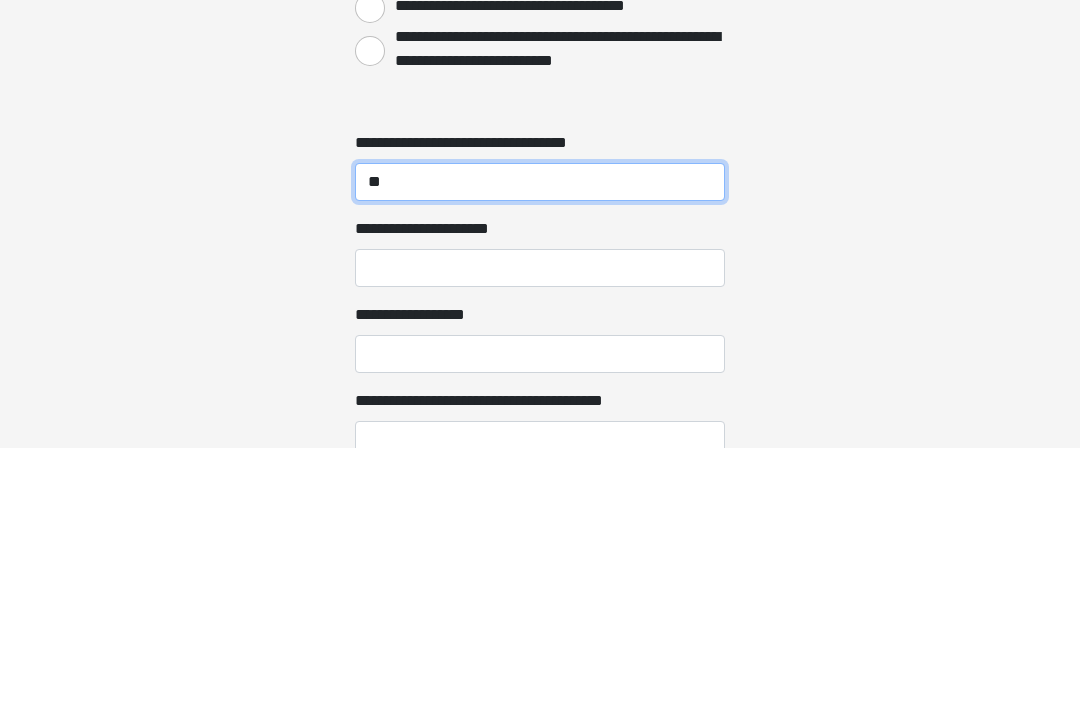 type on "**" 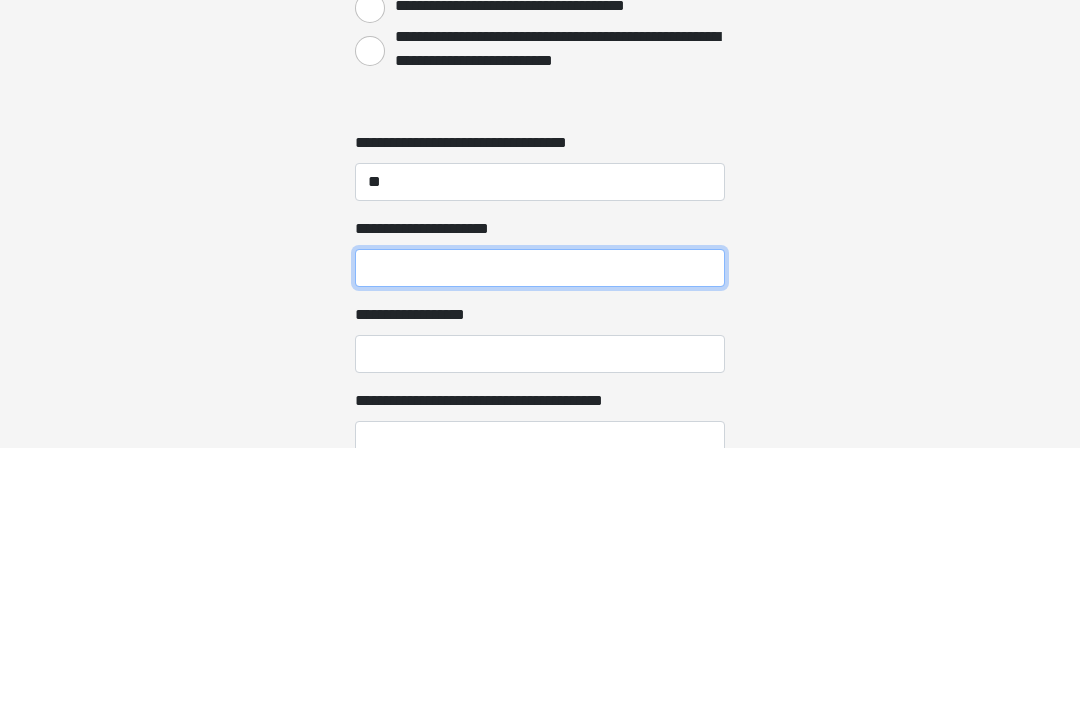 click on "**********" at bounding box center [540, 527] 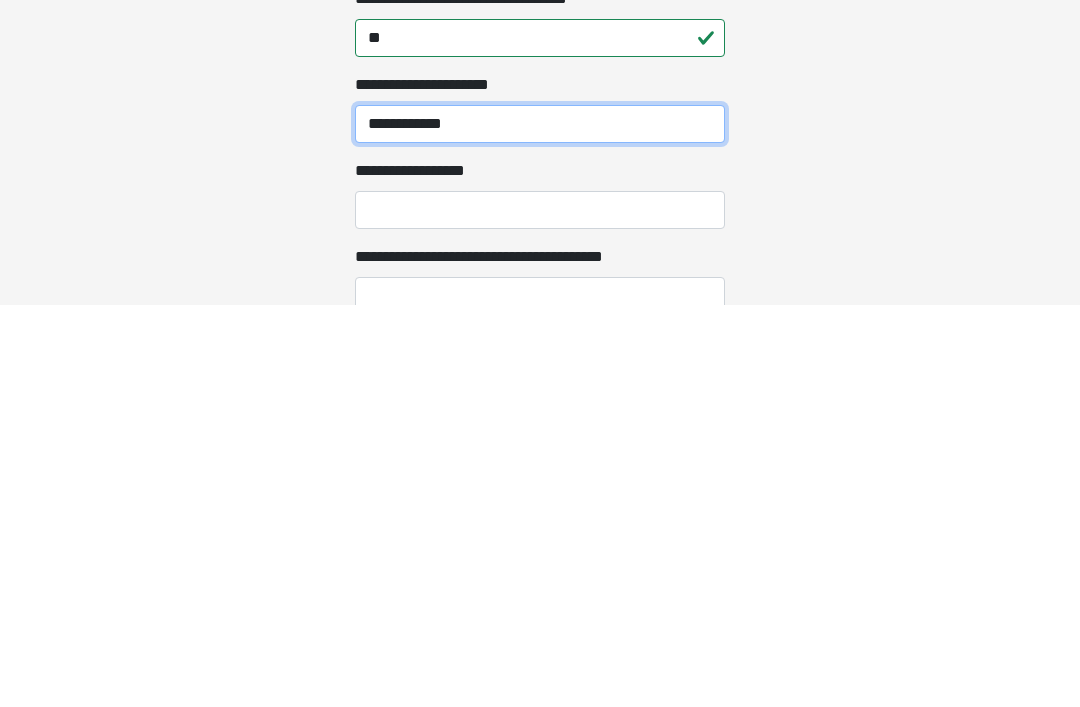 type on "**********" 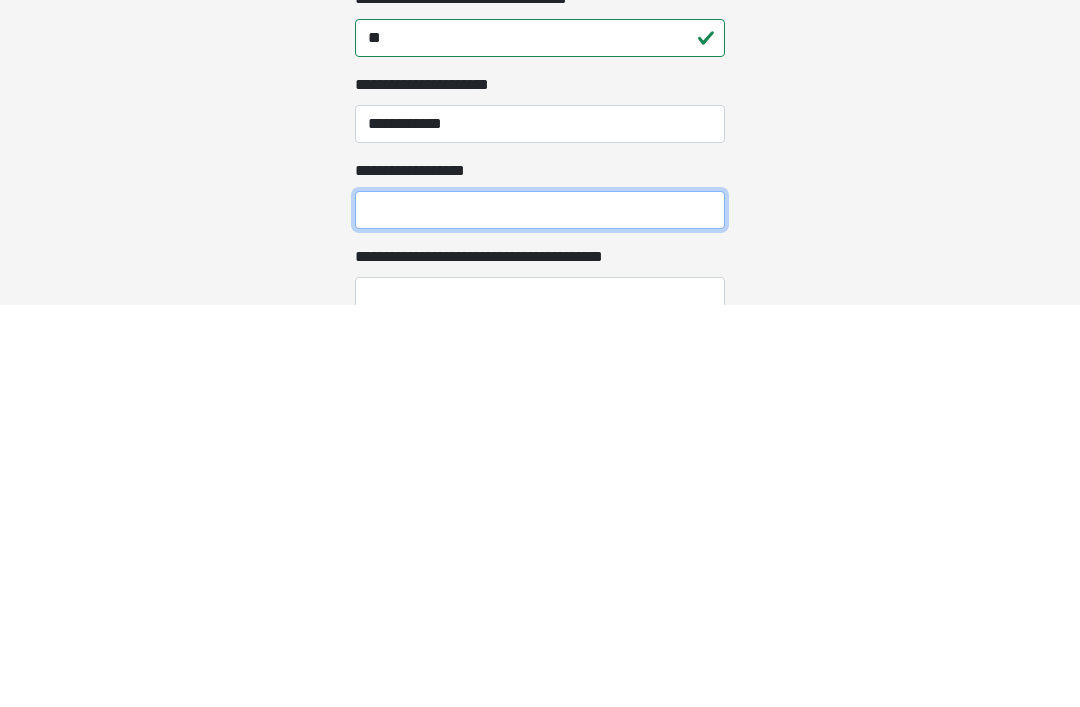 click on "**********" at bounding box center (540, 613) 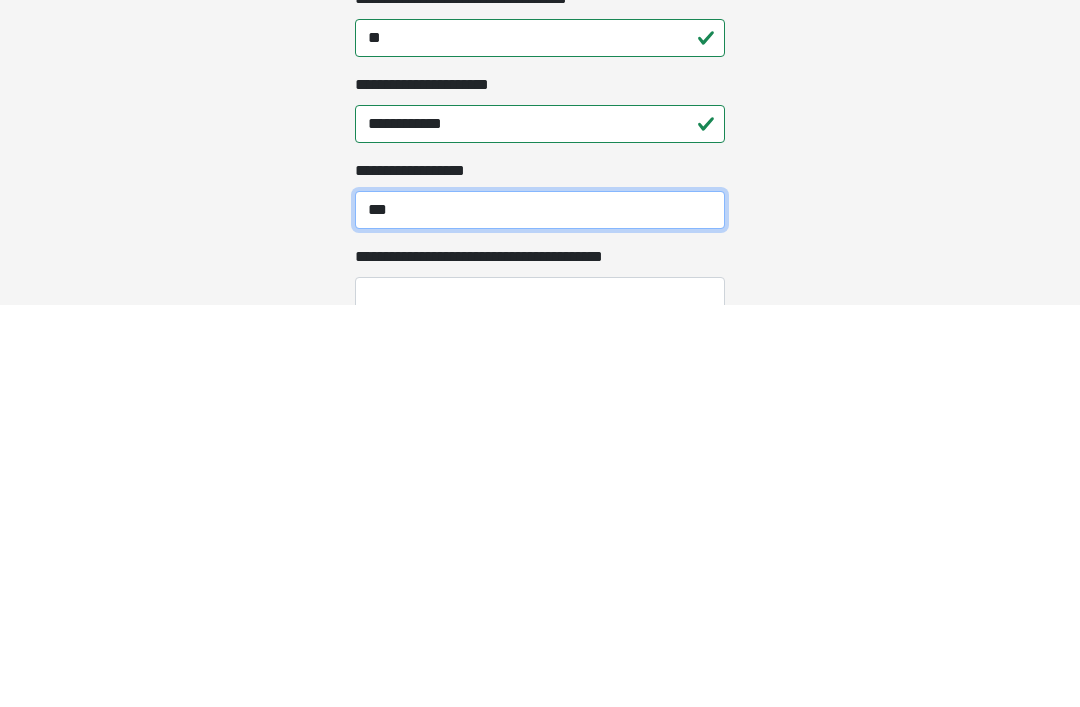 type on "***" 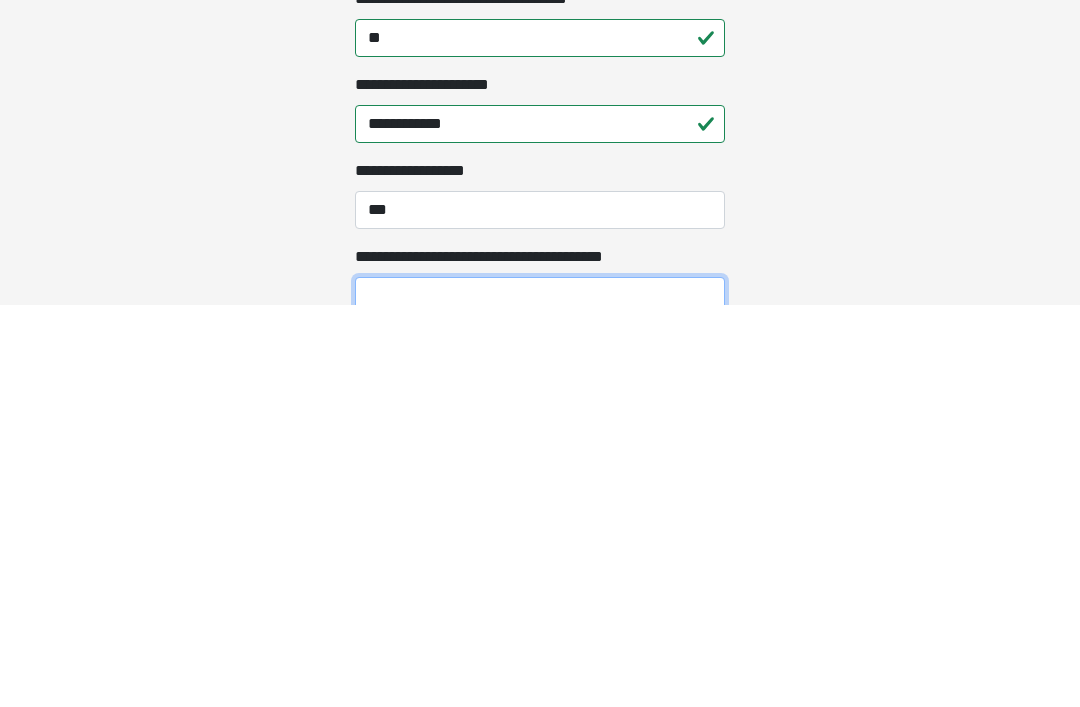 click on "**********" at bounding box center (540, 699) 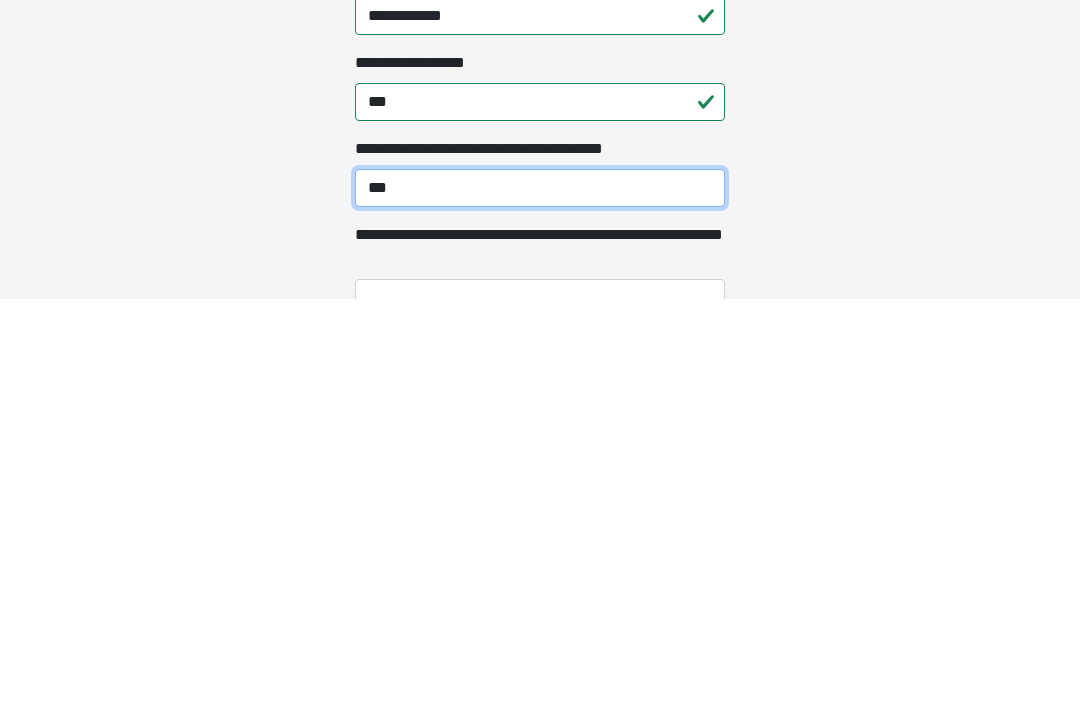 scroll, scrollTop: 2308, scrollLeft: 0, axis: vertical 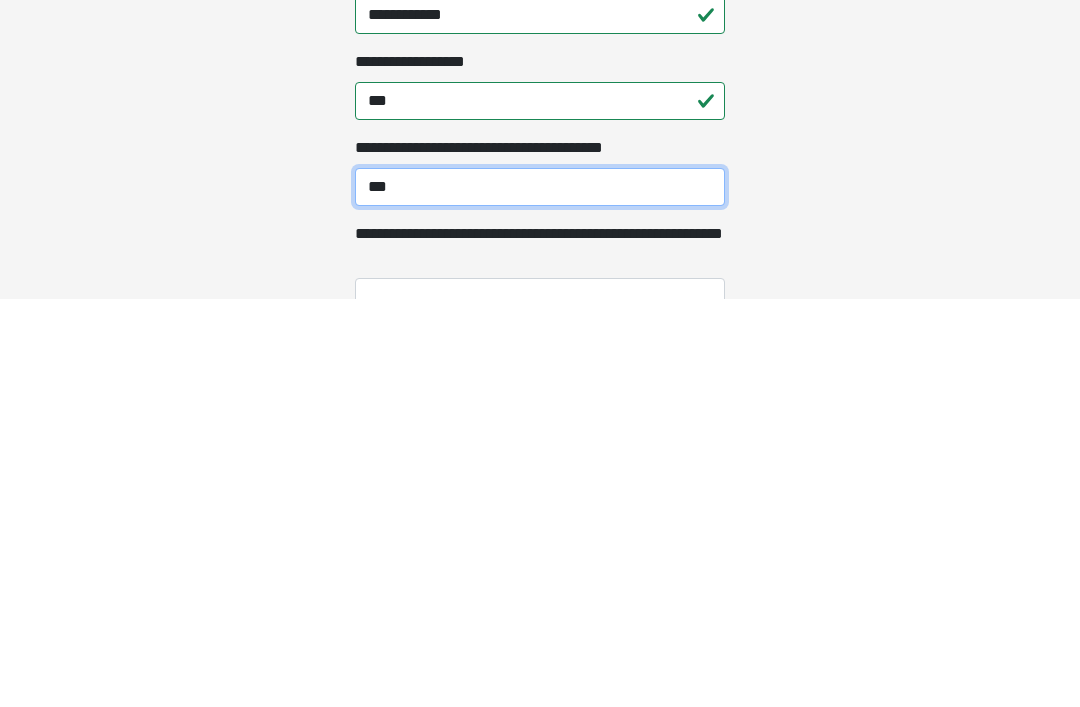 type on "***" 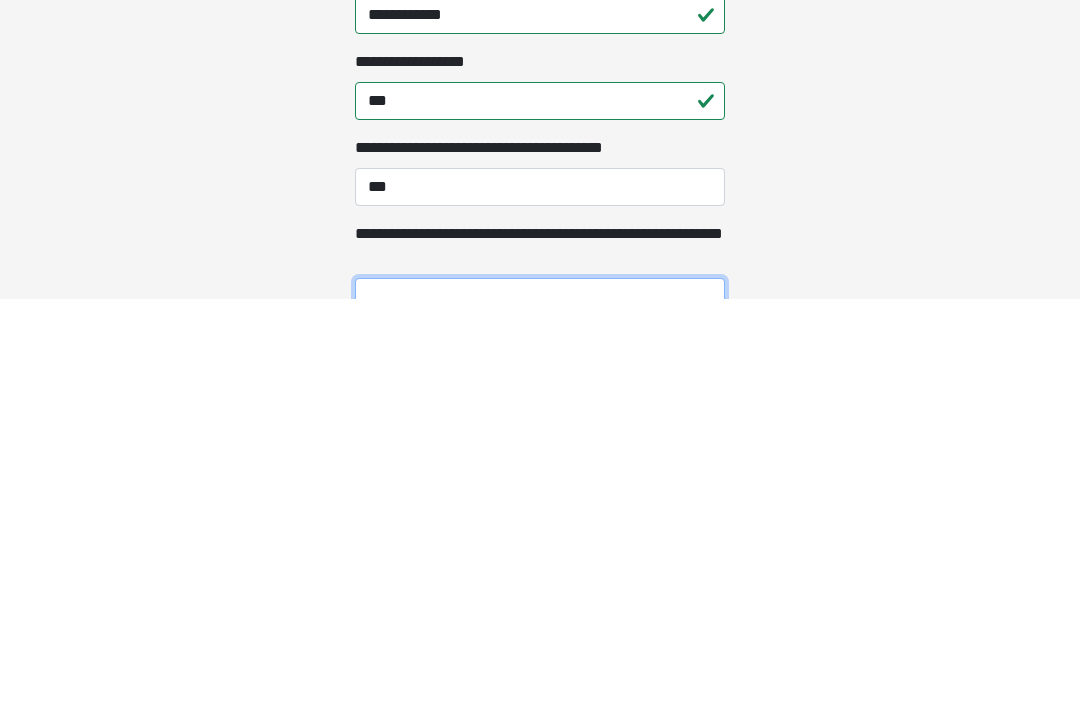 click on "**********" at bounding box center (540, 705) 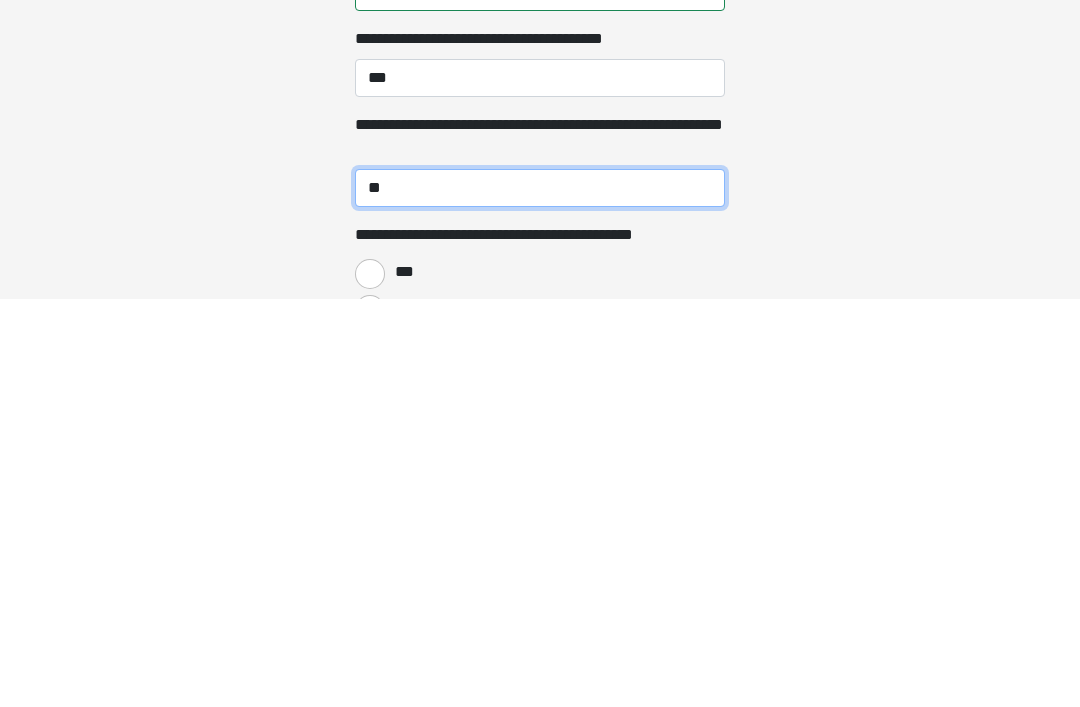 scroll, scrollTop: 2419, scrollLeft: 0, axis: vertical 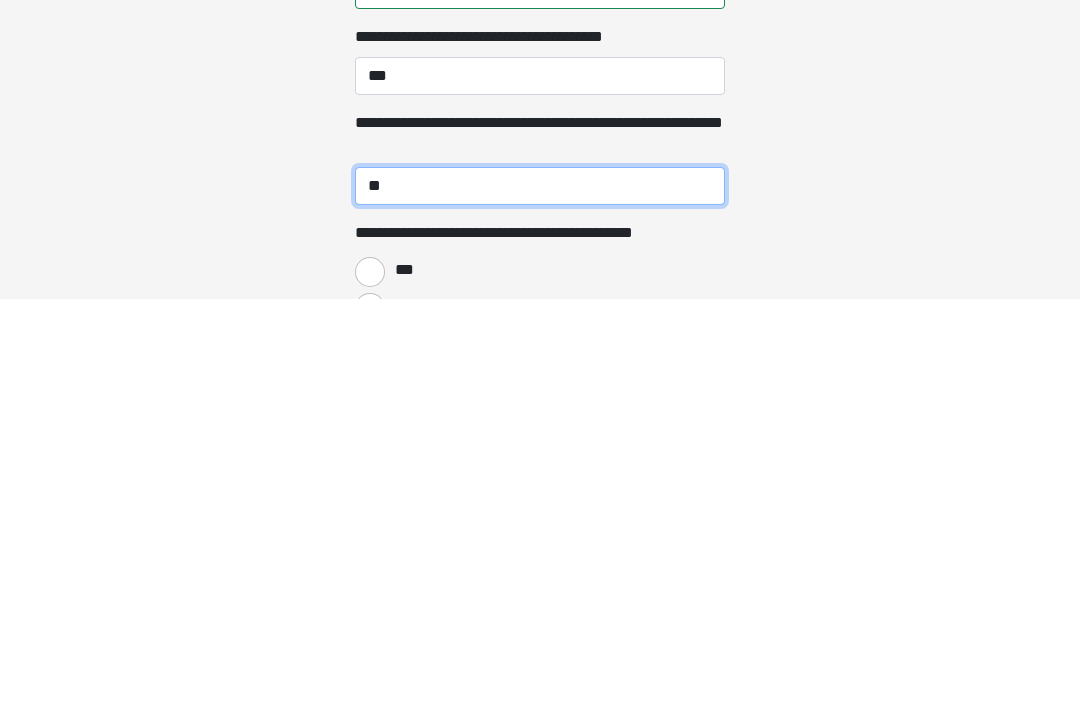 type on "**" 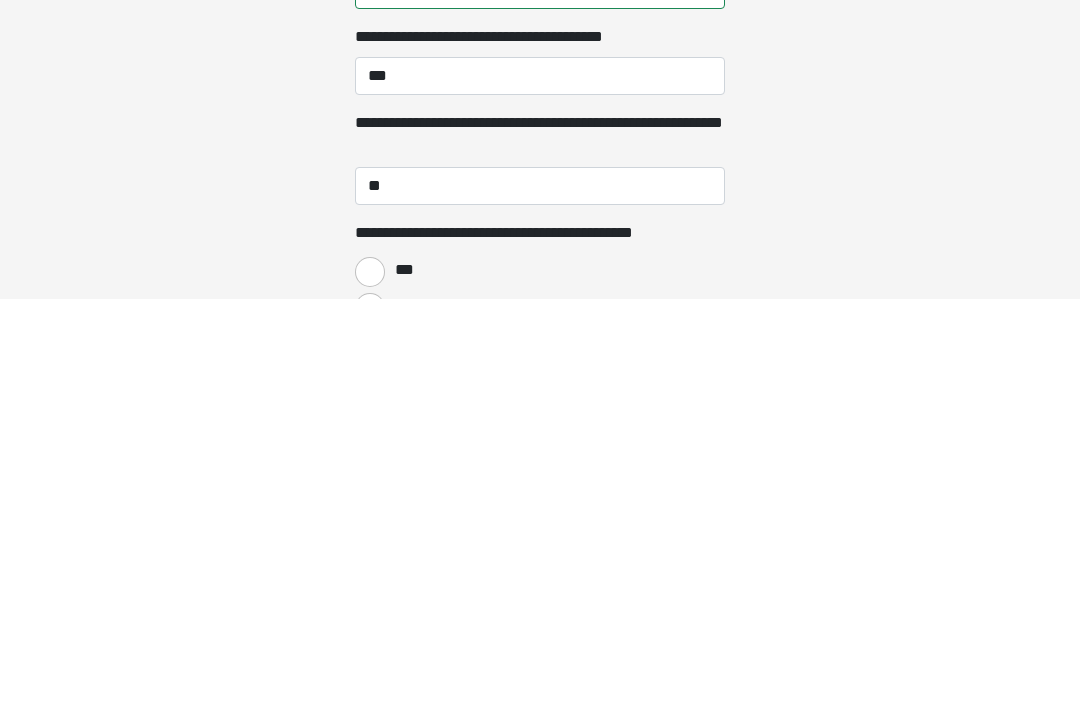 click on "***" at bounding box center (370, 680) 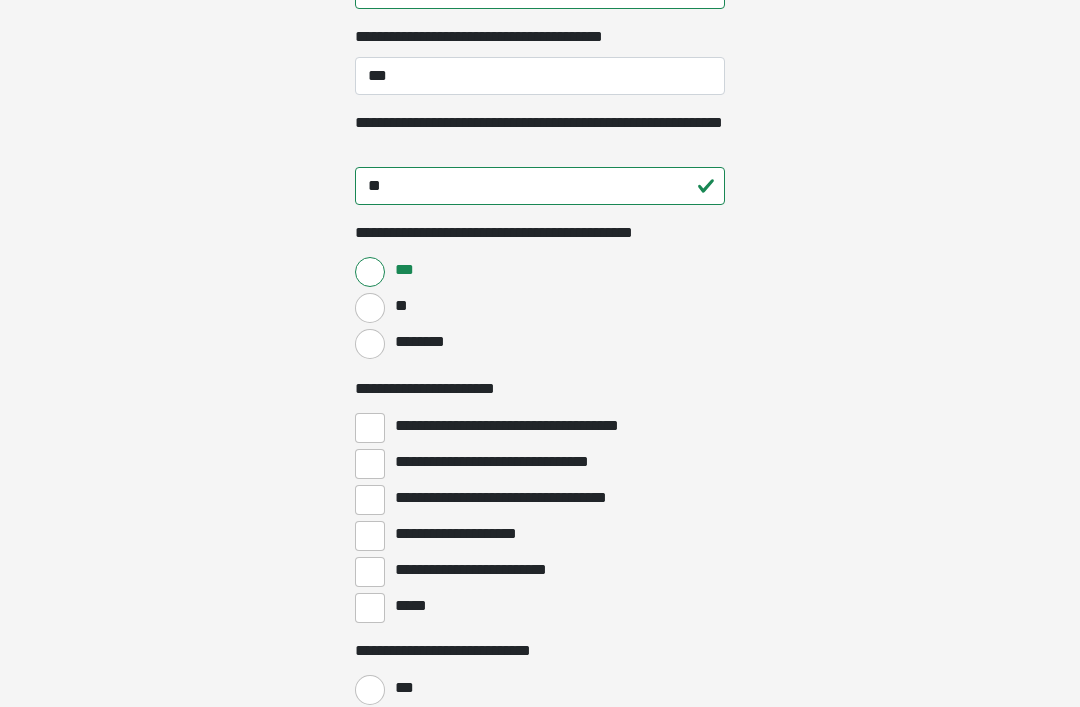 click on "**" at bounding box center [370, 726] 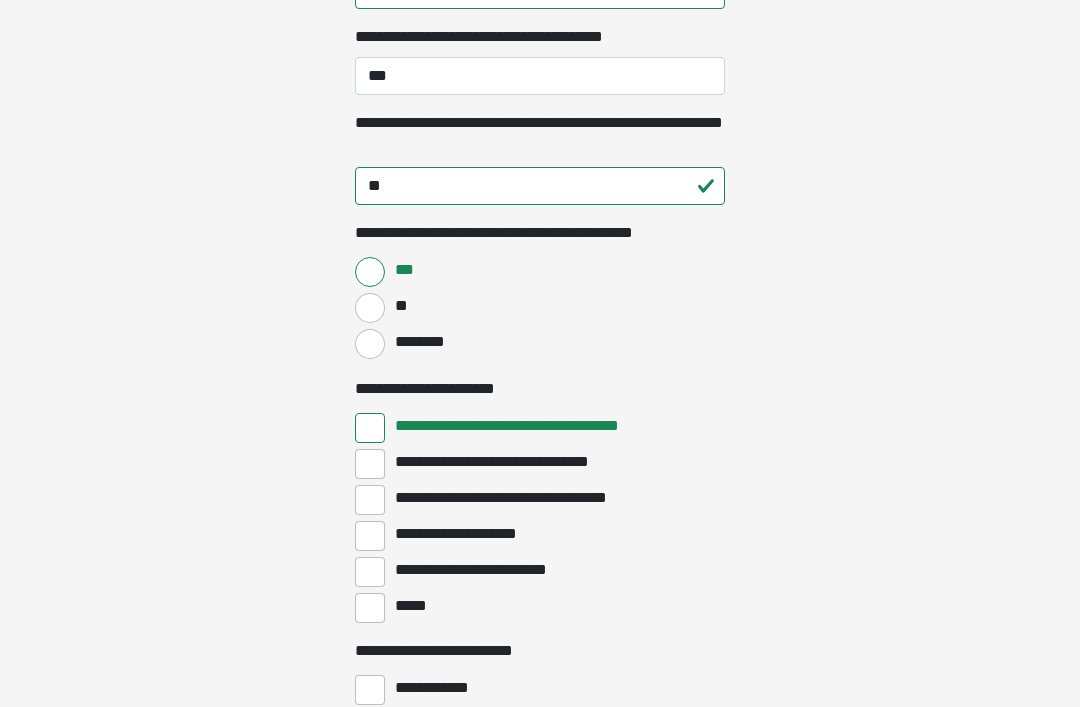 click on "**********" at bounding box center [518, 498] 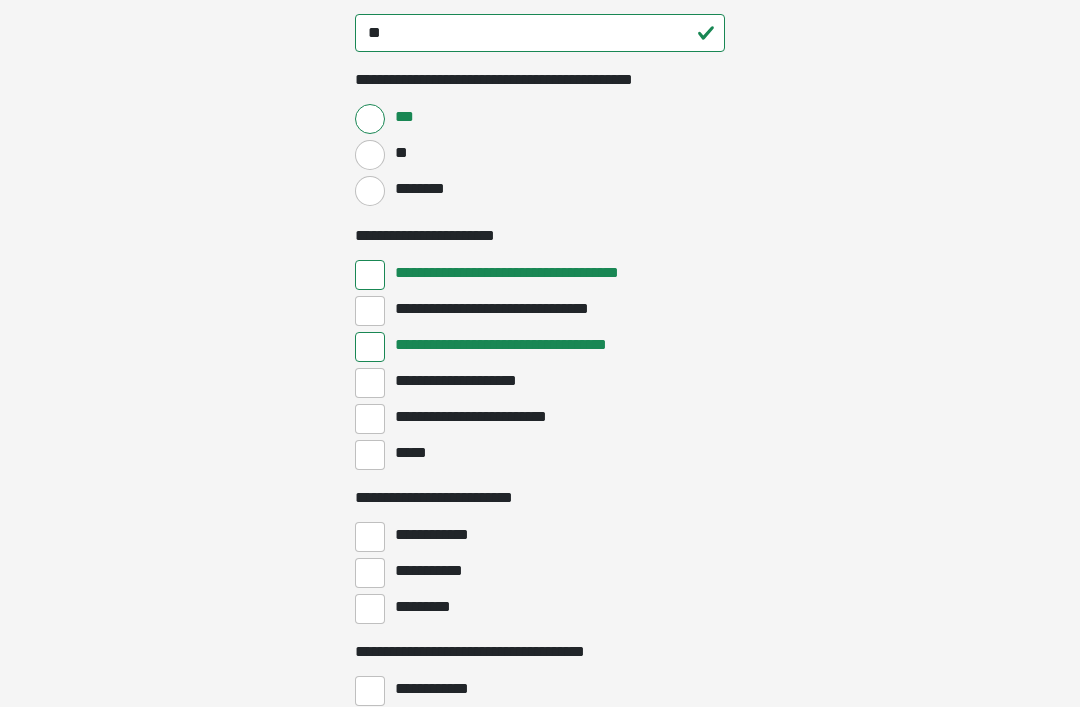 scroll, scrollTop: 2983, scrollLeft: 0, axis: vertical 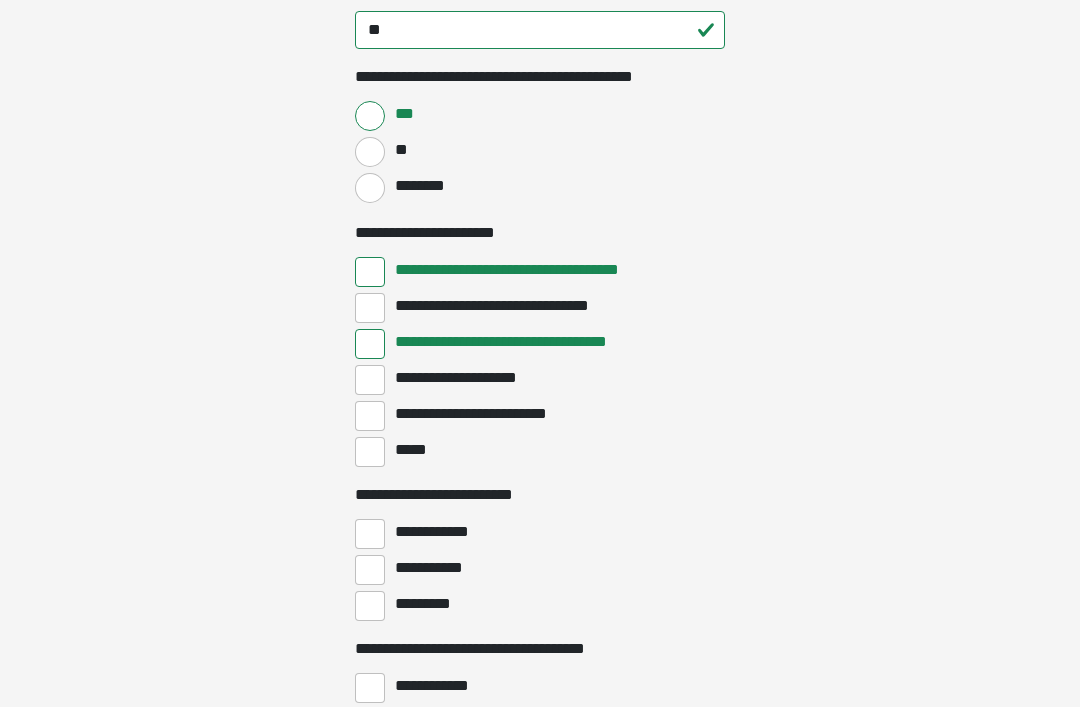 click on "**********" at bounding box center [370, 570] 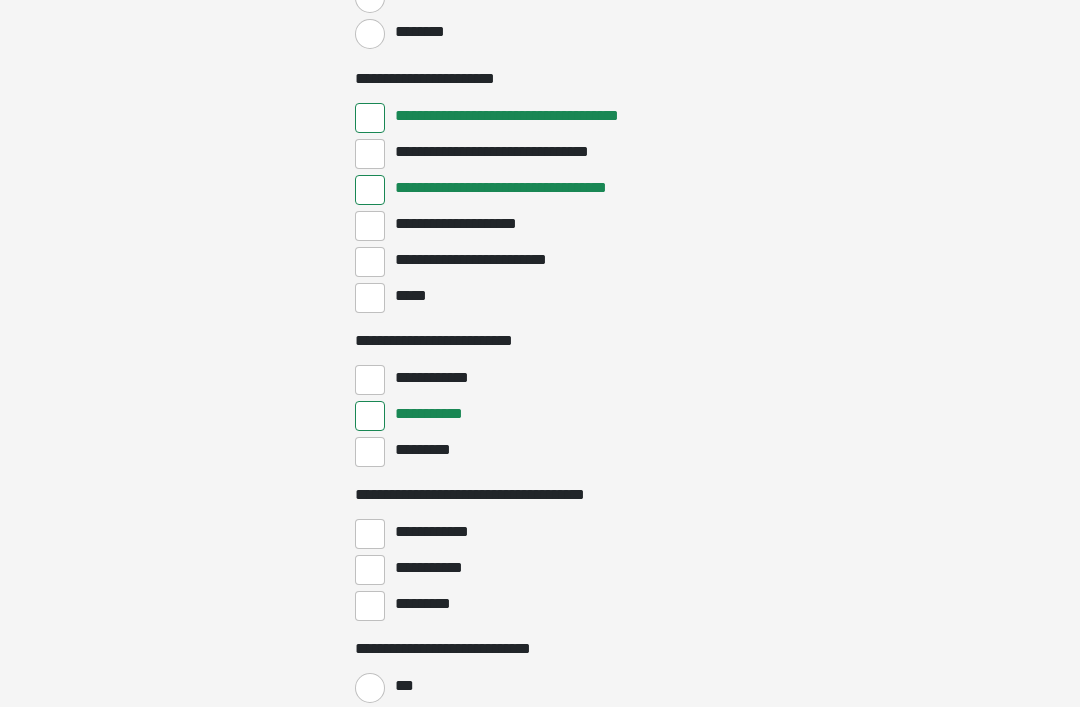 scroll, scrollTop: 3137, scrollLeft: 0, axis: vertical 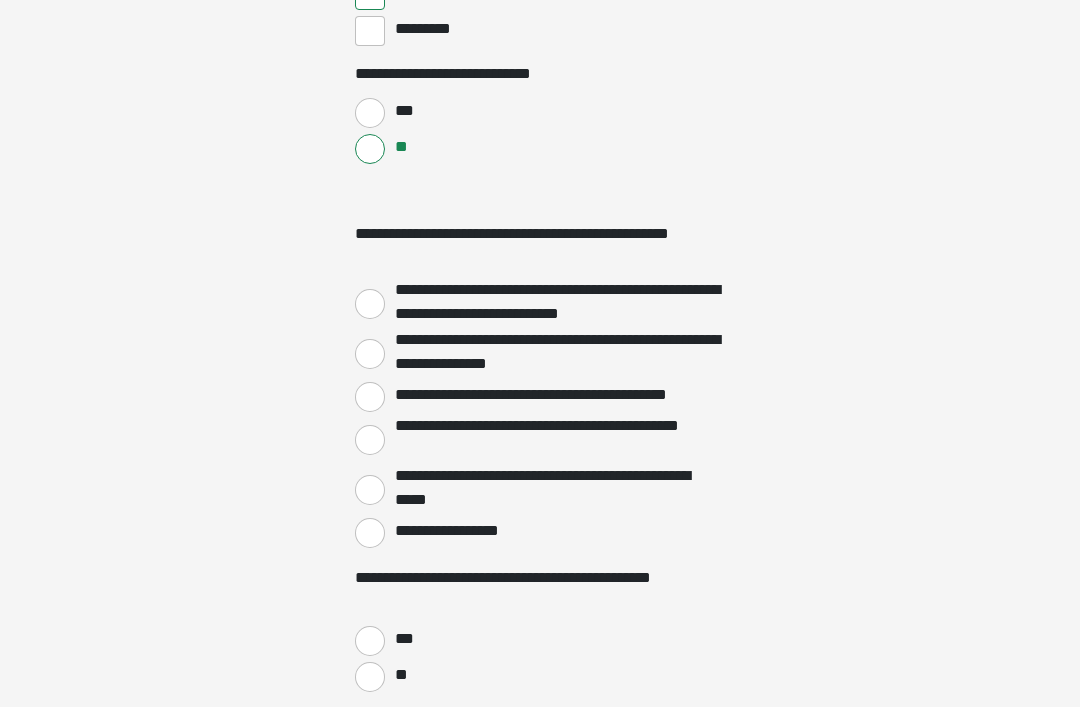 click on "**********" at bounding box center [370, 533] 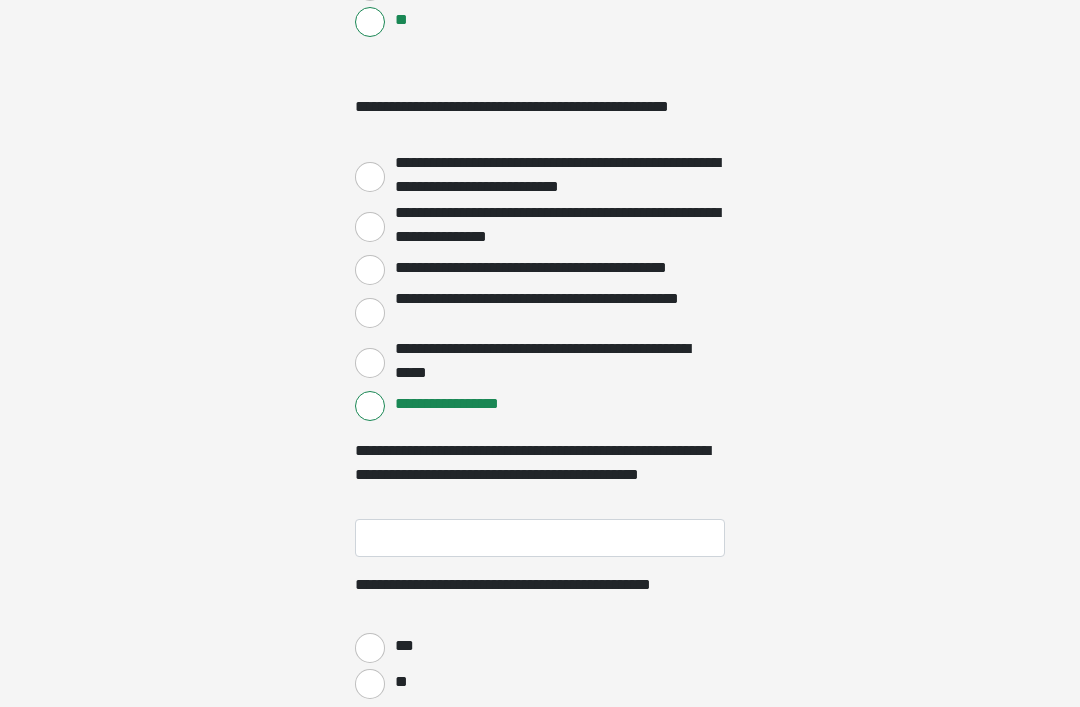 scroll, scrollTop: 3839, scrollLeft: 0, axis: vertical 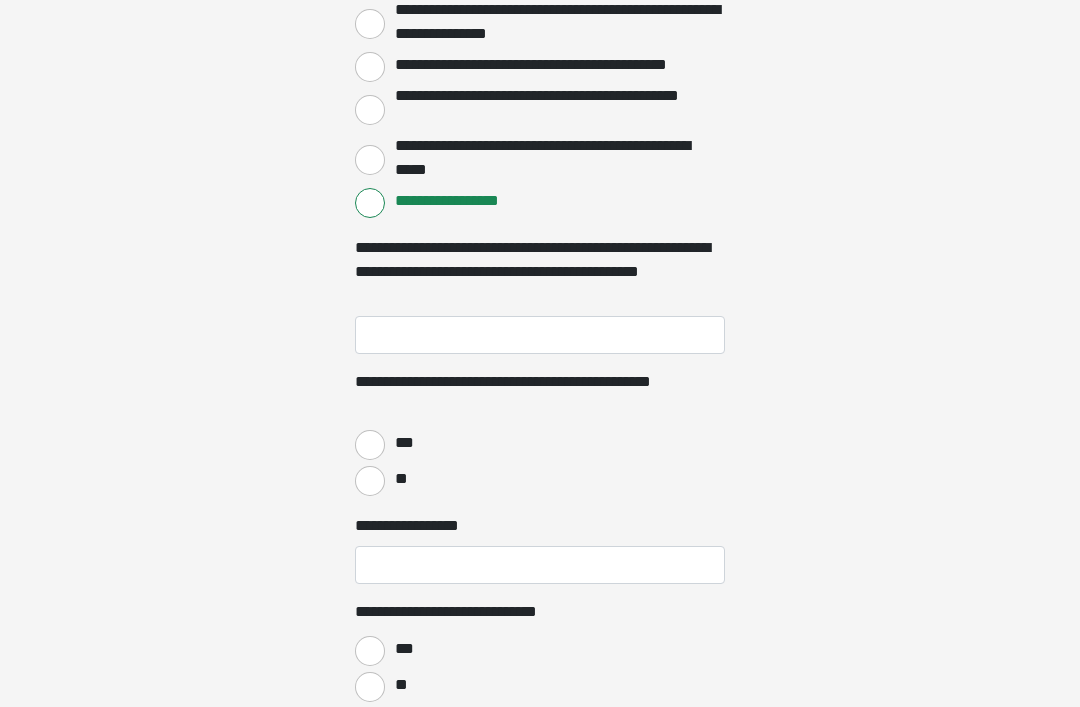 click on "**" at bounding box center [370, 687] 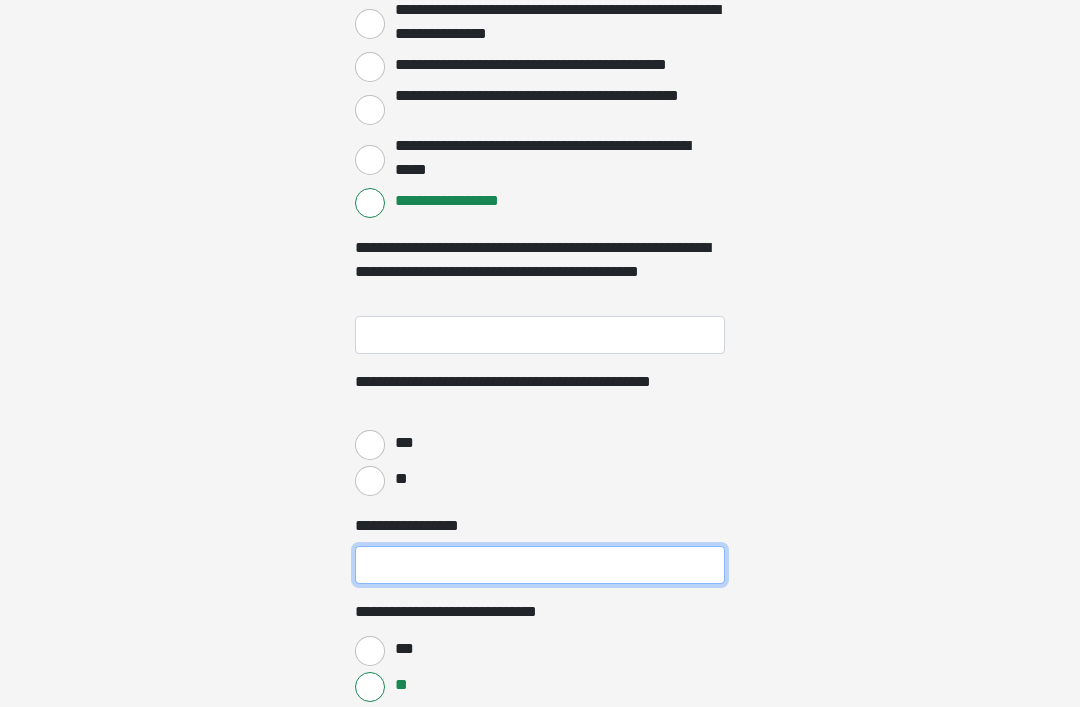 click on "**********" at bounding box center [540, 565] 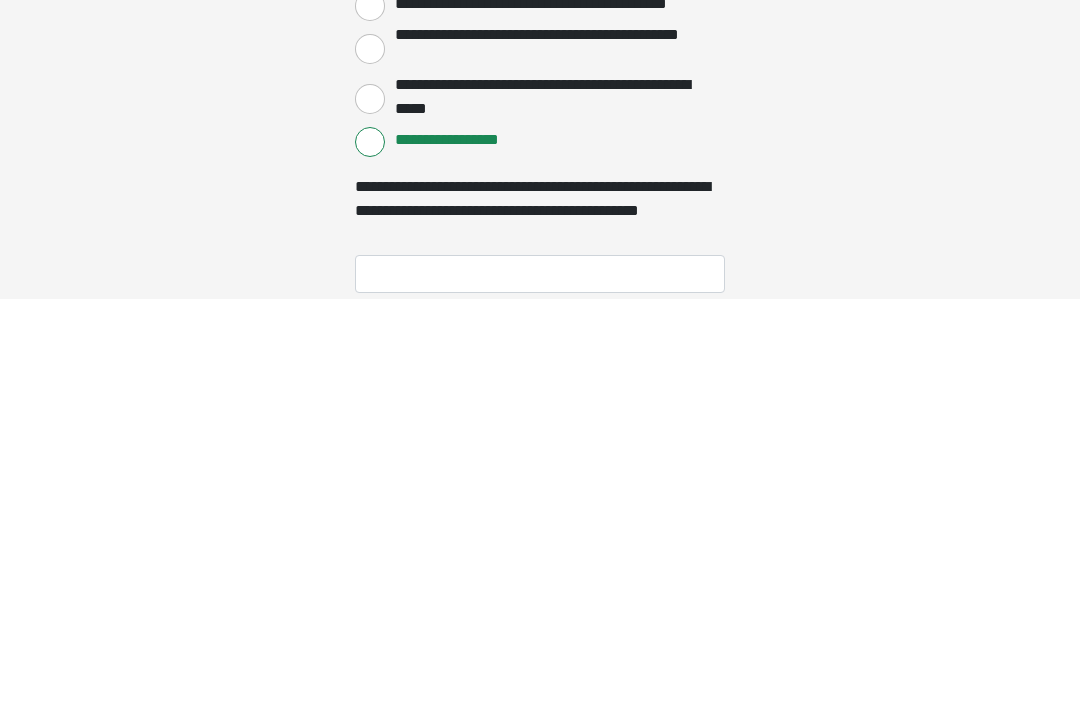 scroll, scrollTop: 3709, scrollLeft: 0, axis: vertical 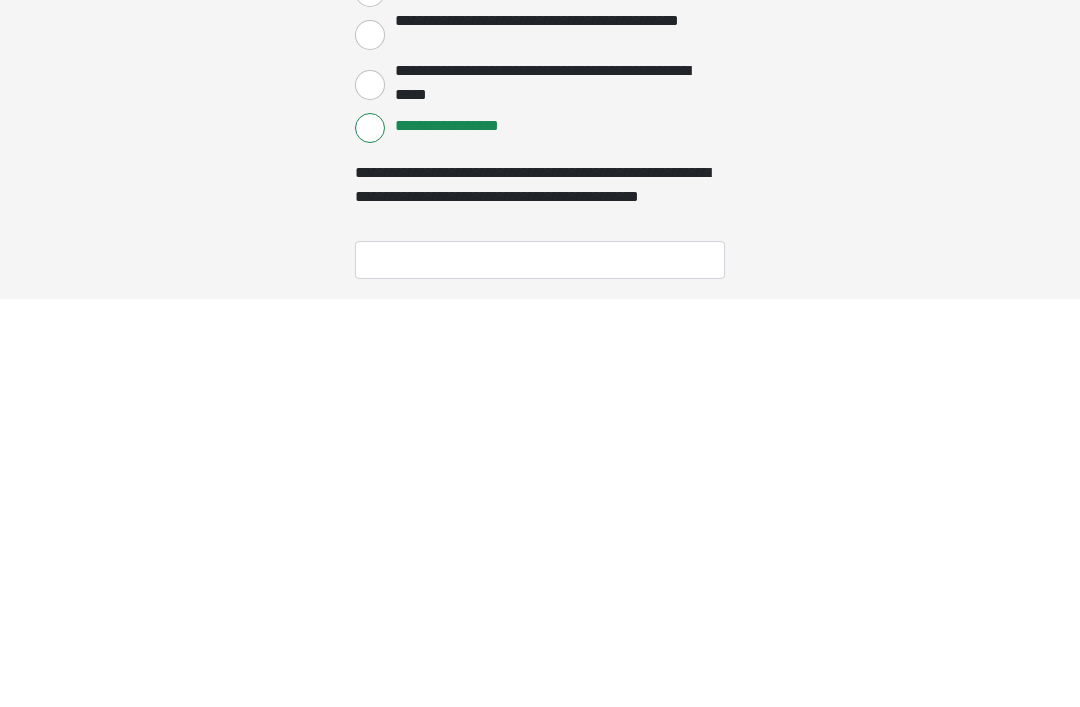 type on "**" 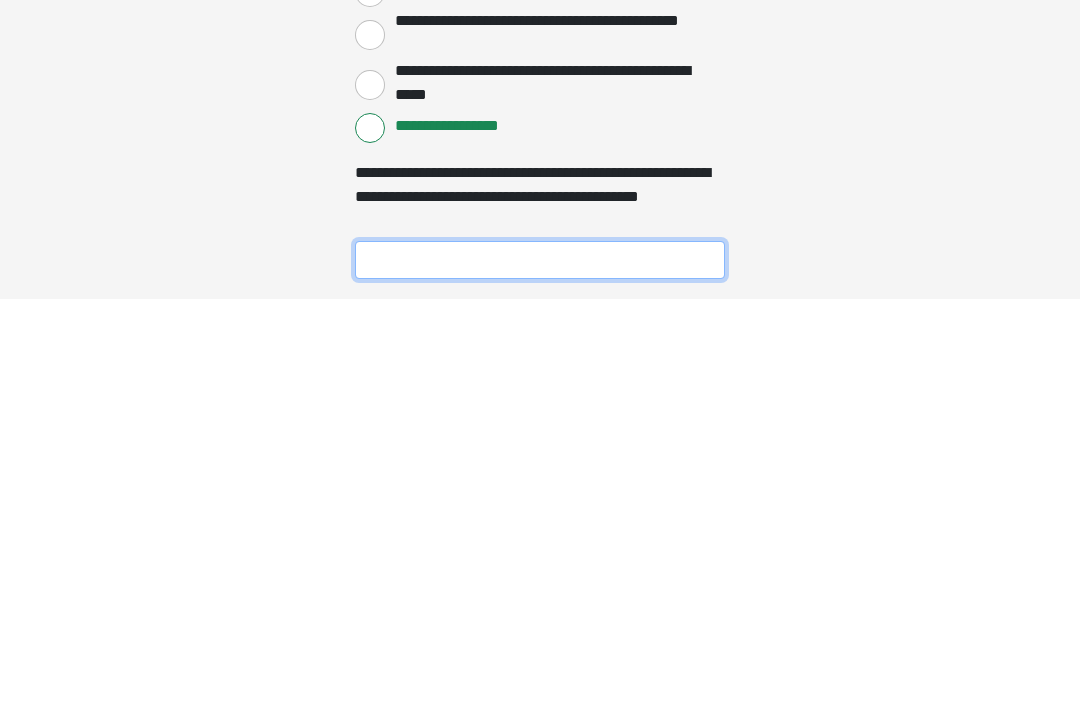 click on "**********" at bounding box center [540, 668] 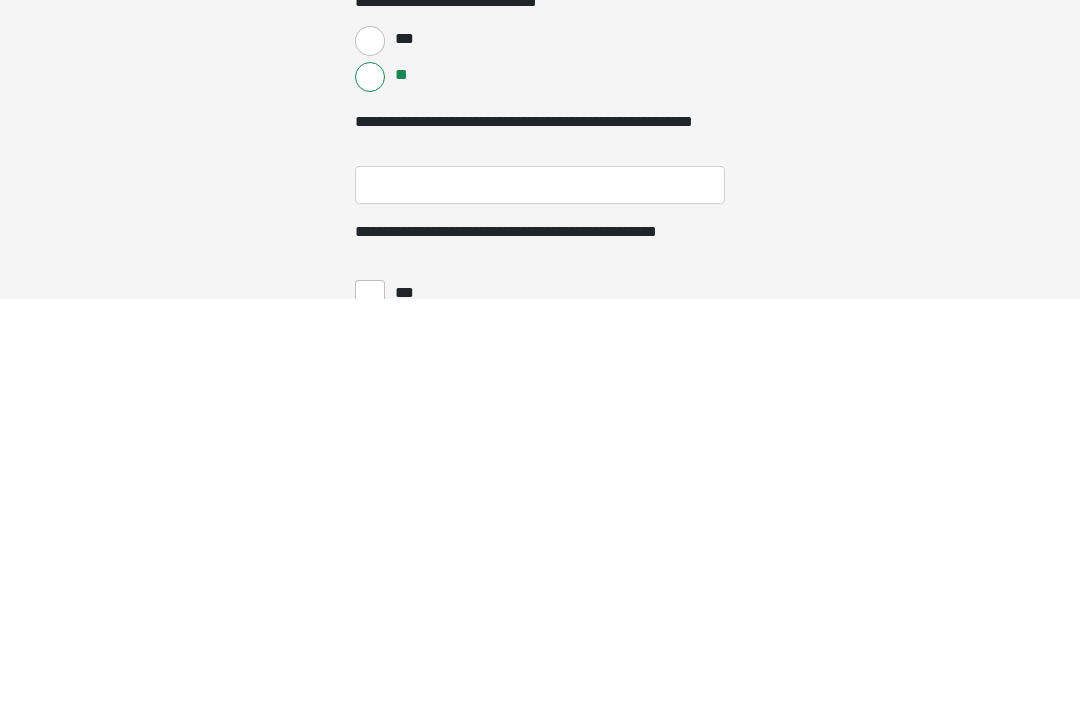 scroll, scrollTop: 4246, scrollLeft: 0, axis: vertical 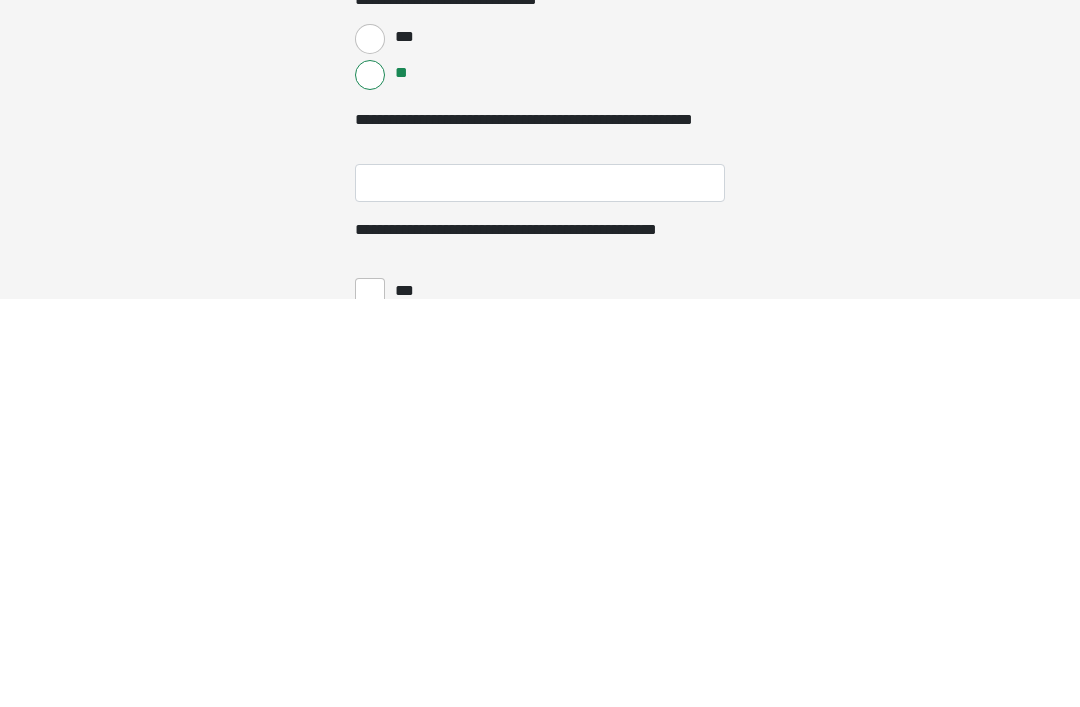 type on "**********" 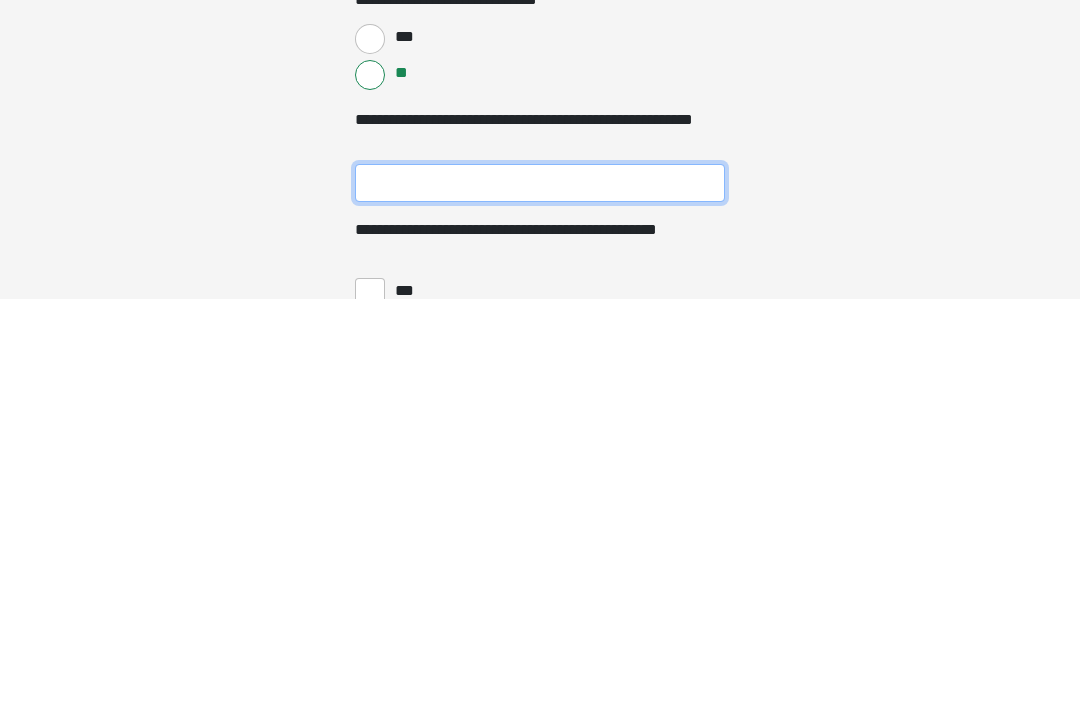click on "**********" at bounding box center [540, 591] 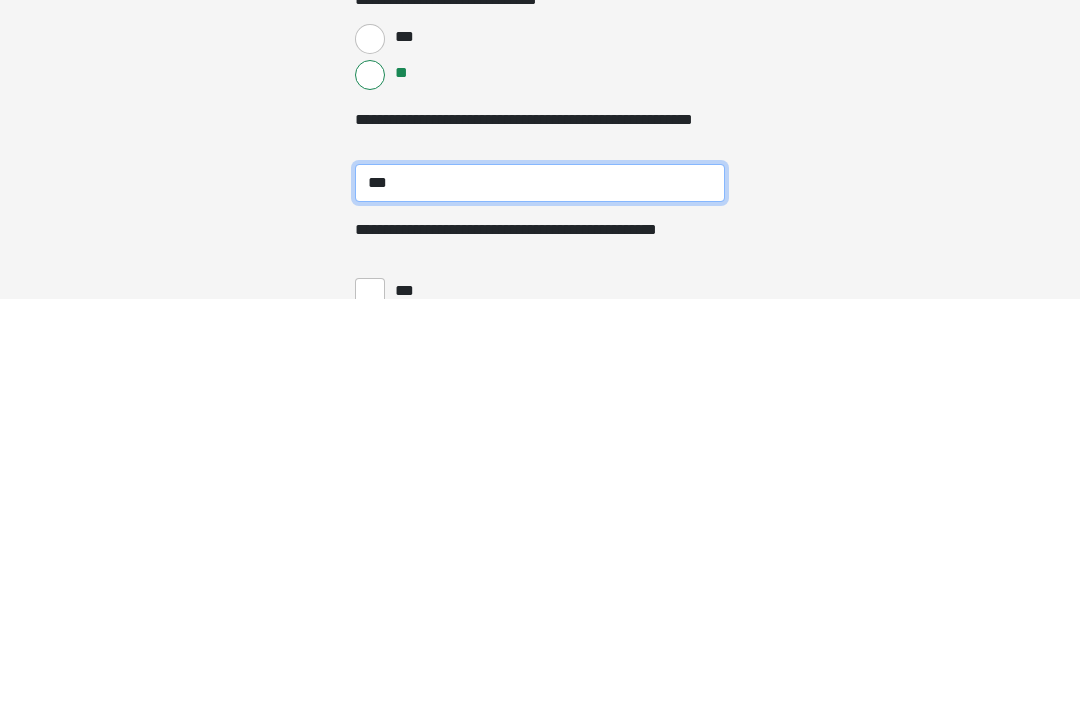 type on "***" 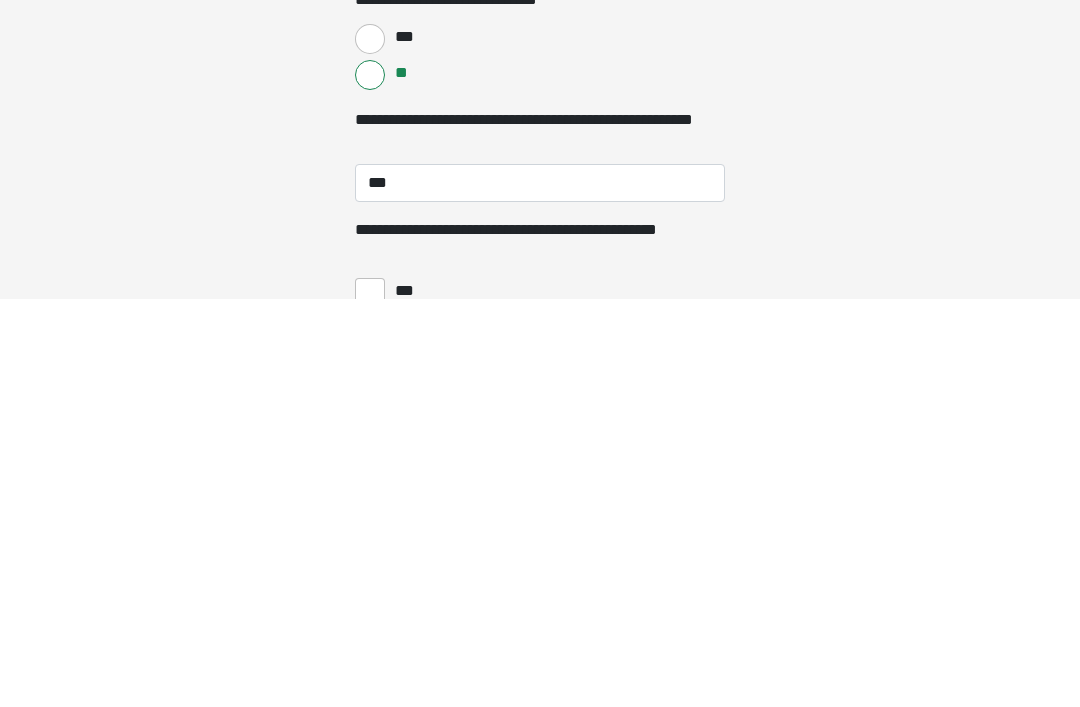 click on "**" at bounding box center [370, 737] 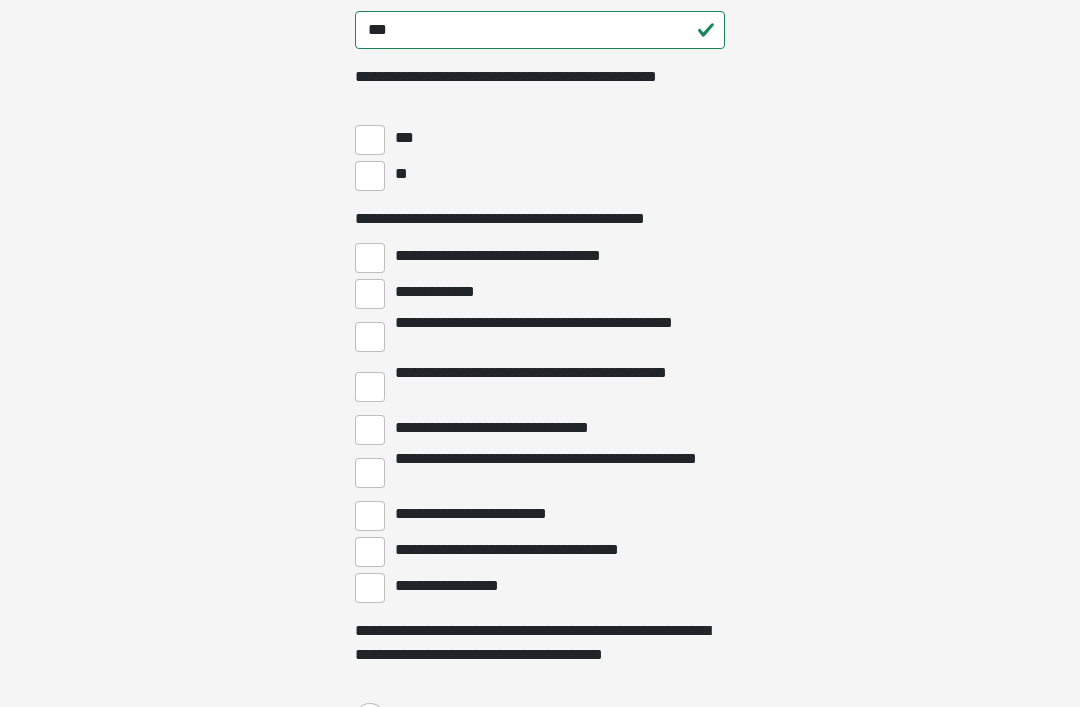 scroll, scrollTop: 4809, scrollLeft: 0, axis: vertical 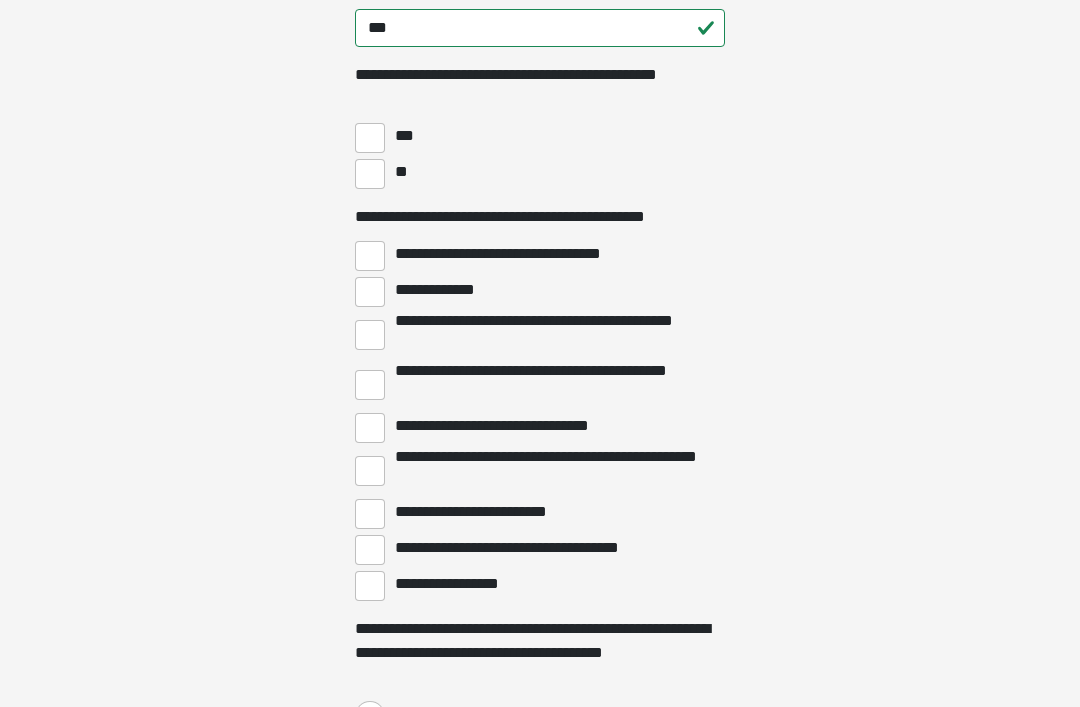 click on "**********" at bounding box center (540, -4456) 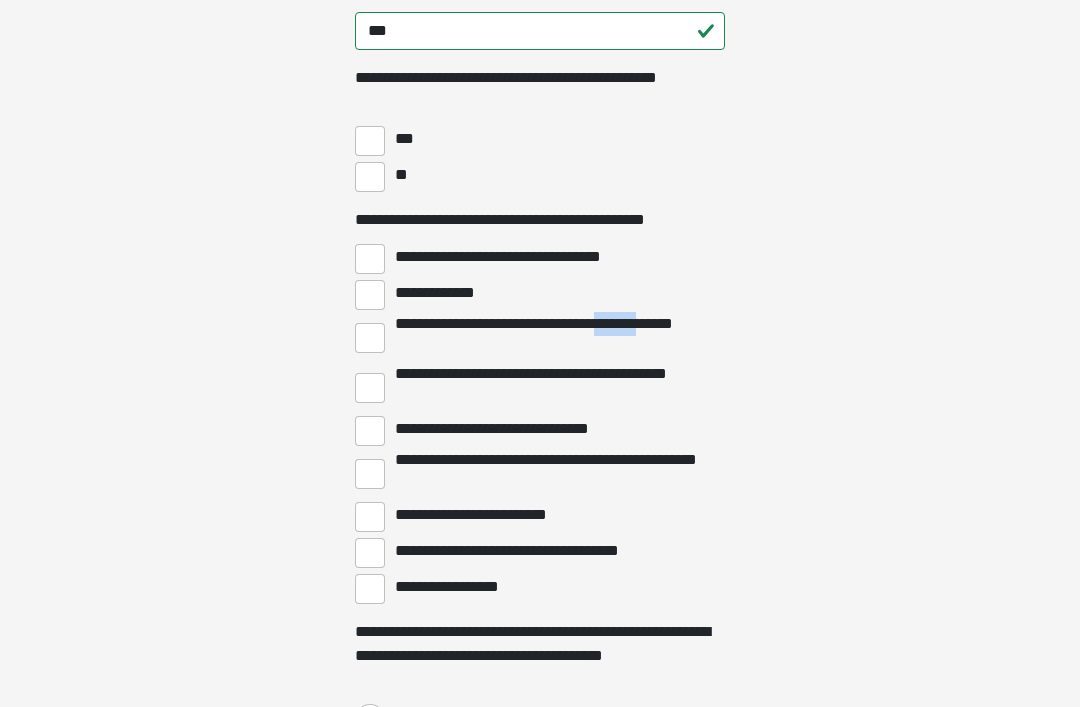 scroll, scrollTop: 4804, scrollLeft: 0, axis: vertical 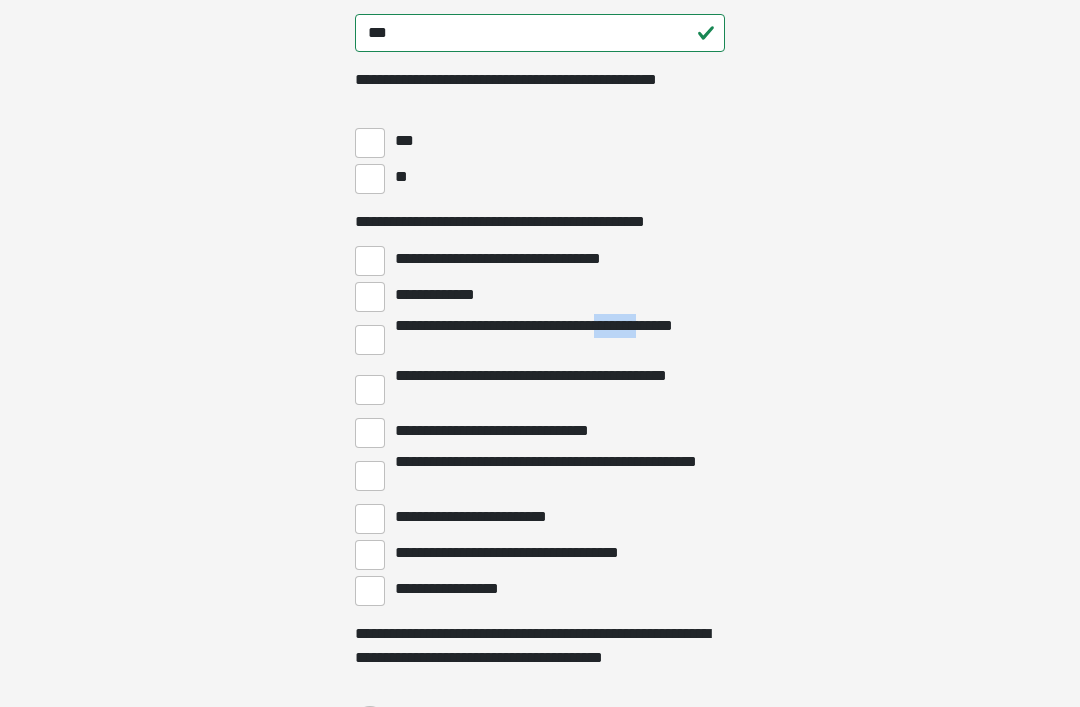 click on "**********" at bounding box center (540, -4451) 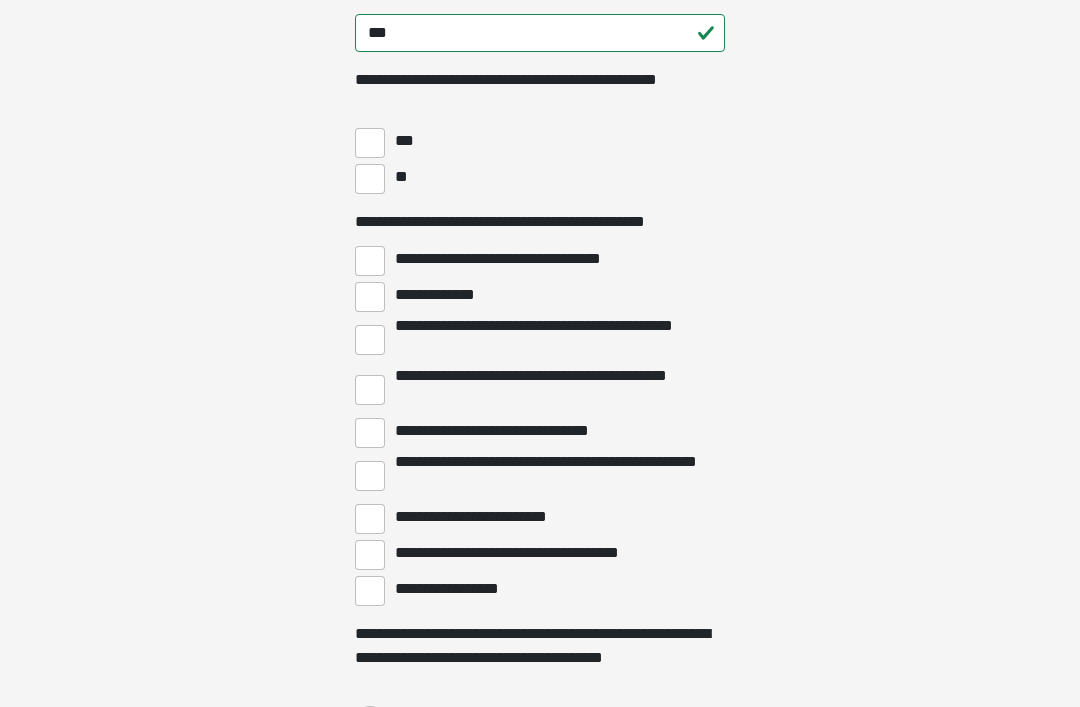 click on "**********" at bounding box center [370, 591] 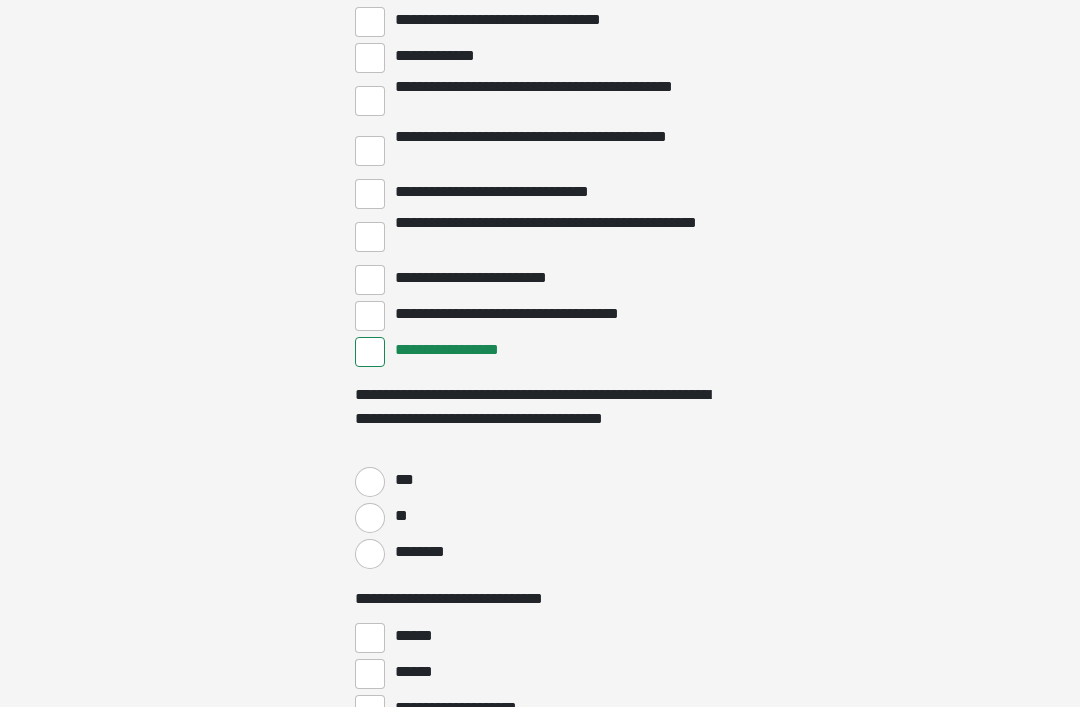scroll, scrollTop: 5041, scrollLeft: 0, axis: vertical 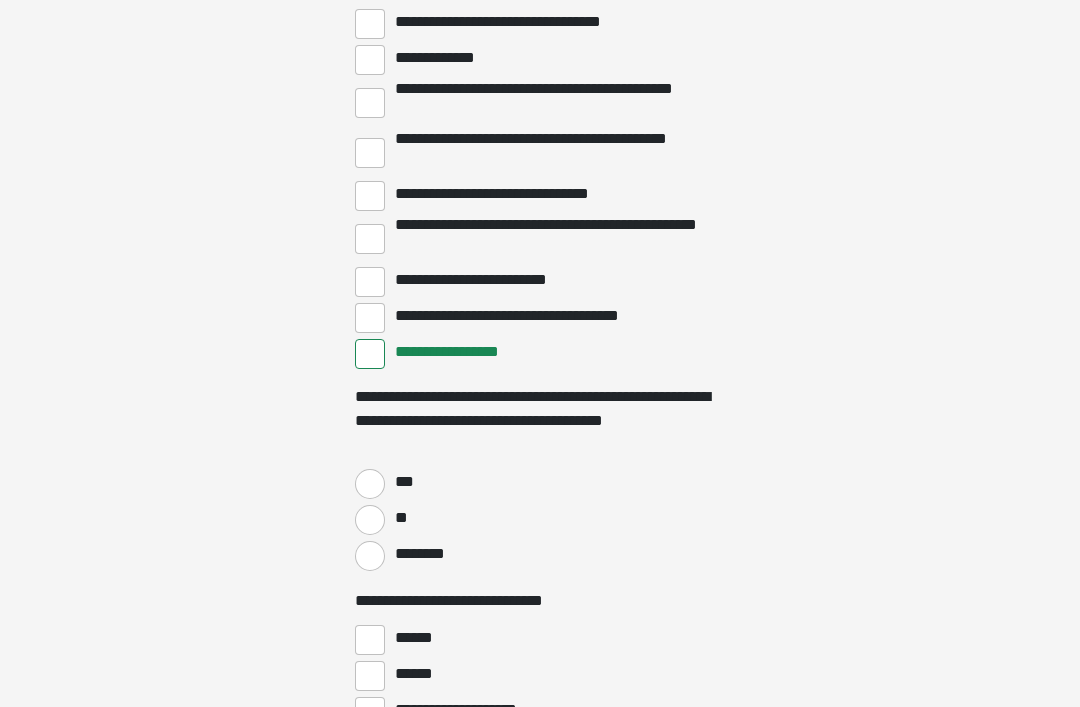 click on "**" at bounding box center (400, 518) 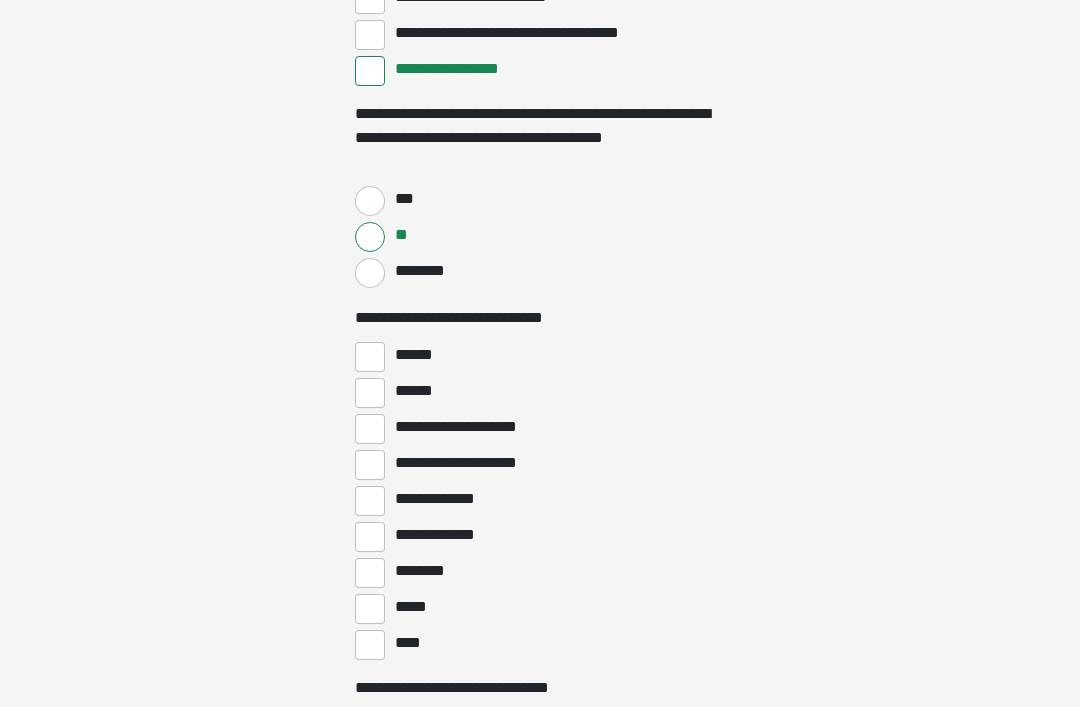 scroll, scrollTop: 5324, scrollLeft: 0, axis: vertical 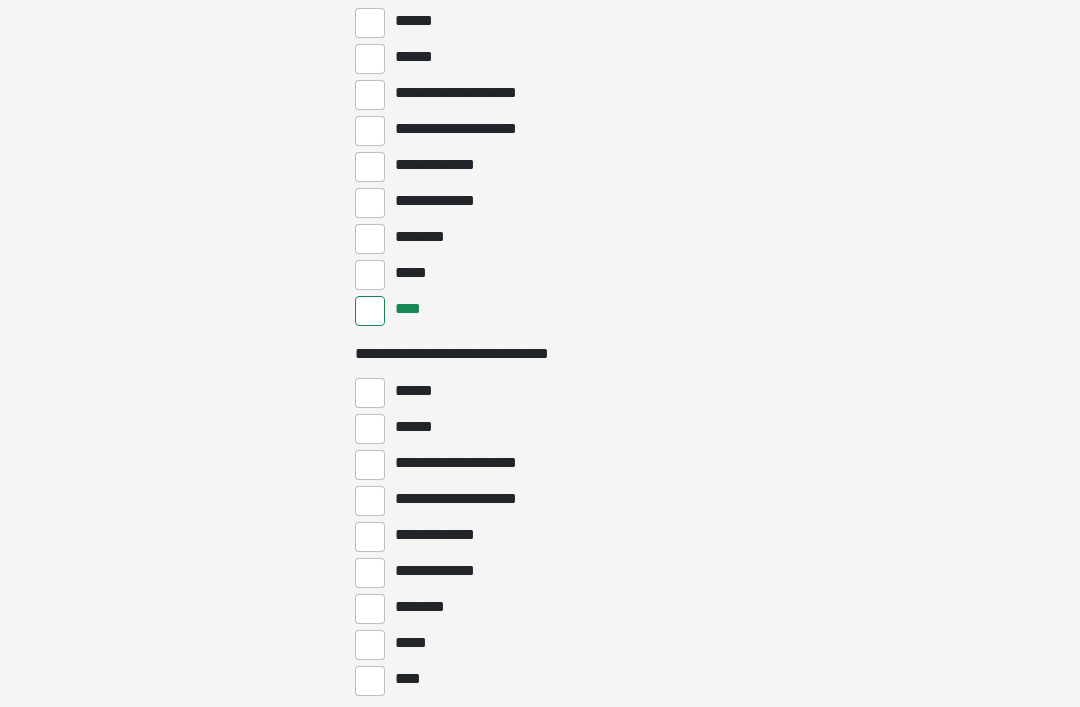 click on "****" at bounding box center [370, 681] 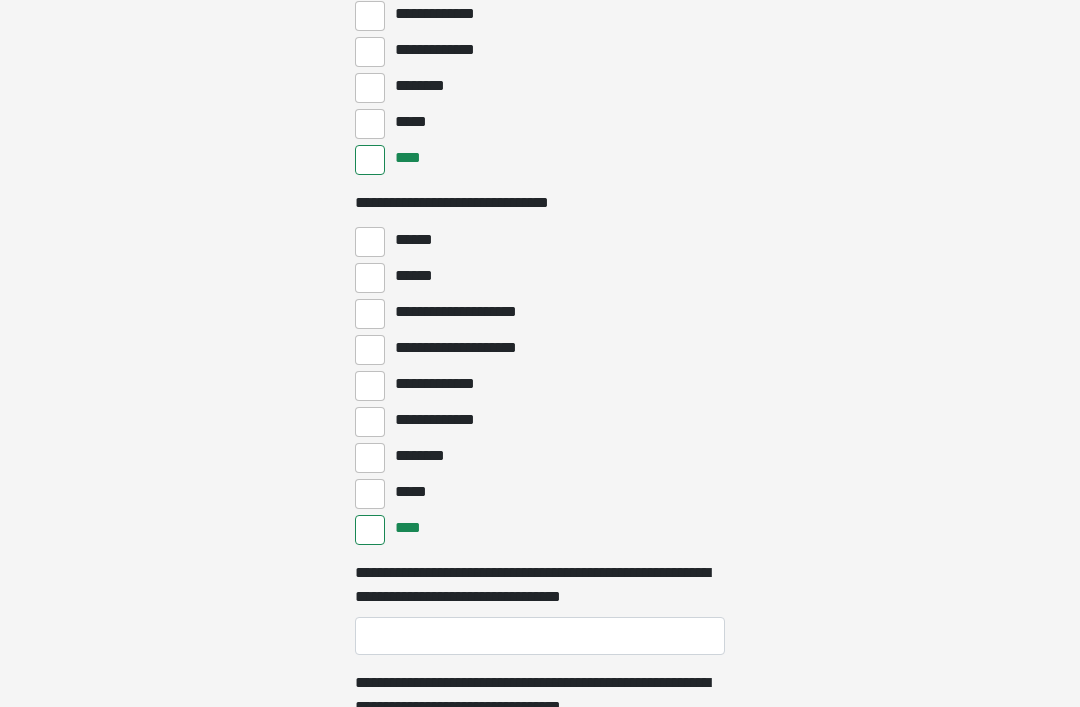 scroll, scrollTop: 5819, scrollLeft: 0, axis: vertical 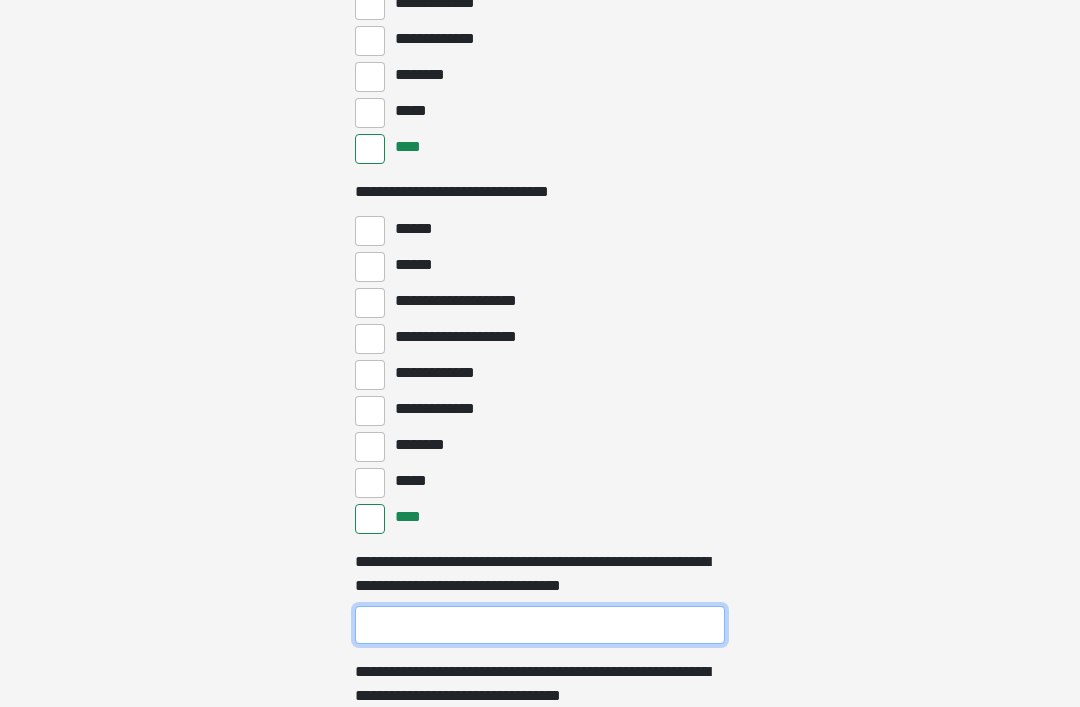 click on "**********" at bounding box center (540, 626) 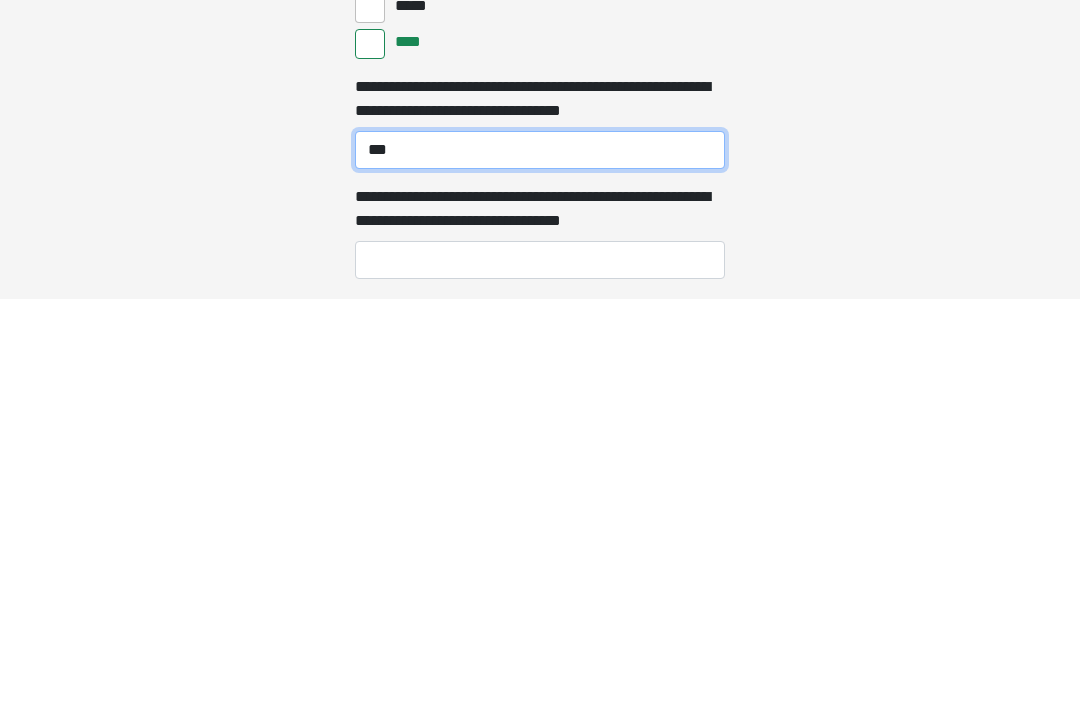 scroll, scrollTop: 5892, scrollLeft: 0, axis: vertical 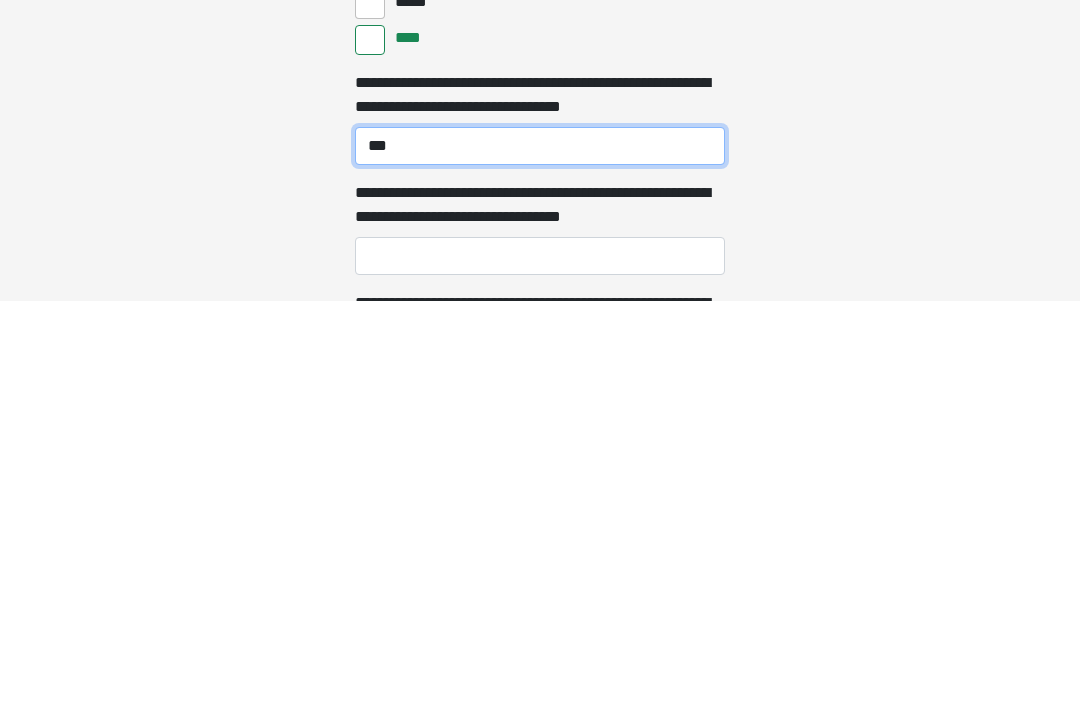 type on "***" 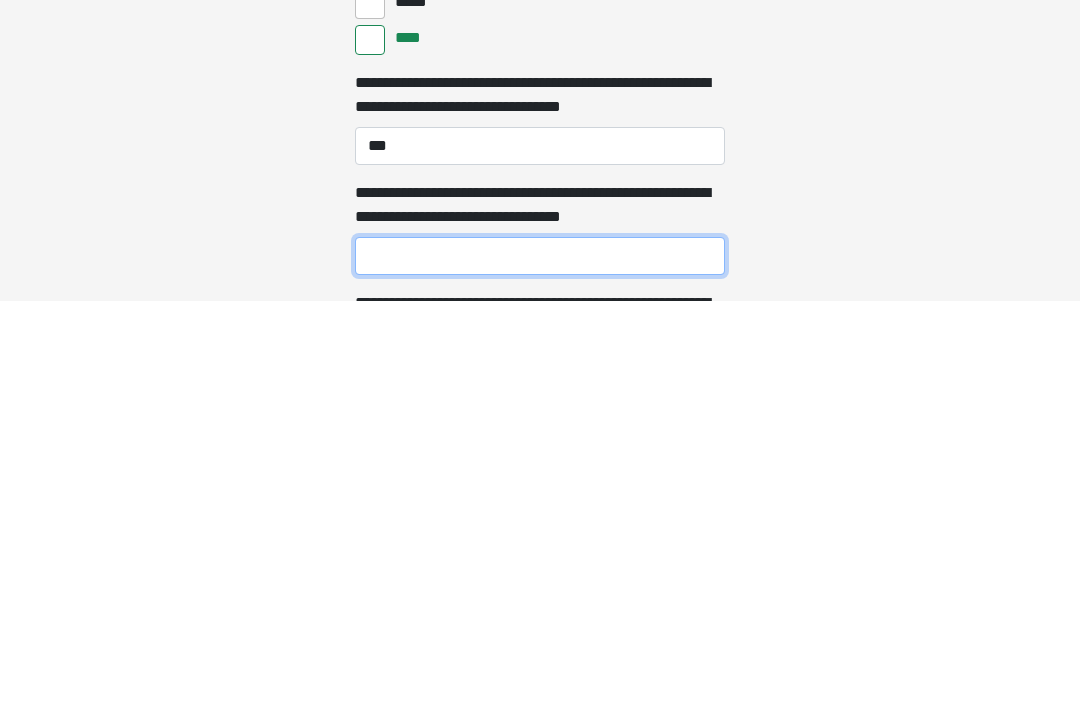 click on "**********" at bounding box center (540, 663) 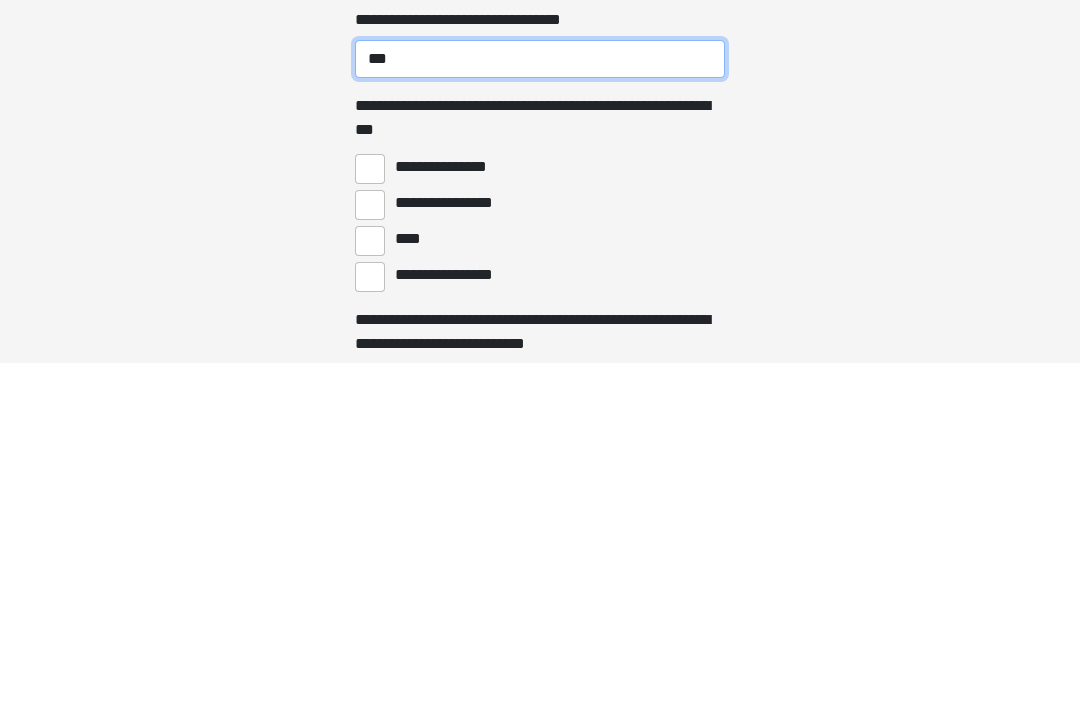 scroll, scrollTop: 6154, scrollLeft: 0, axis: vertical 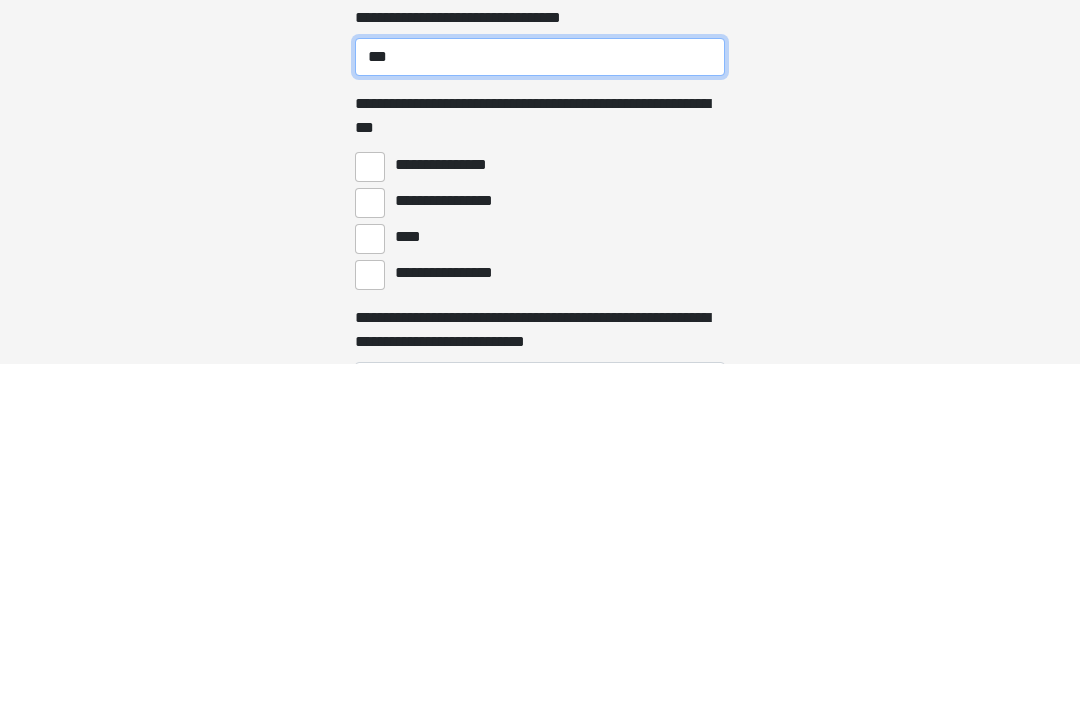 type on "***" 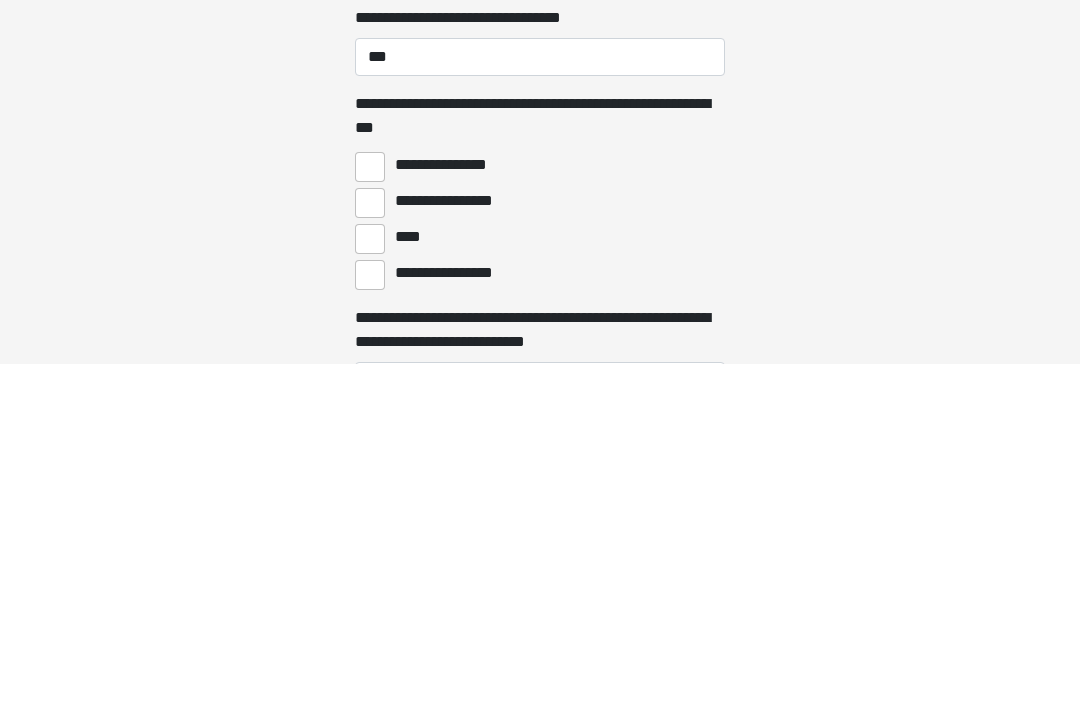 click on "****" at bounding box center (370, 583) 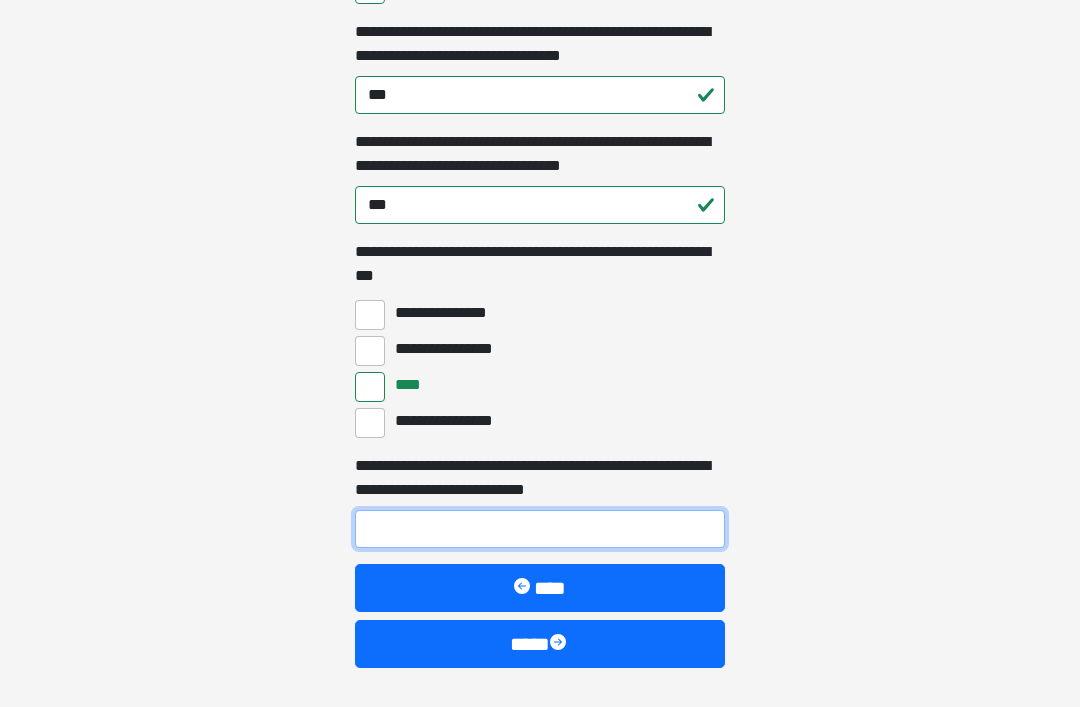 click on "**********" at bounding box center (540, 529) 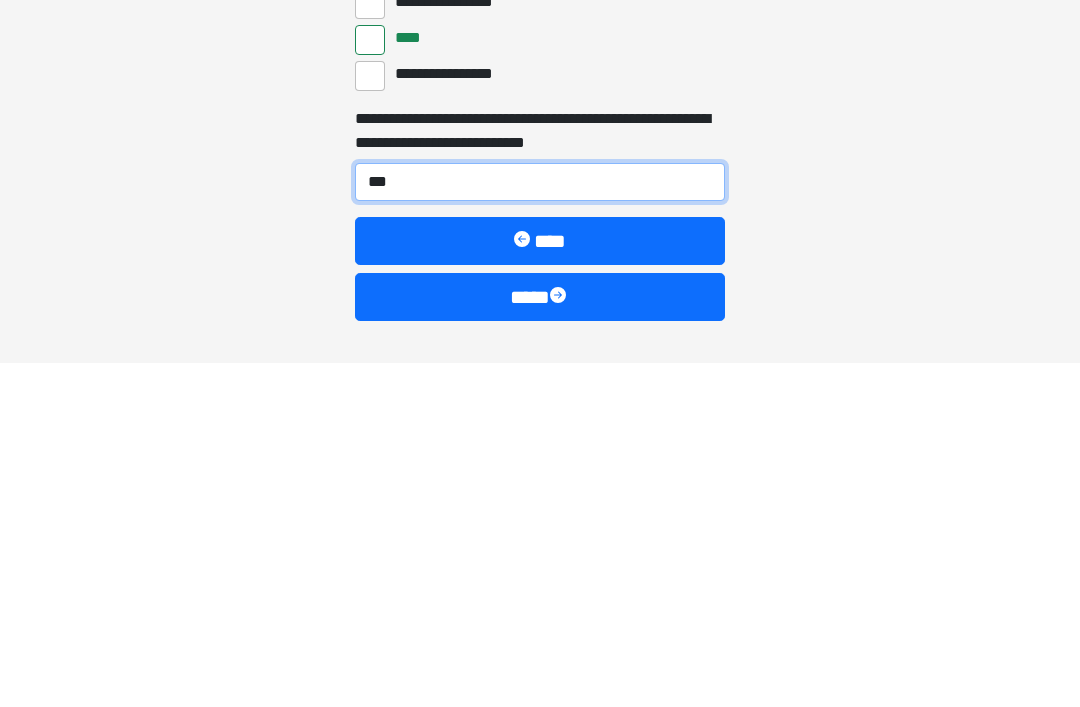 type on "***" 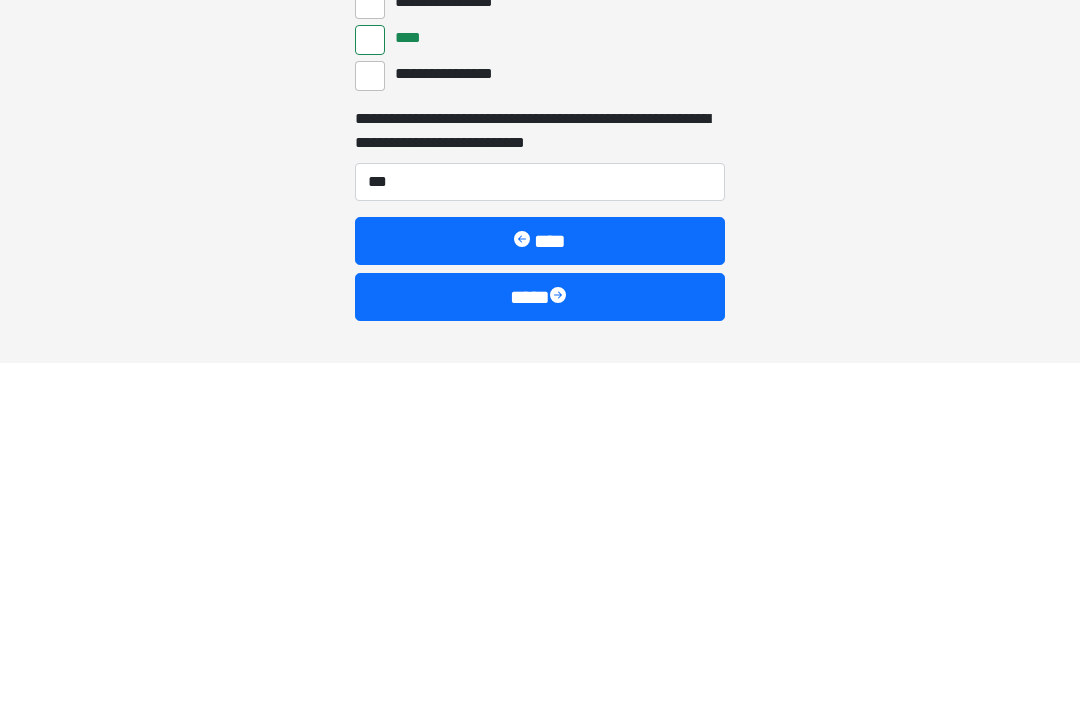 click on "****" at bounding box center [540, 641] 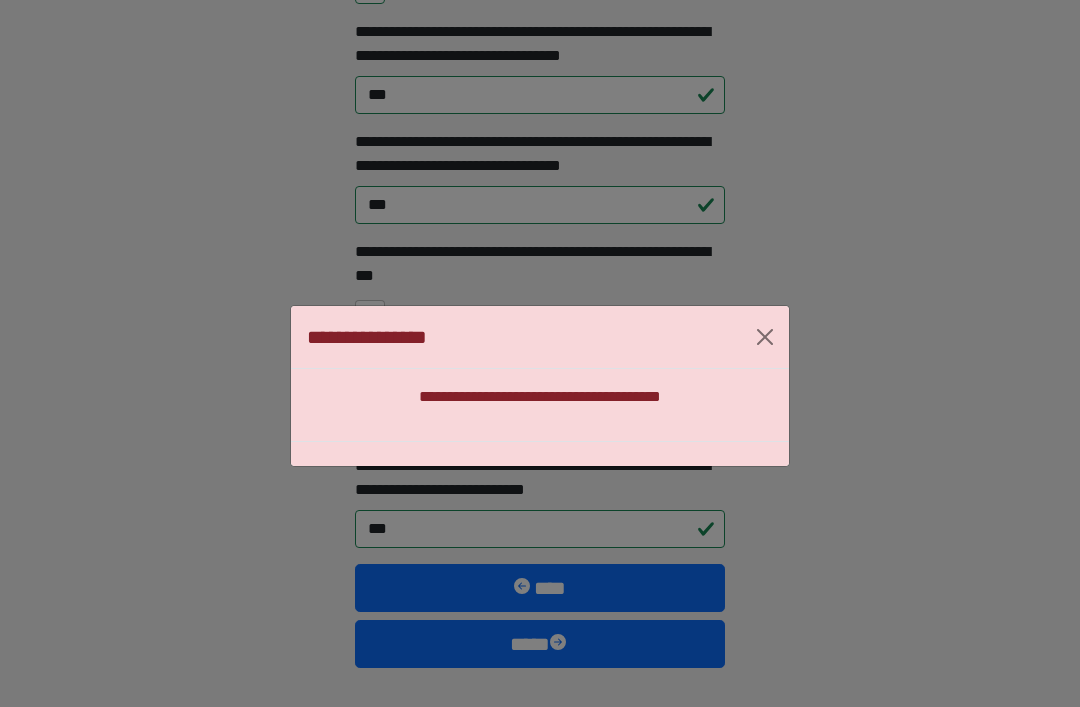 click at bounding box center (765, 337) 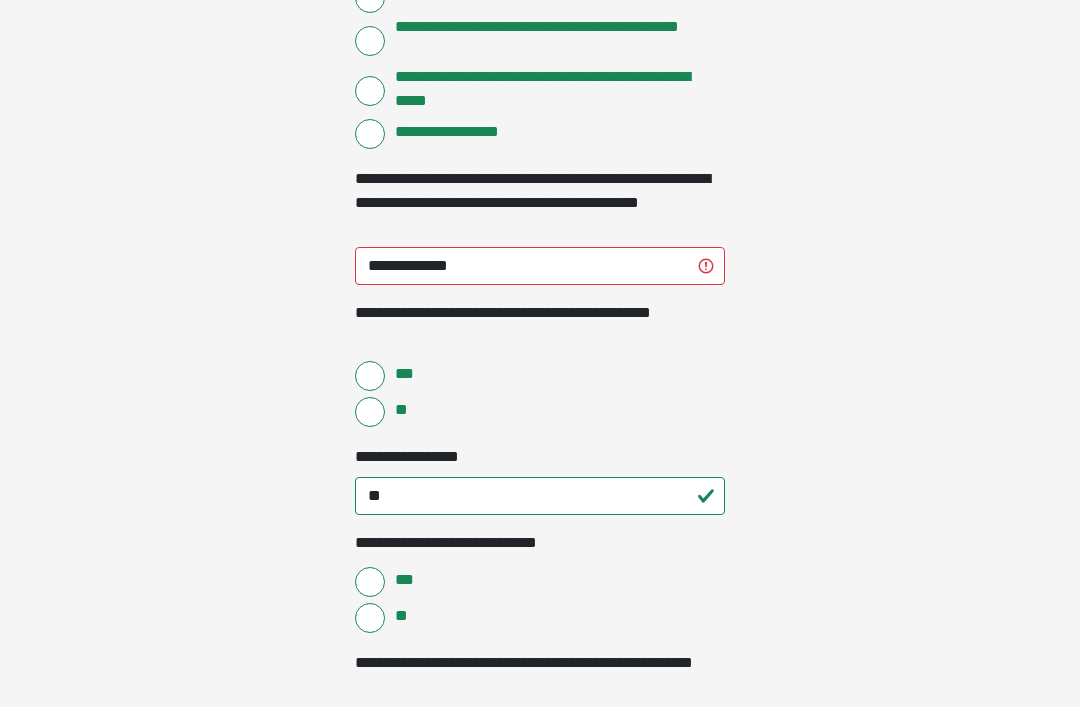 scroll, scrollTop: 4110, scrollLeft: 0, axis: vertical 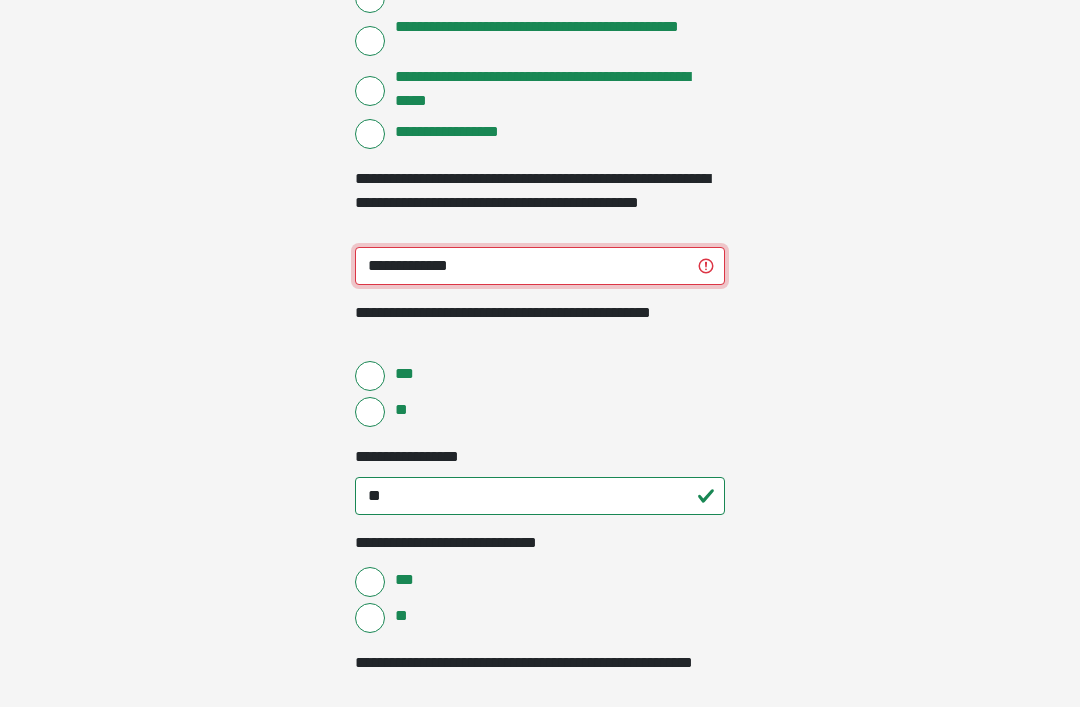click on "**********" at bounding box center [540, 267] 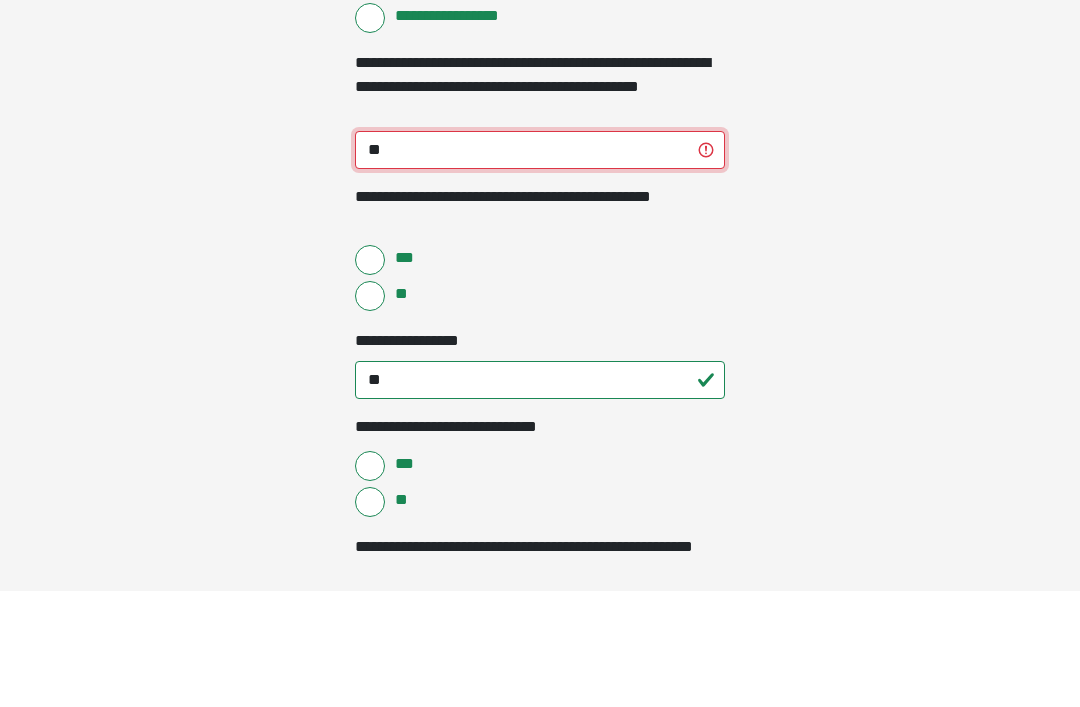 type on "*" 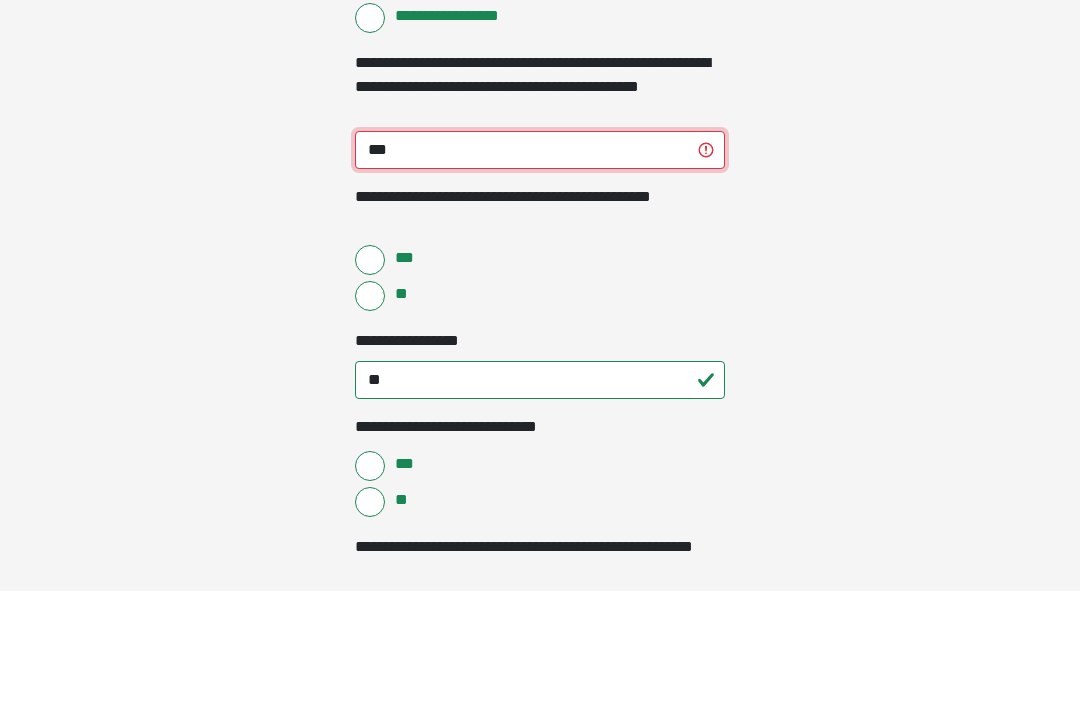 type on "****" 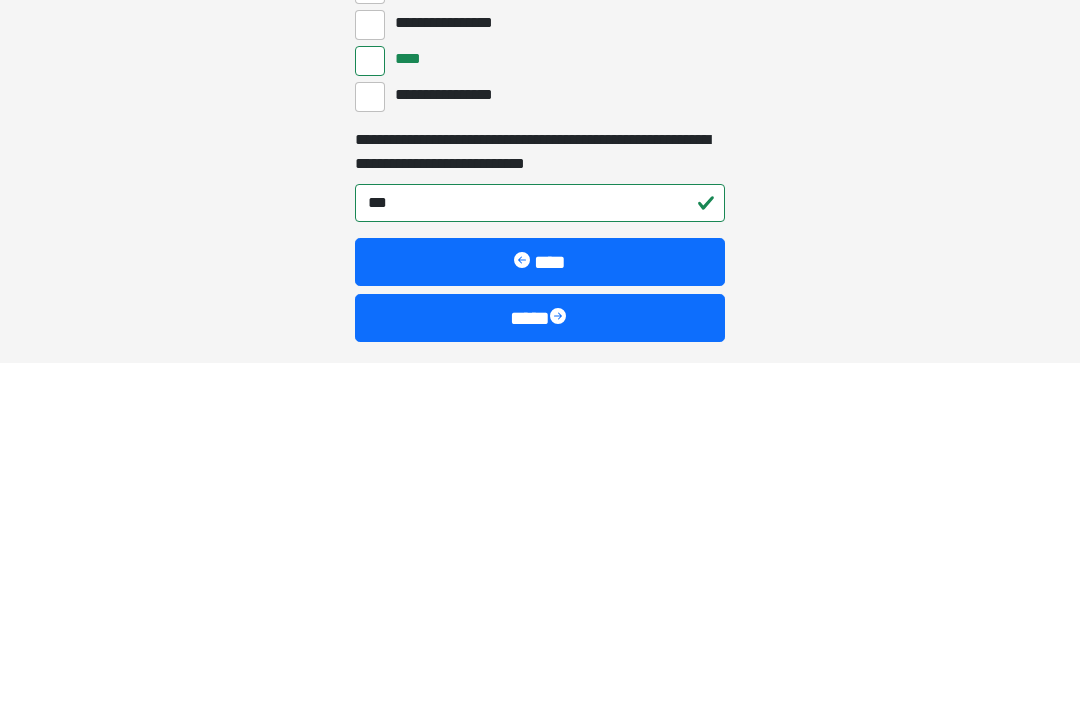 scroll, scrollTop: 6414, scrollLeft: 0, axis: vertical 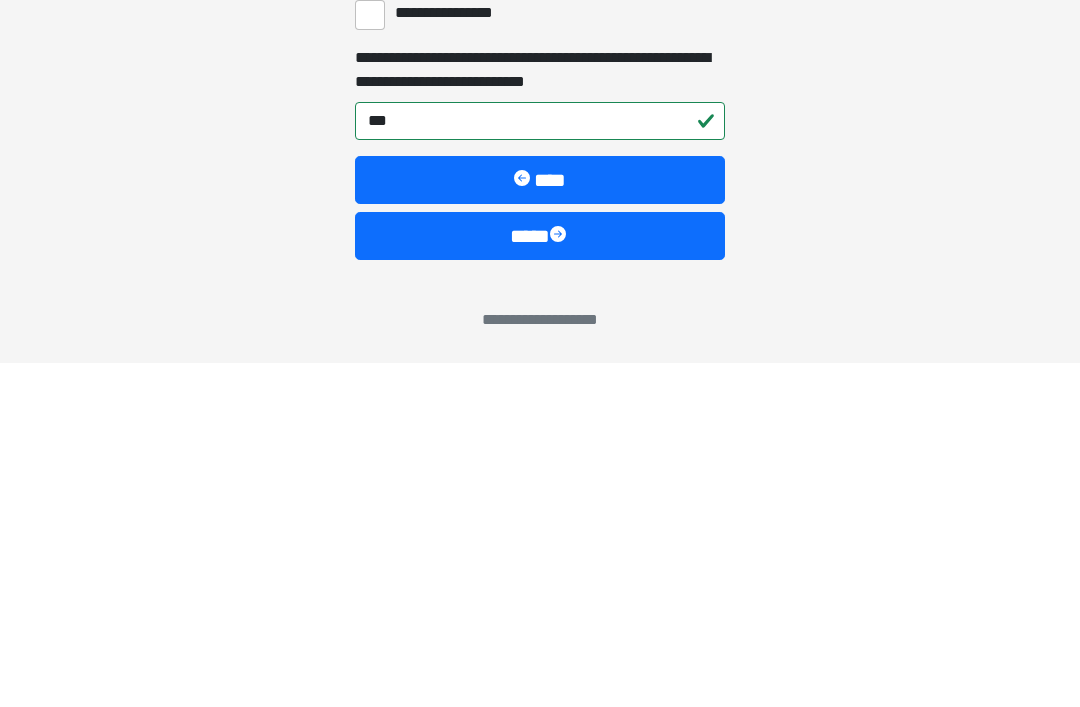 click on "****" at bounding box center [540, 580] 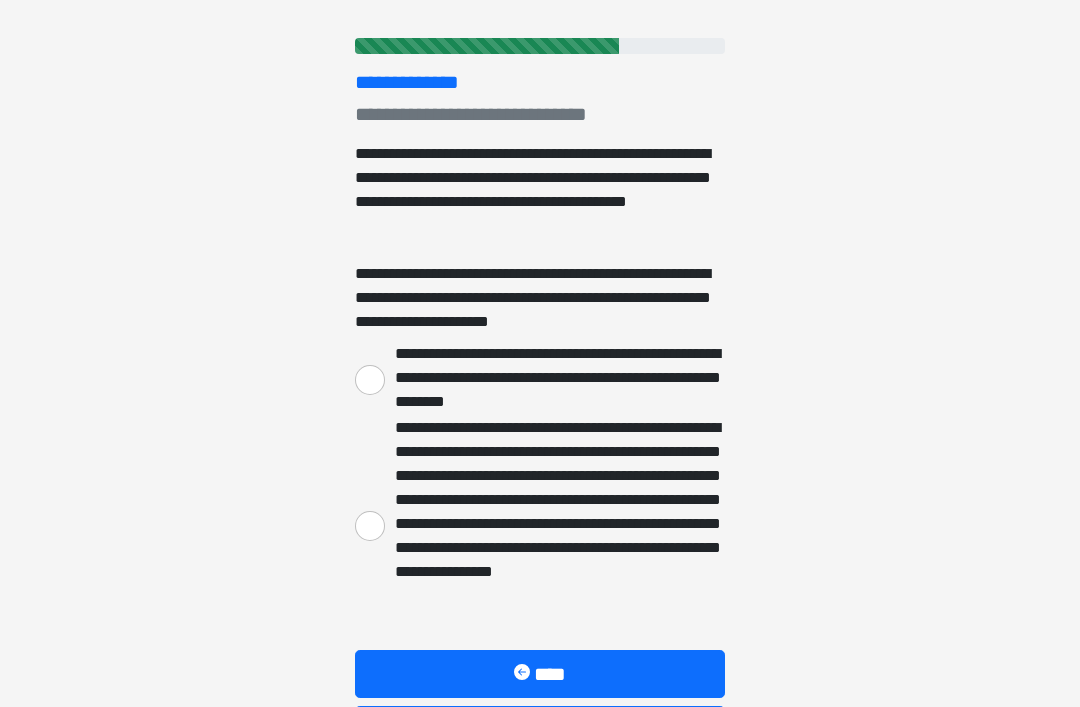scroll, scrollTop: 220, scrollLeft: 0, axis: vertical 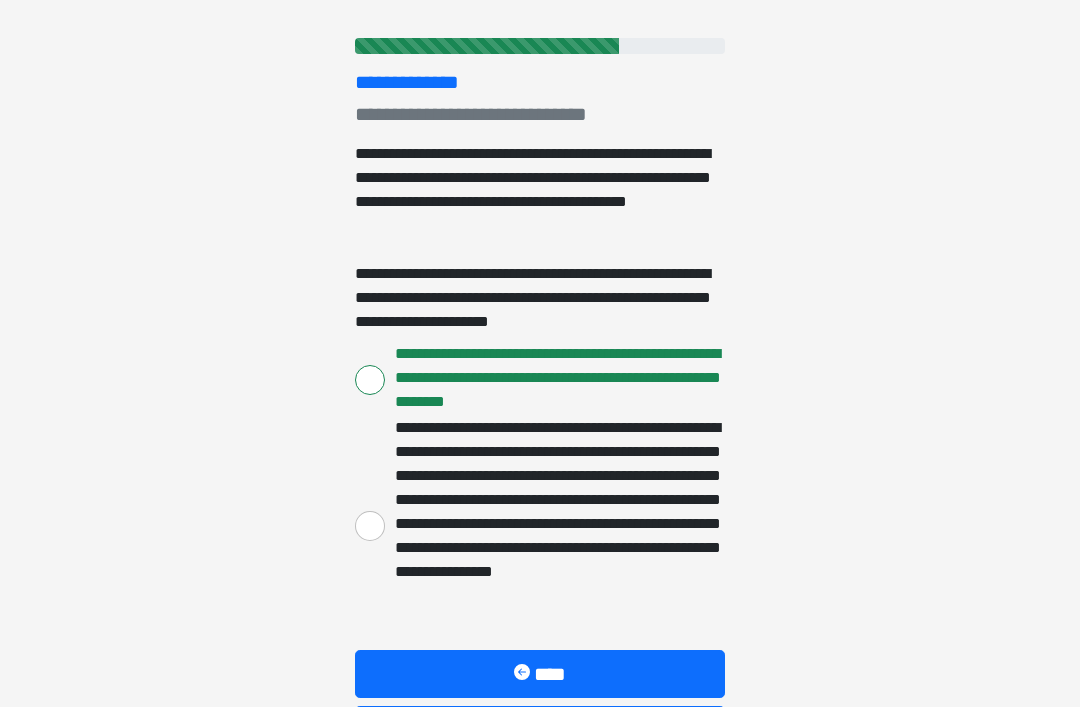 click at bounding box center (560, 730) 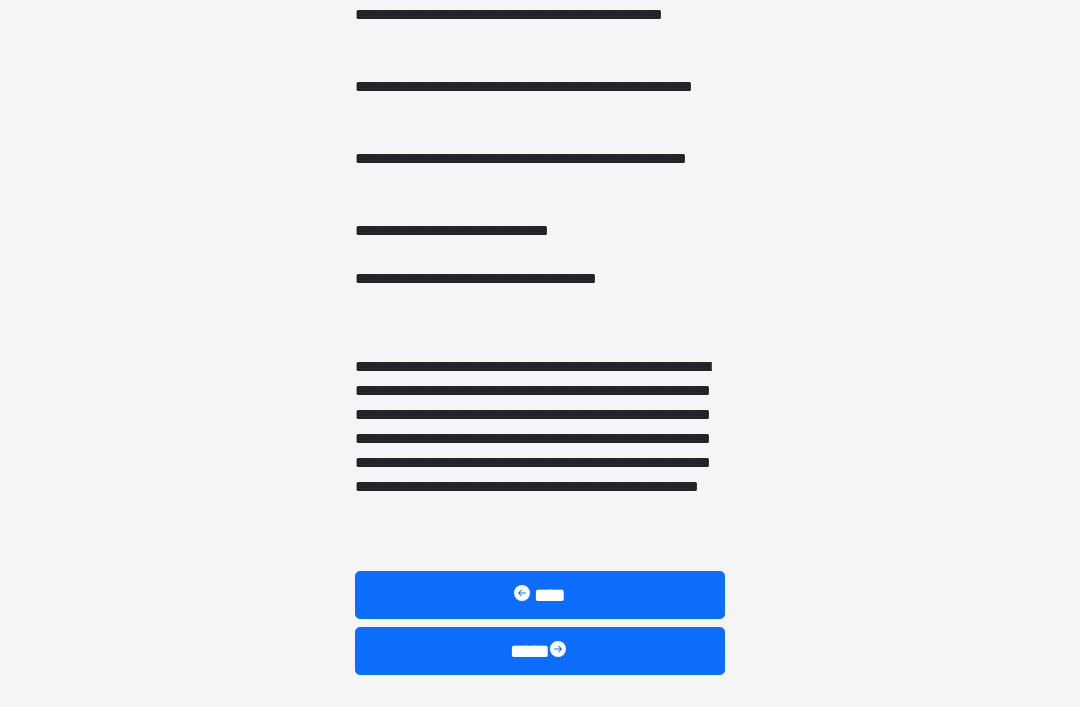 scroll, scrollTop: 1454, scrollLeft: 0, axis: vertical 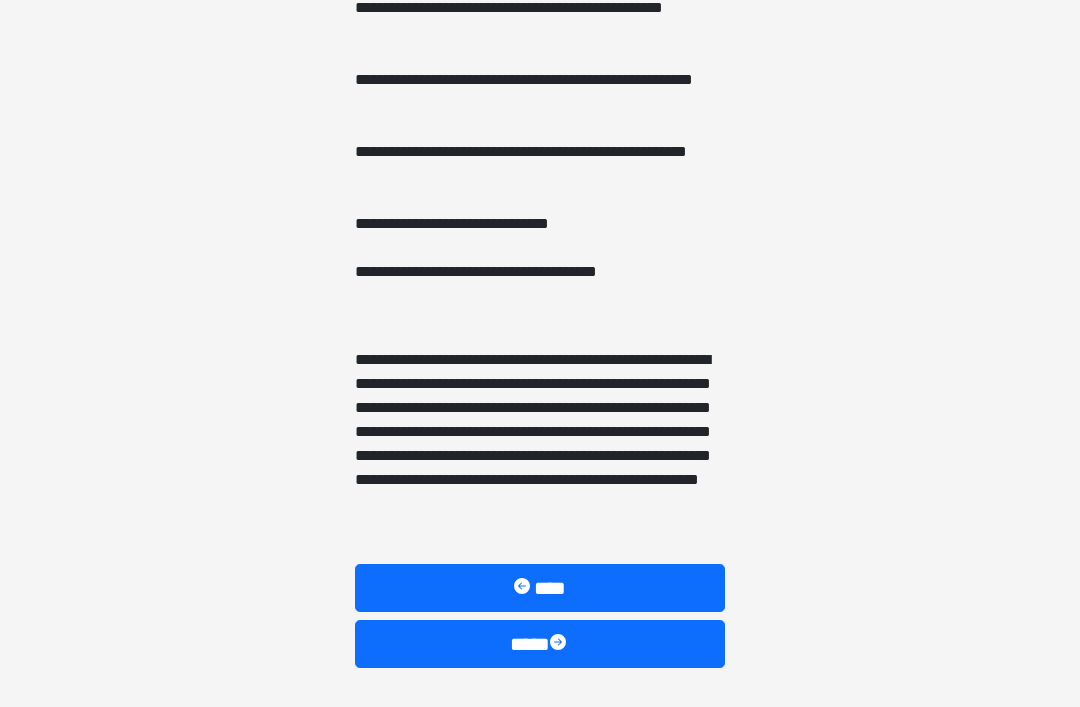 click at bounding box center (560, 644) 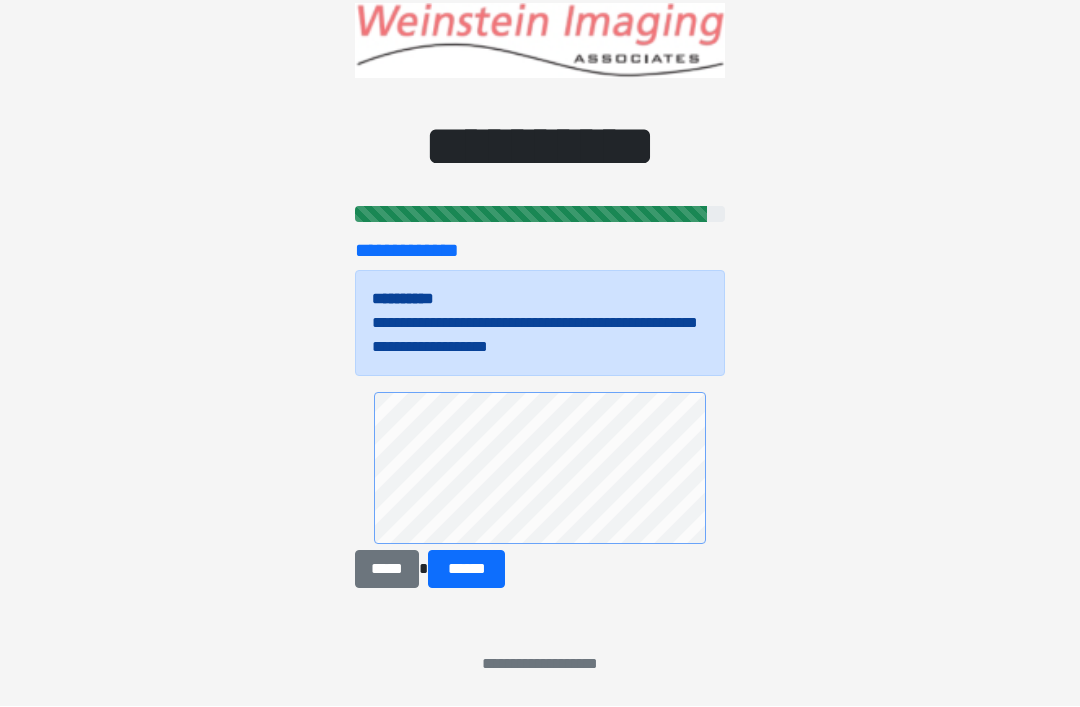 scroll, scrollTop: 52, scrollLeft: 0, axis: vertical 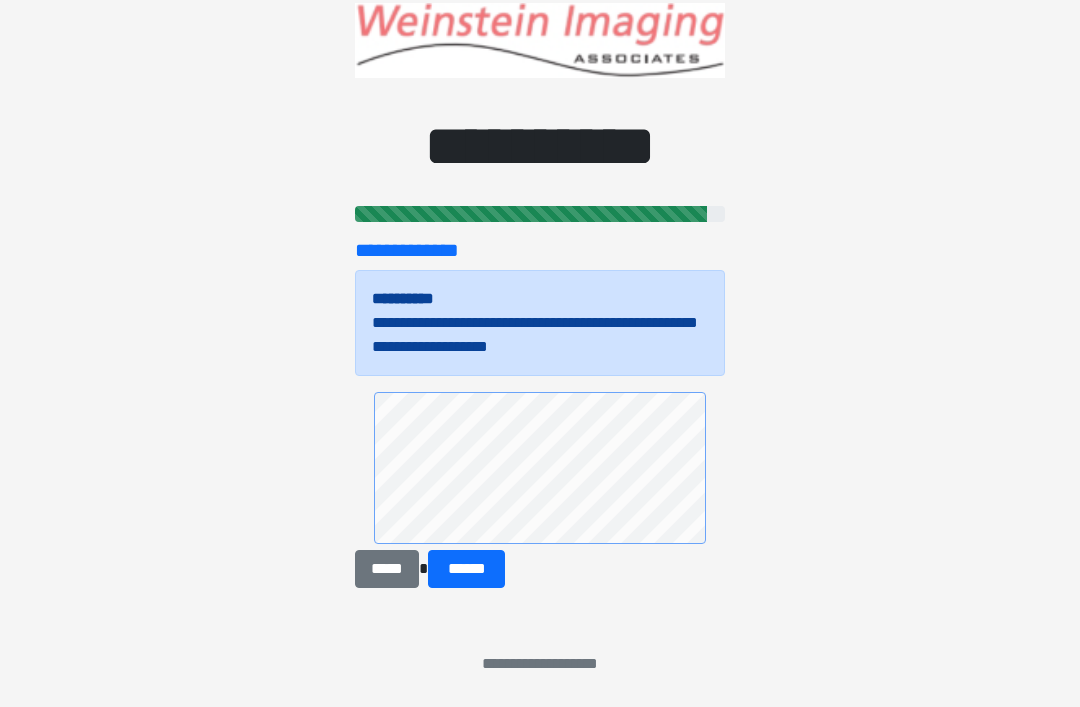 click on "******" at bounding box center (466, 569) 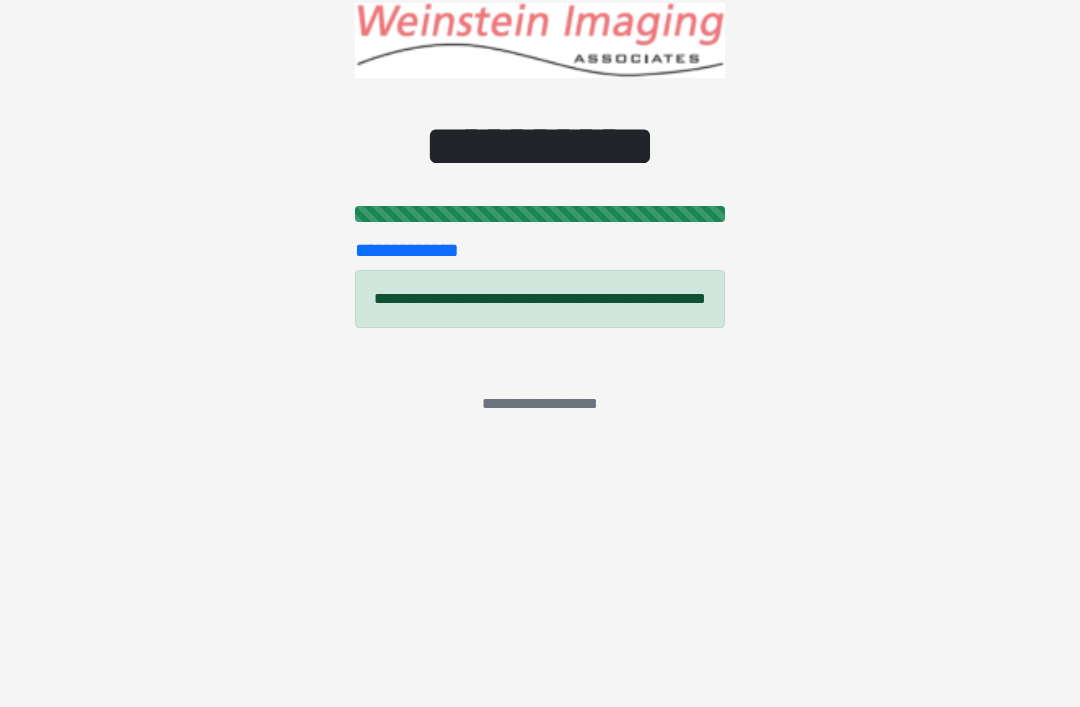 scroll, scrollTop: 0, scrollLeft: 0, axis: both 